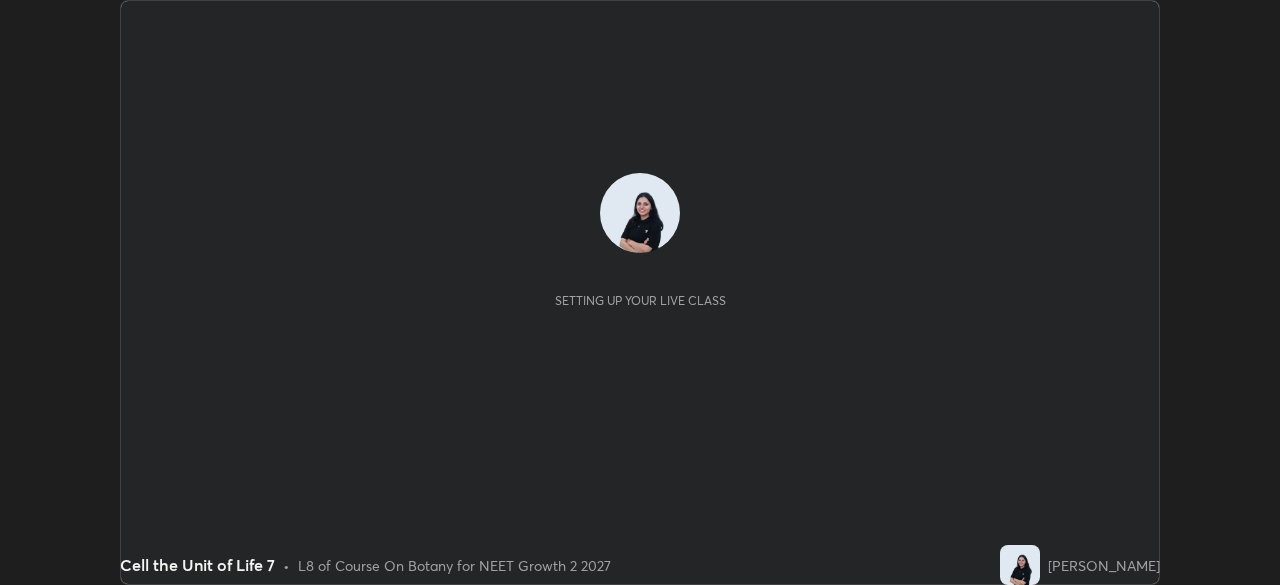 scroll, scrollTop: 0, scrollLeft: 0, axis: both 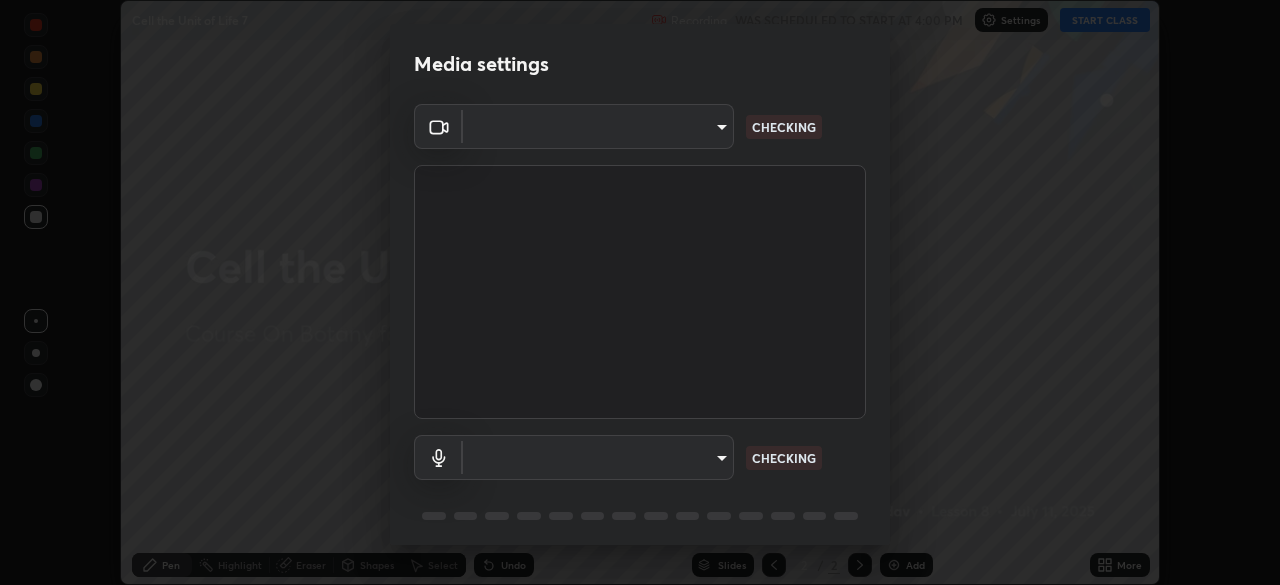type on "8428e2be8a3e3f13974341e33778a08111258fb38798500ded61d344a6a8a77e" 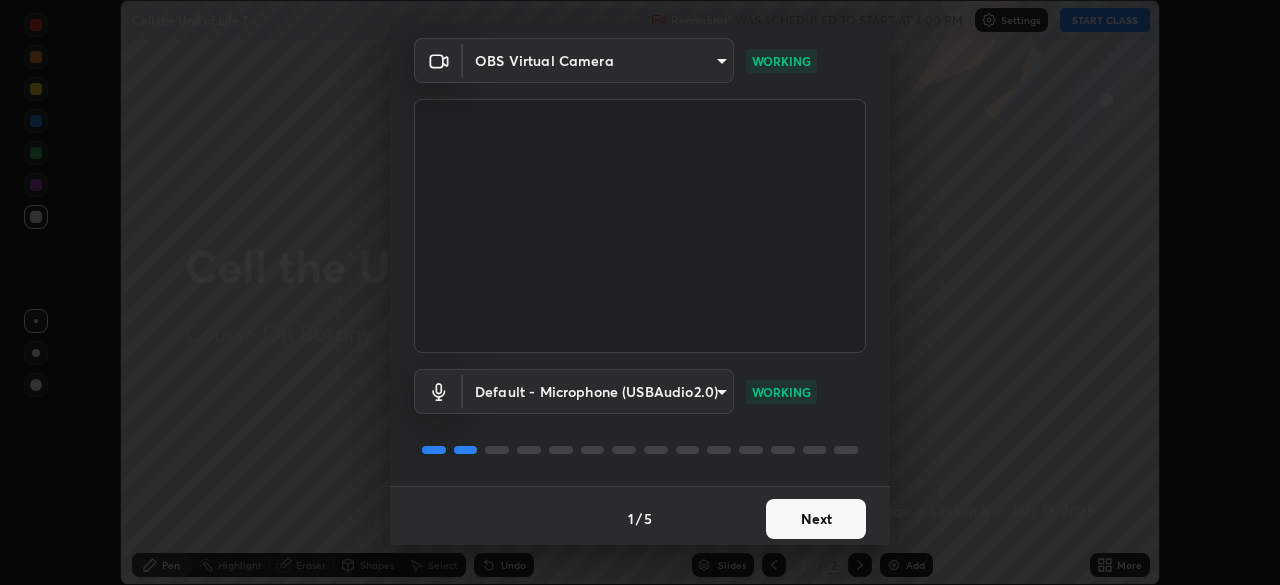scroll, scrollTop: 71, scrollLeft: 0, axis: vertical 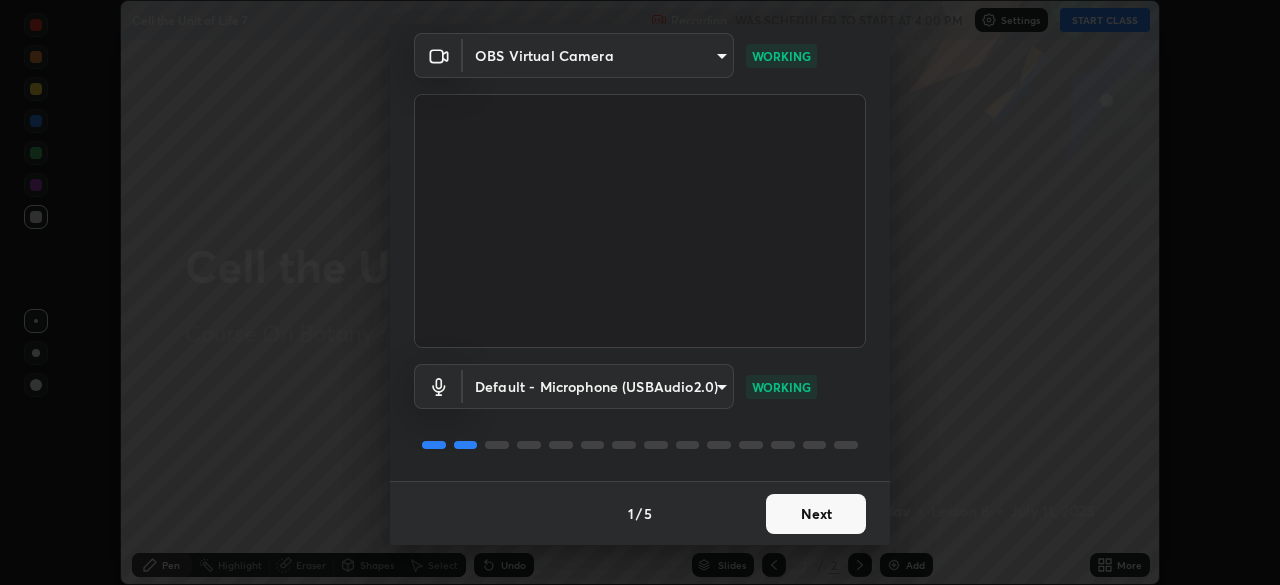 click on "Next" at bounding box center [816, 514] 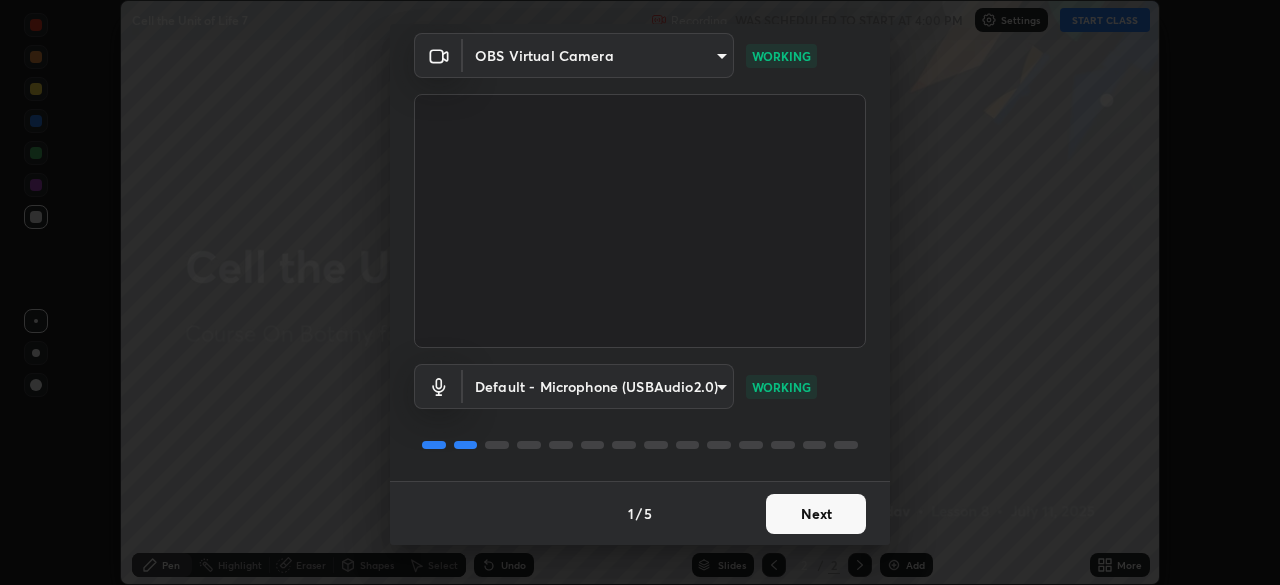 scroll, scrollTop: 0, scrollLeft: 0, axis: both 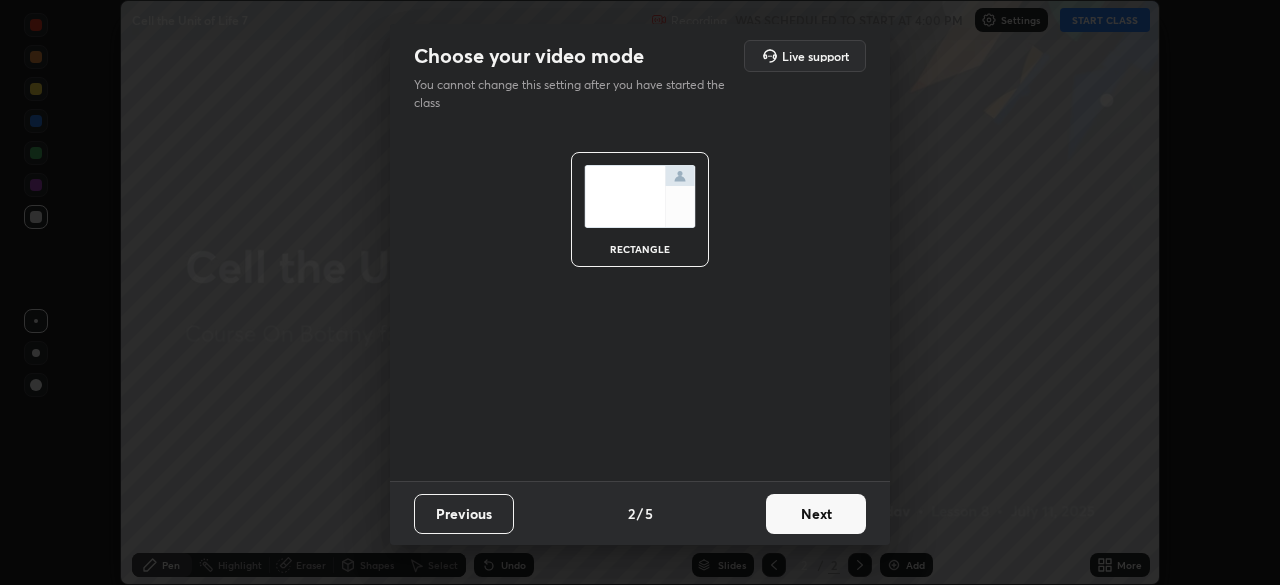 click on "Next" at bounding box center (816, 514) 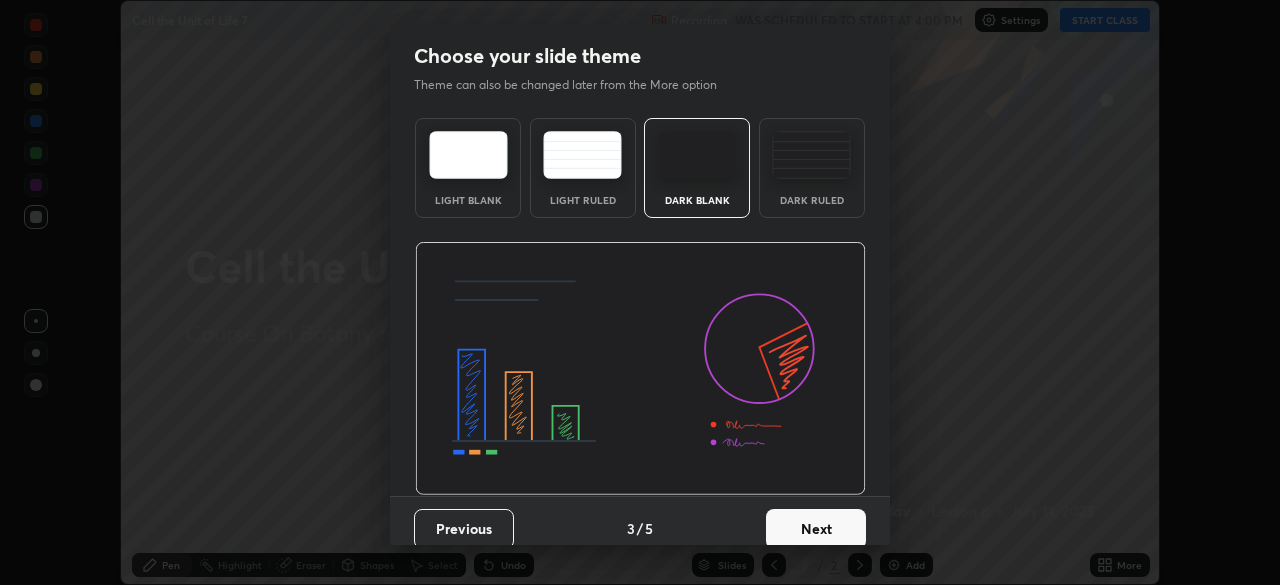 click on "Next" at bounding box center [816, 529] 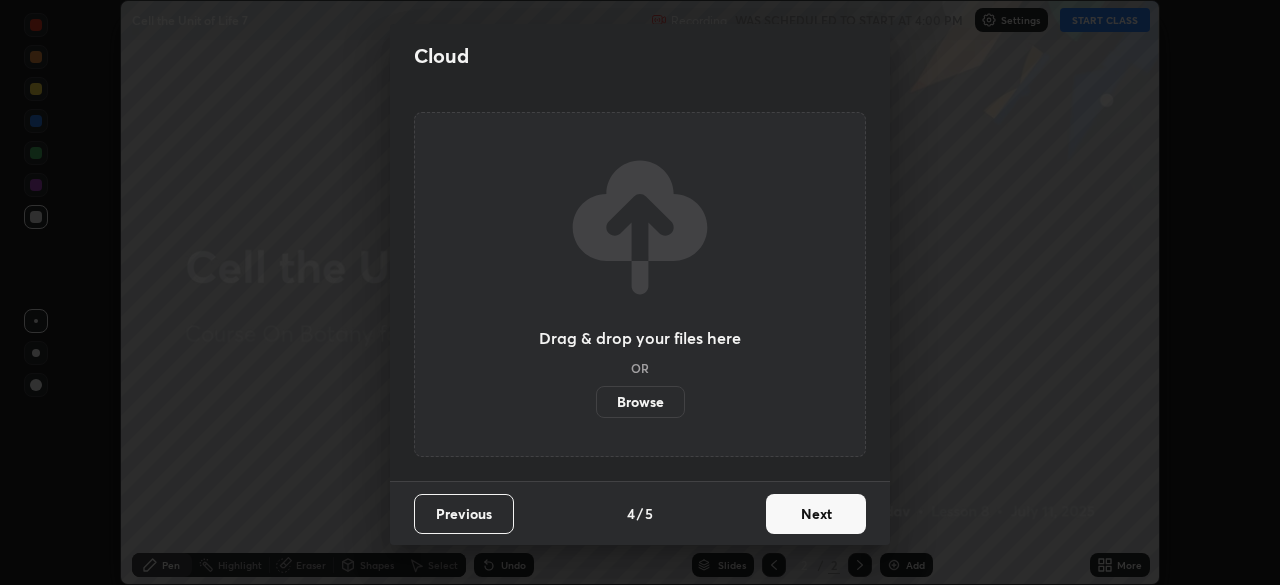 click on "Next" at bounding box center [816, 514] 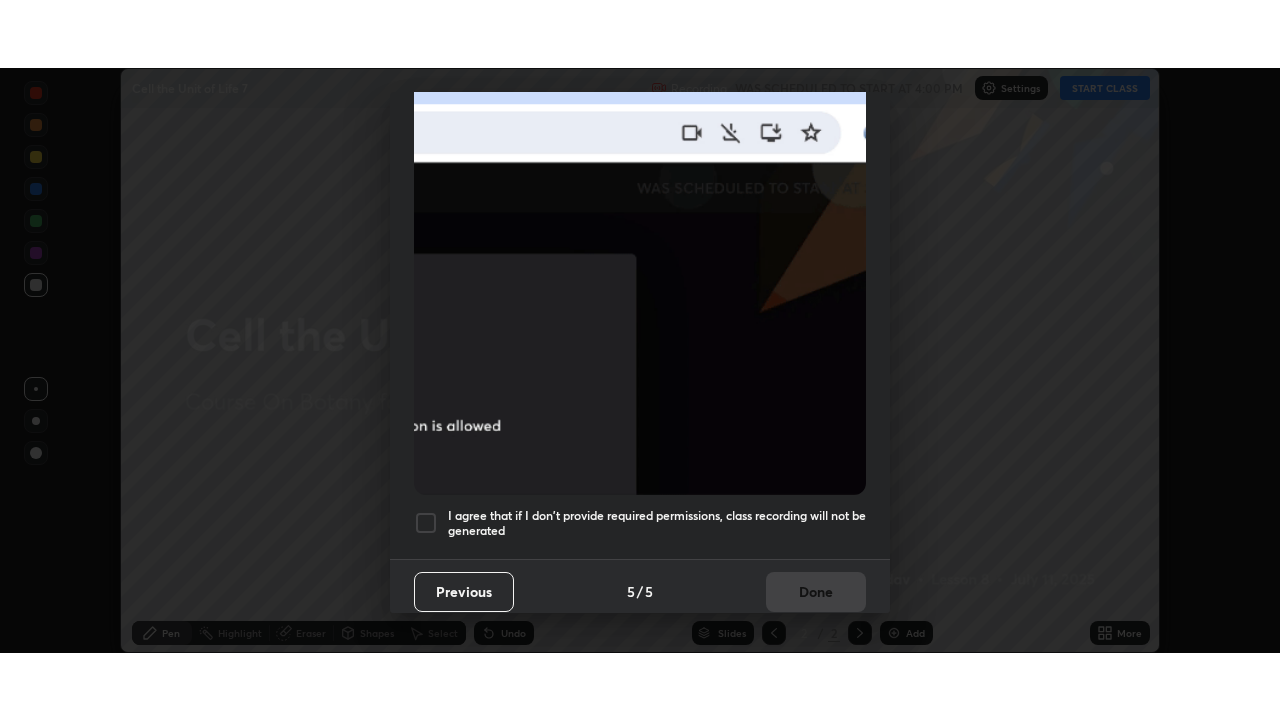 scroll, scrollTop: 479, scrollLeft: 0, axis: vertical 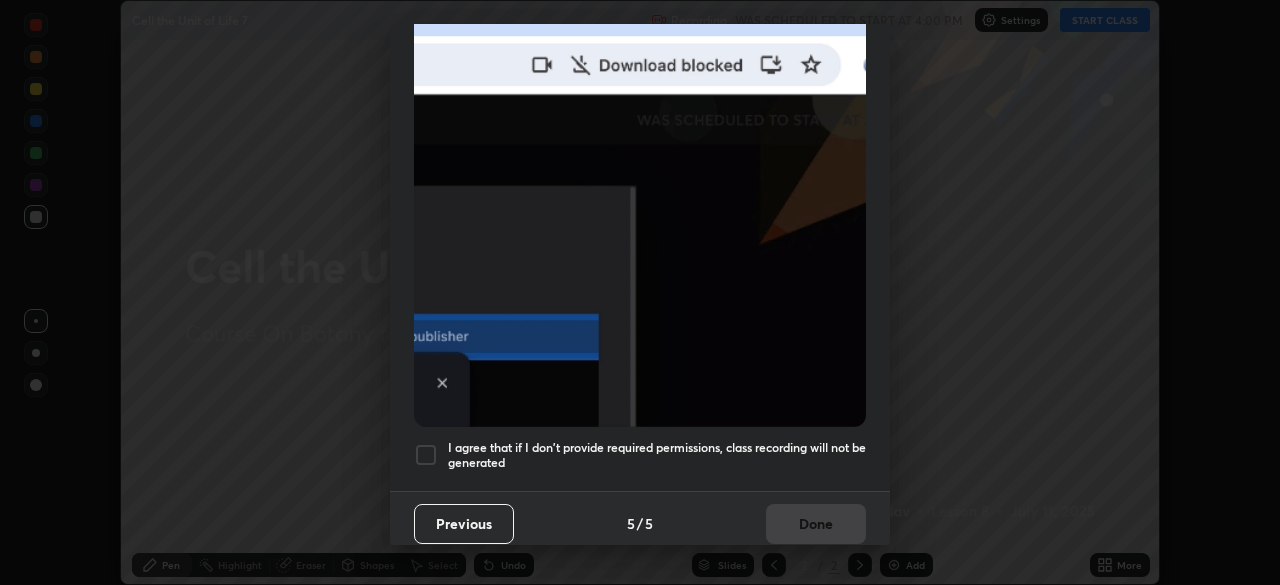 click at bounding box center (426, 455) 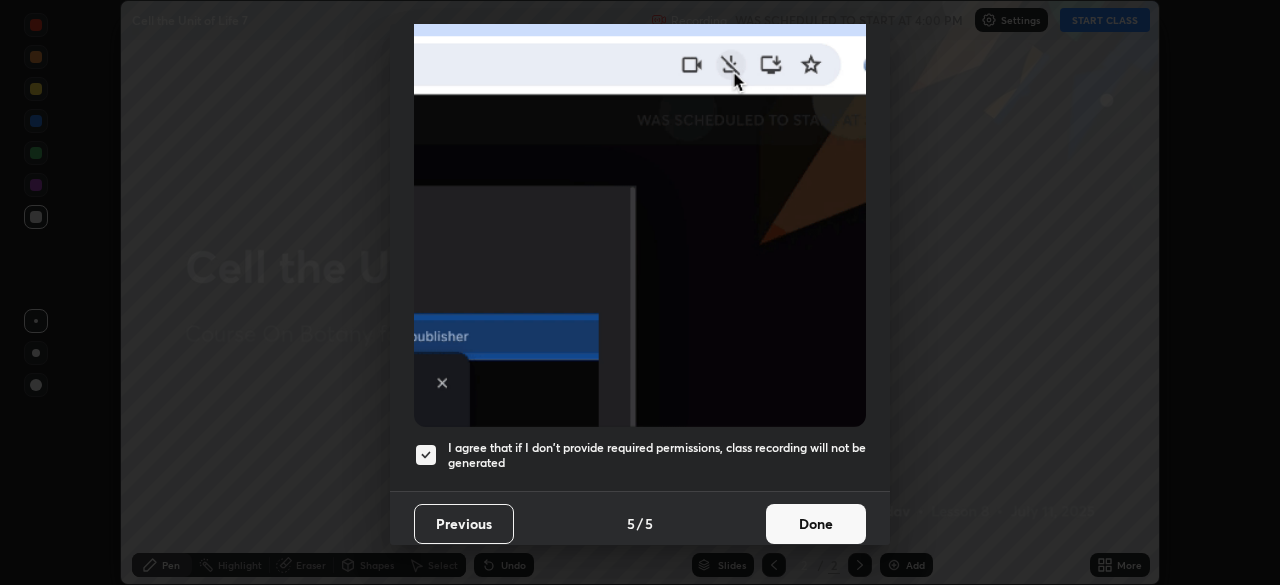 click on "Done" at bounding box center [816, 524] 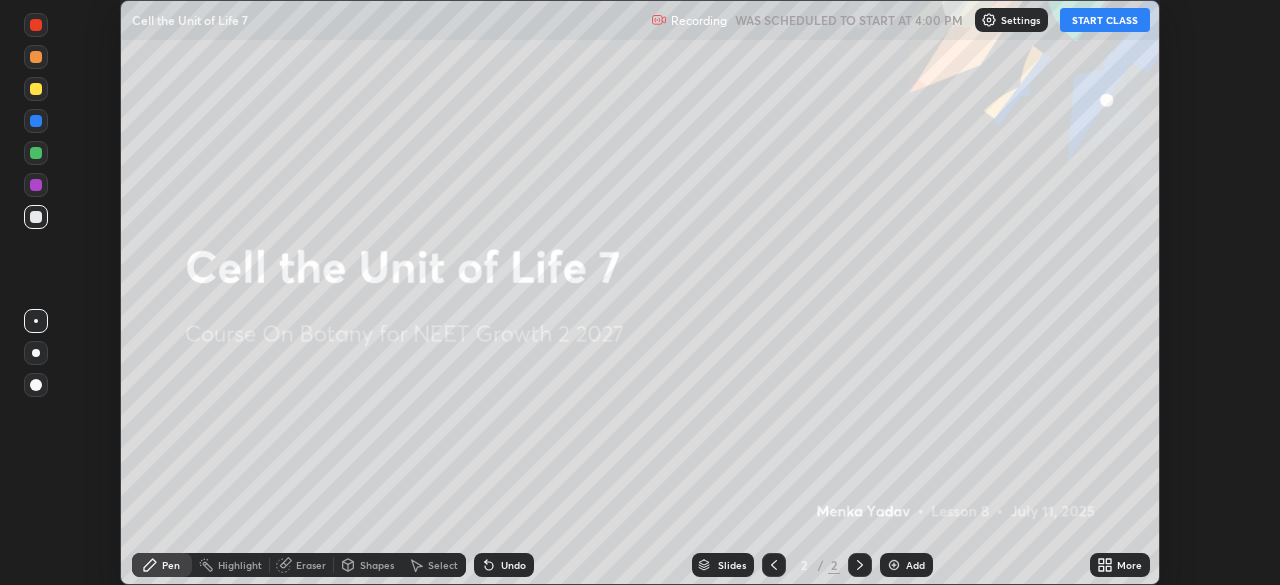 click on "START CLASS" at bounding box center (1105, 20) 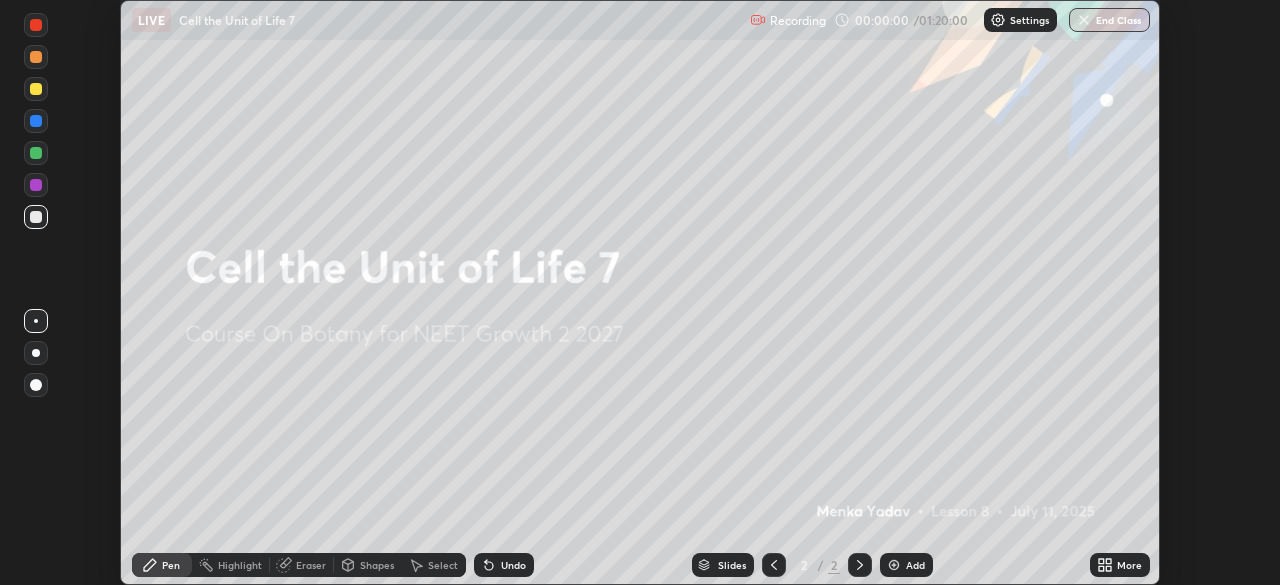 click on "More" at bounding box center (1129, 565) 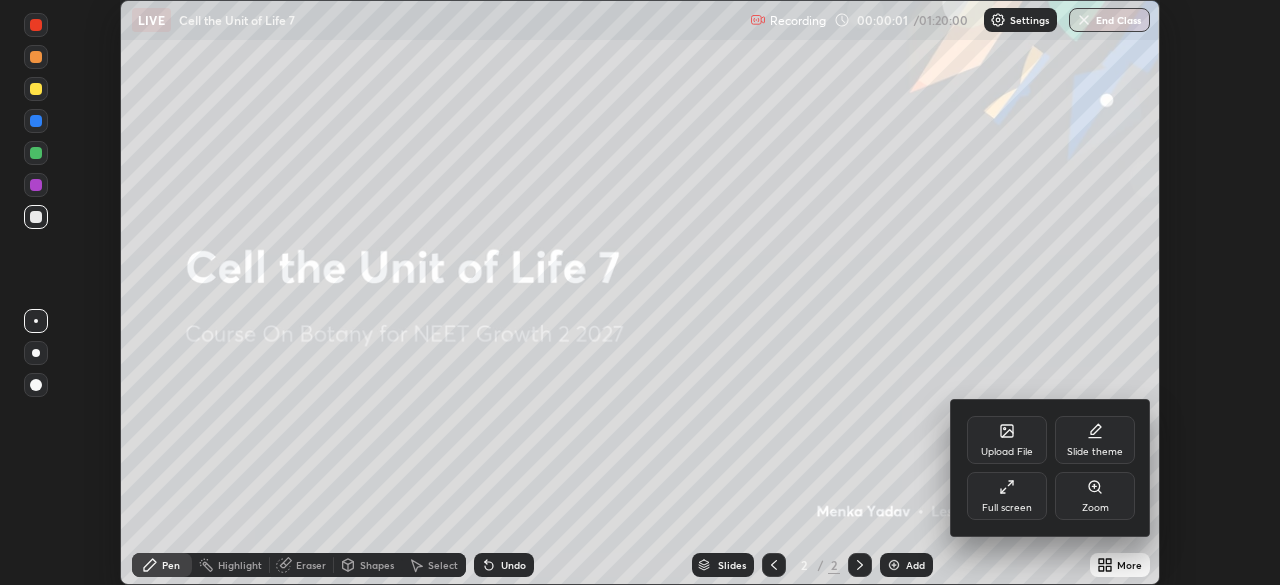 click on "Full screen" at bounding box center [1007, 496] 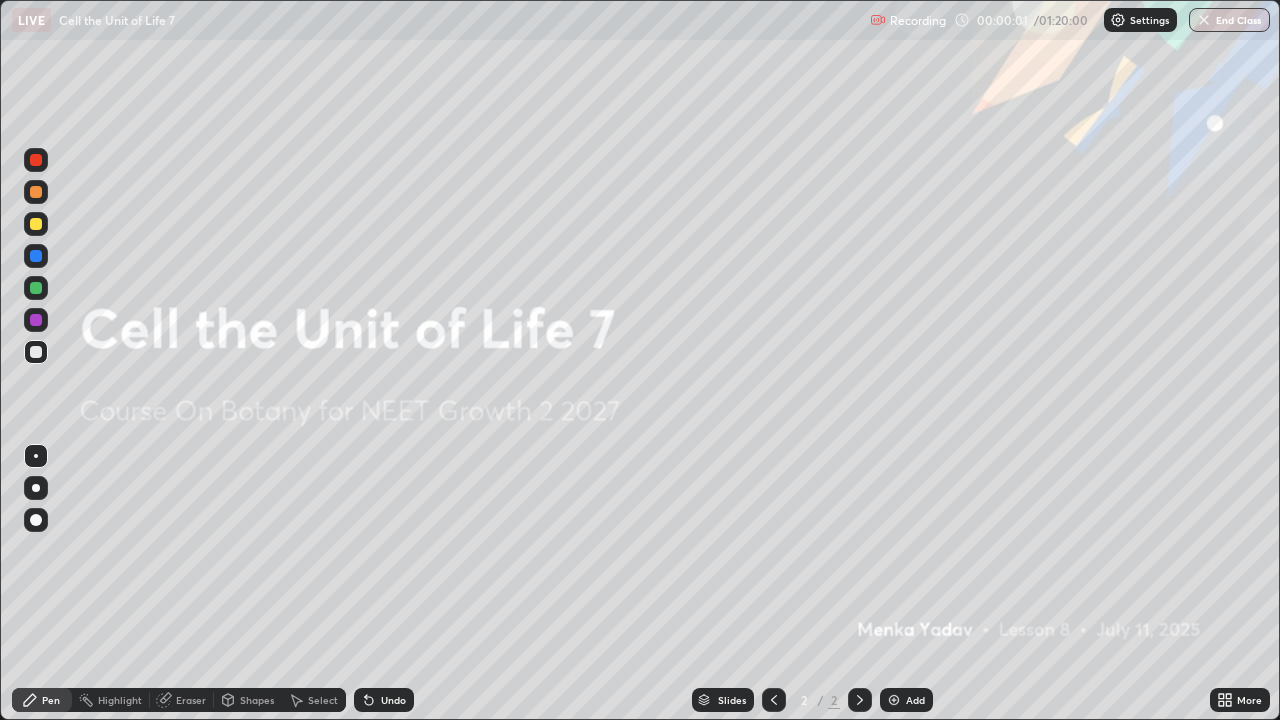 scroll, scrollTop: 99280, scrollLeft: 98720, axis: both 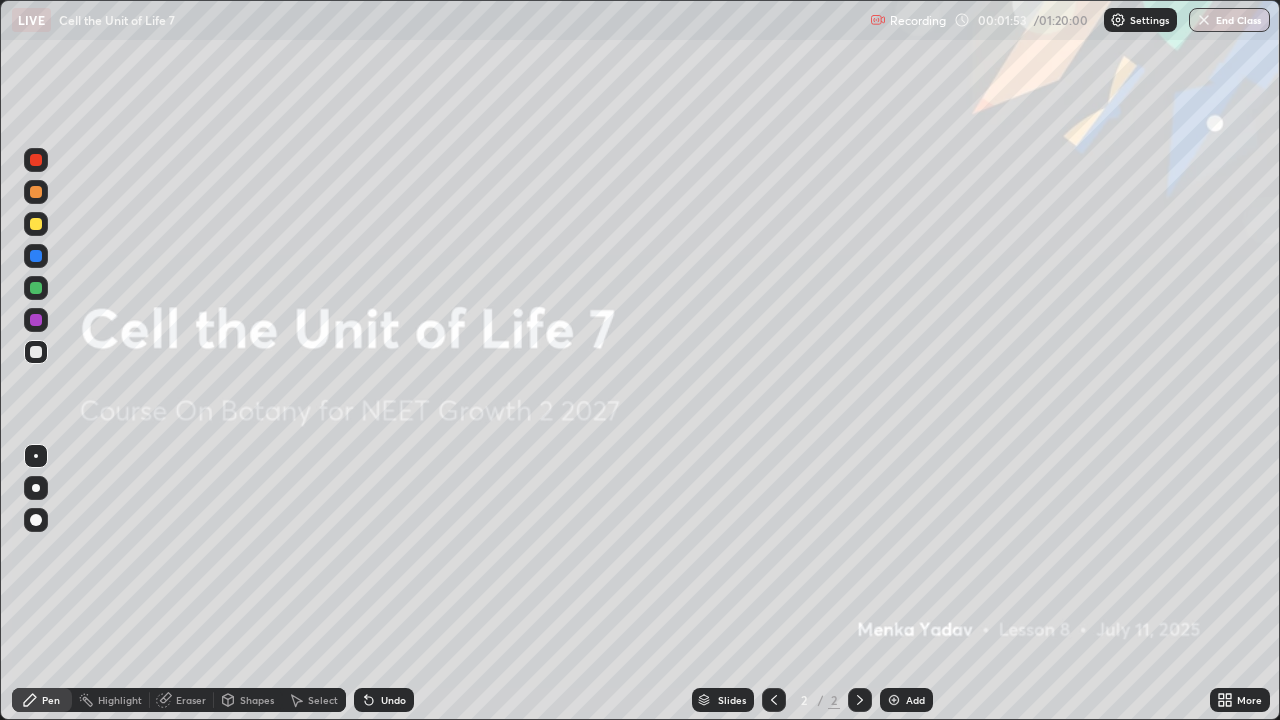 click 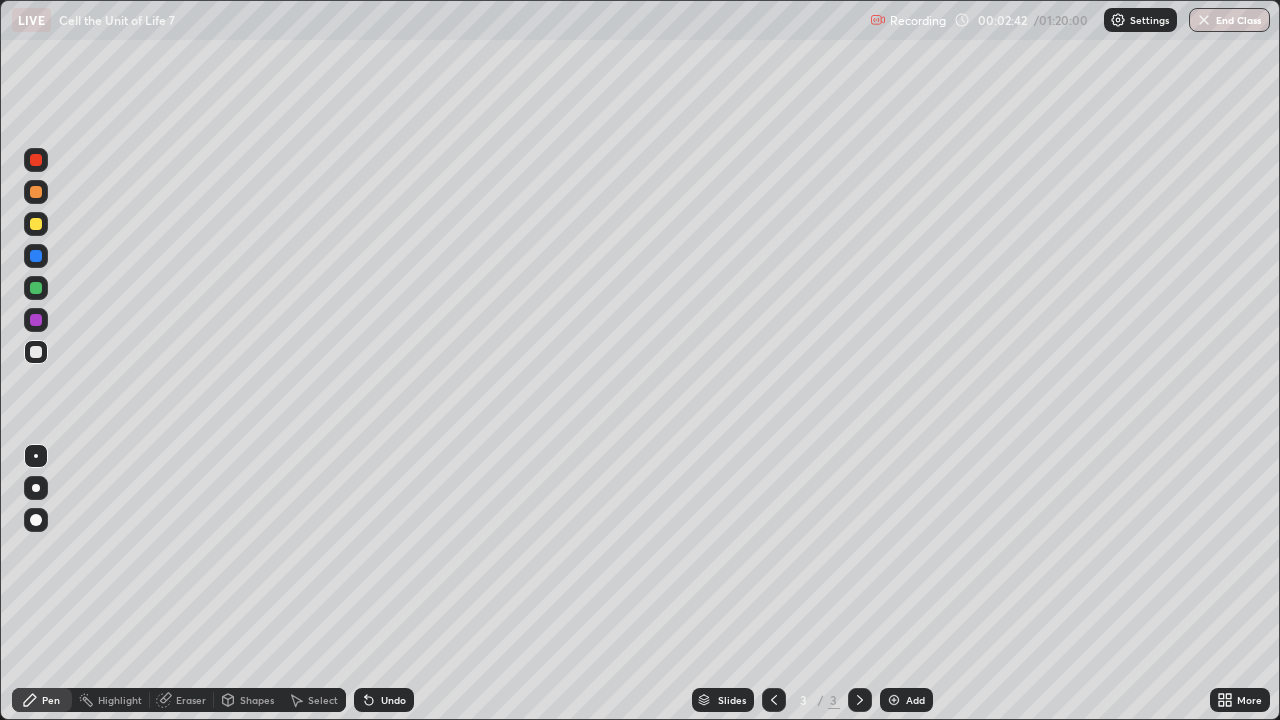 click at bounding box center (36, 288) 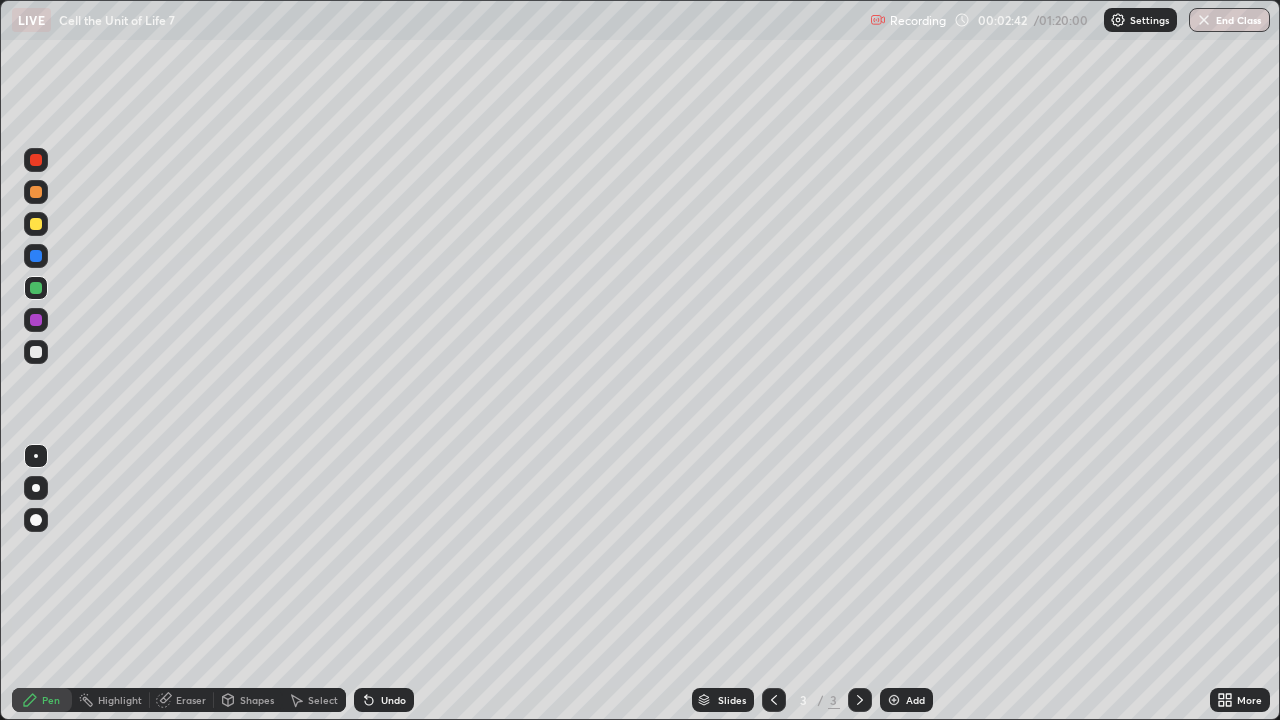 click at bounding box center (36, 288) 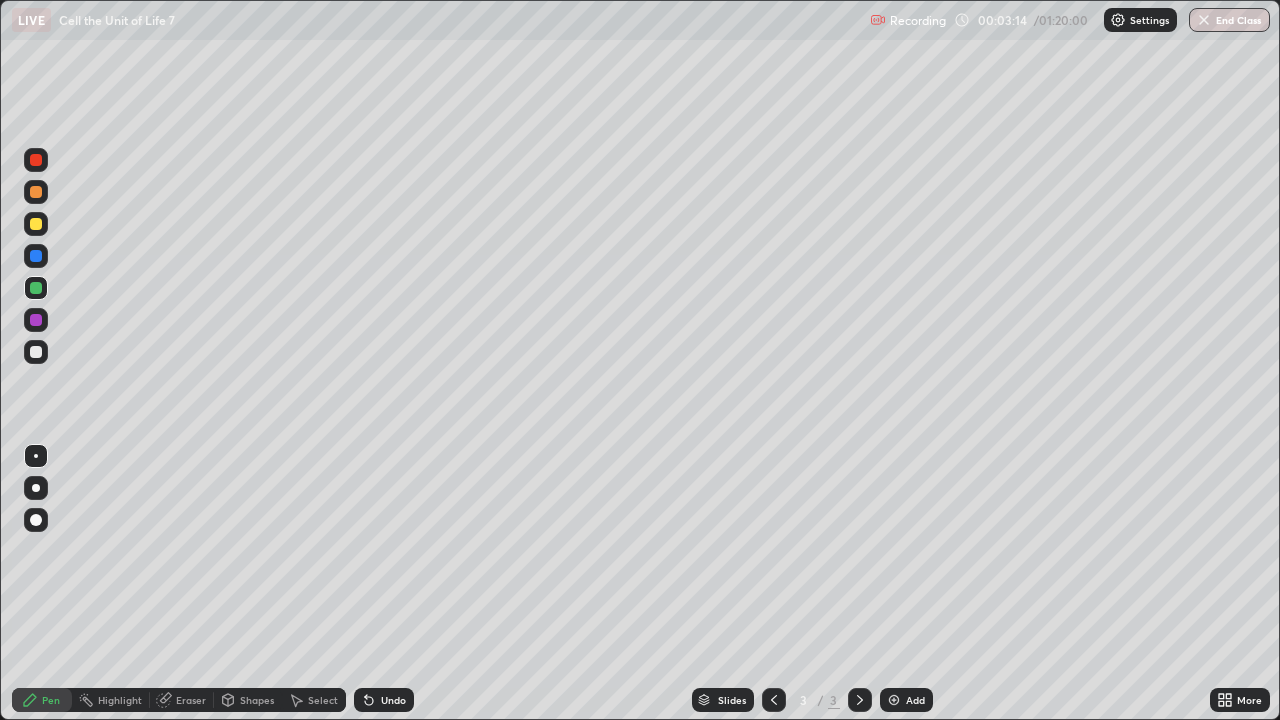 click on "More" at bounding box center (1249, 700) 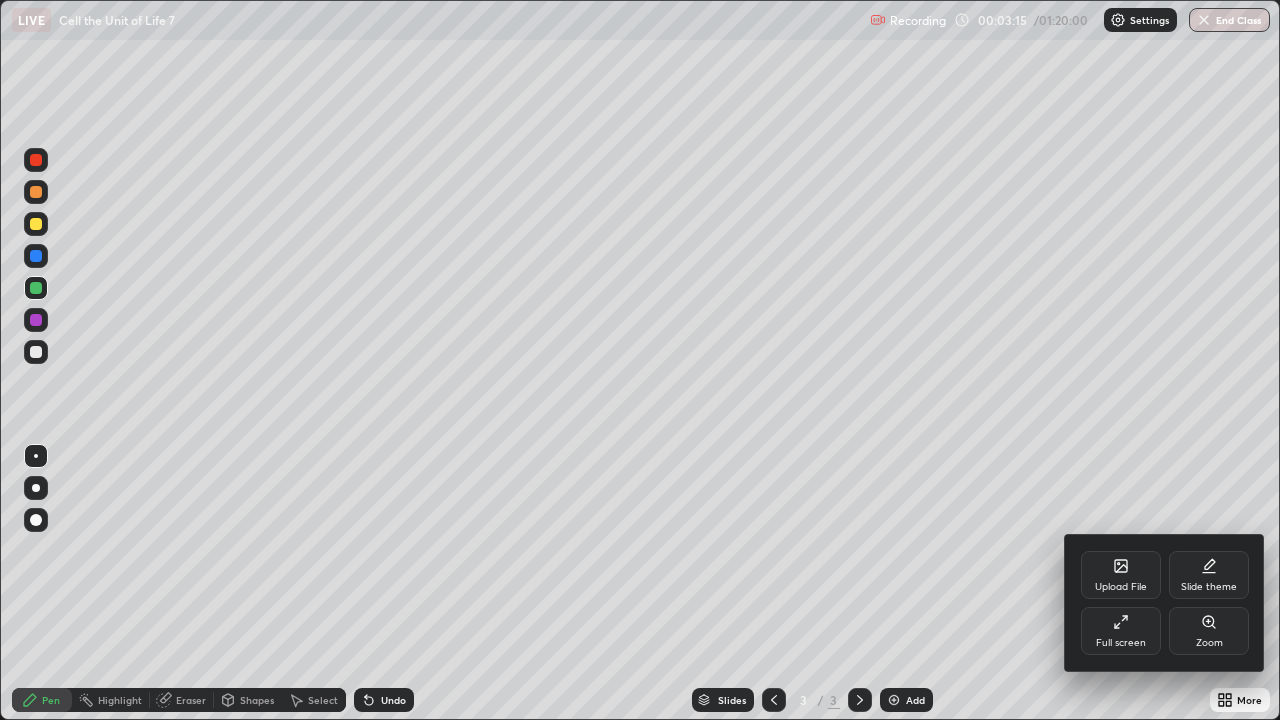 click on "Upload File" at bounding box center (1121, 587) 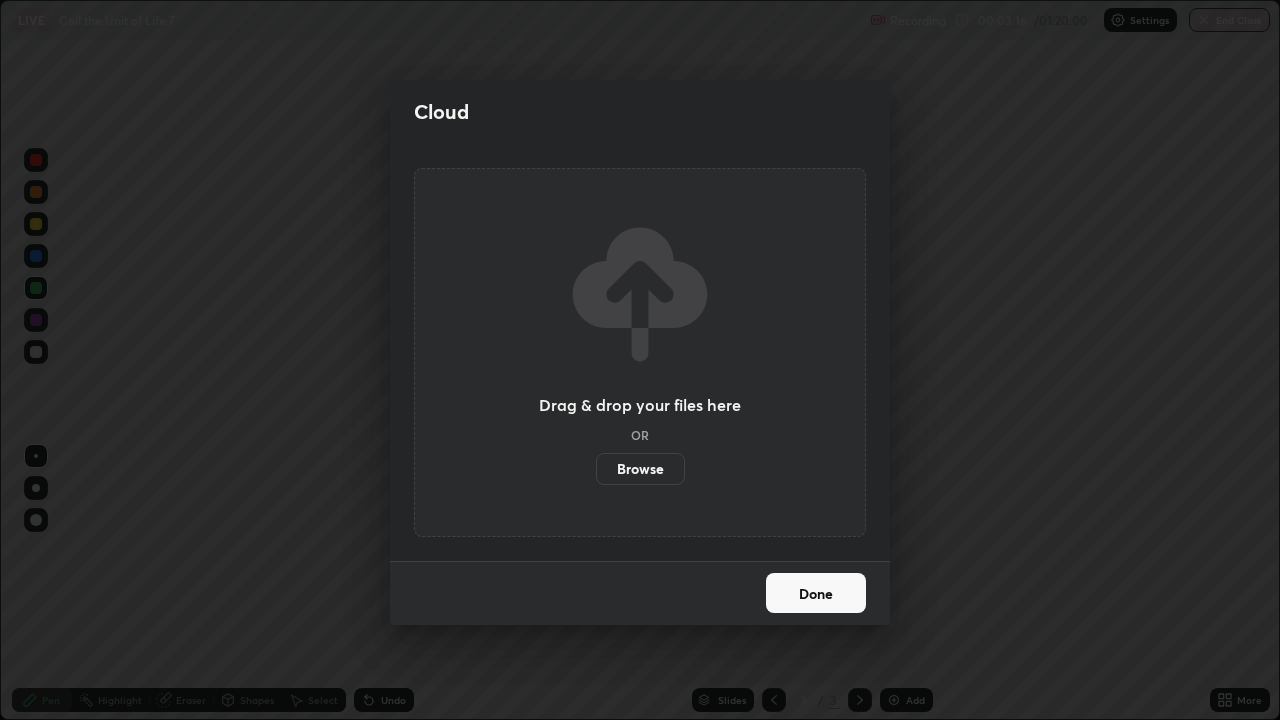 click on "Browse" at bounding box center [640, 469] 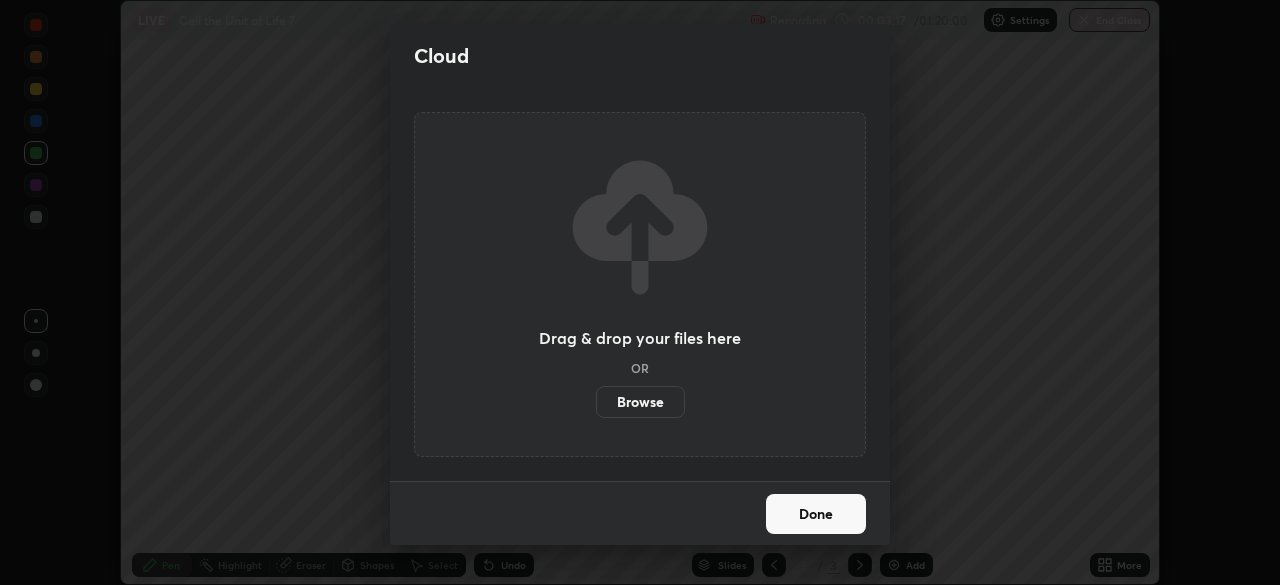 scroll, scrollTop: 585, scrollLeft: 1280, axis: both 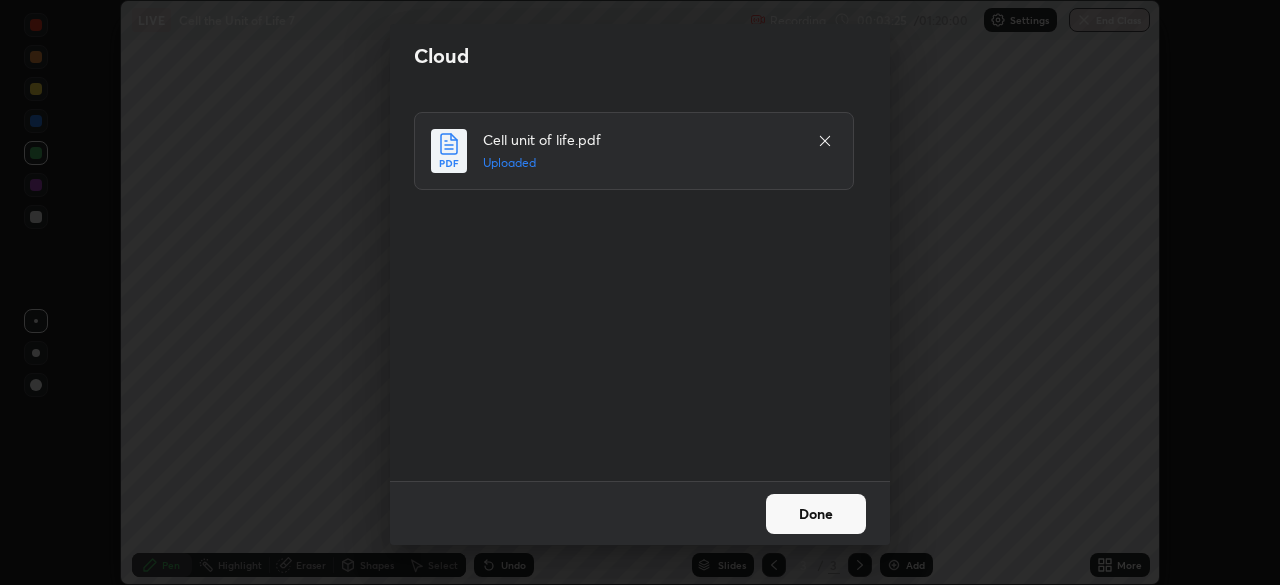 click on "Done" at bounding box center [816, 514] 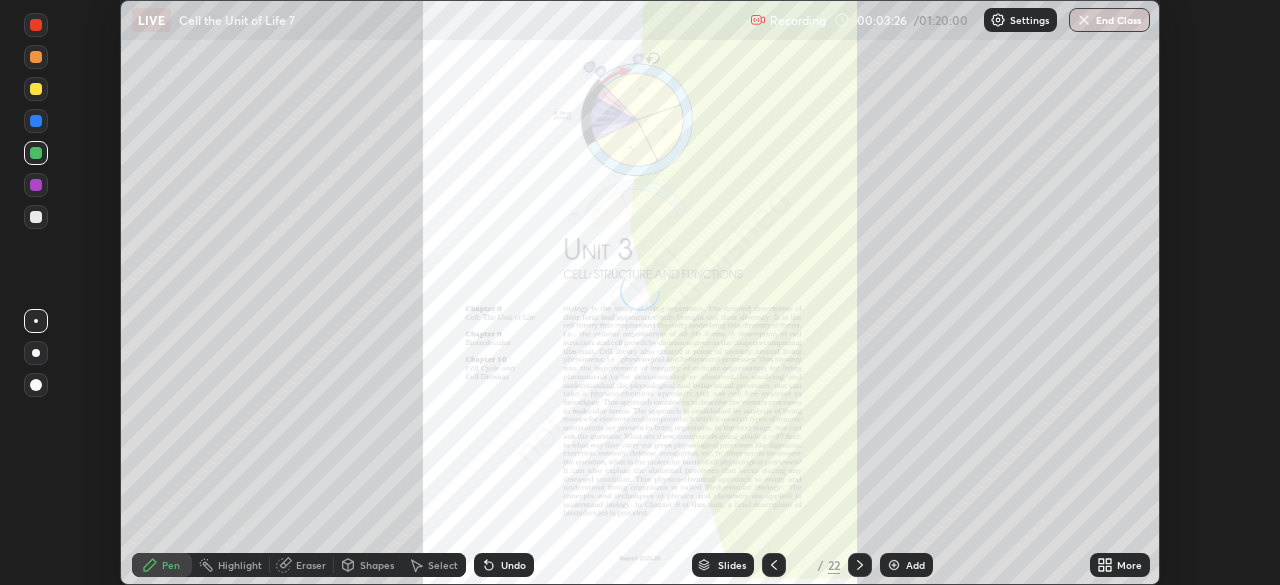 click on "Slides" at bounding box center (732, 565) 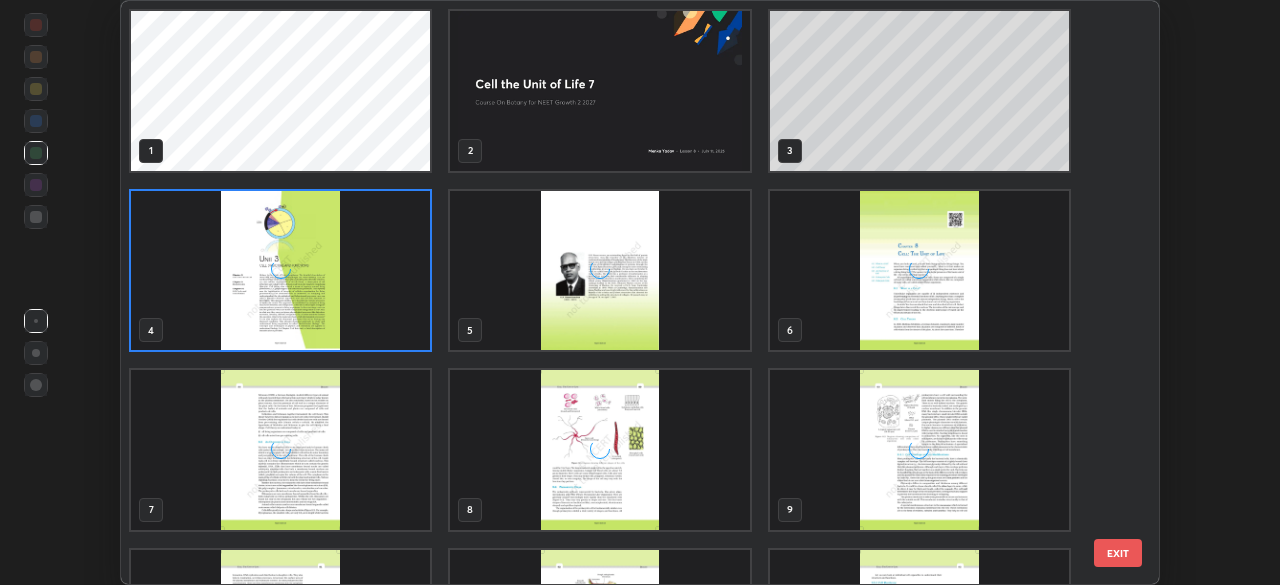 scroll, scrollTop: 7, scrollLeft: 11, axis: both 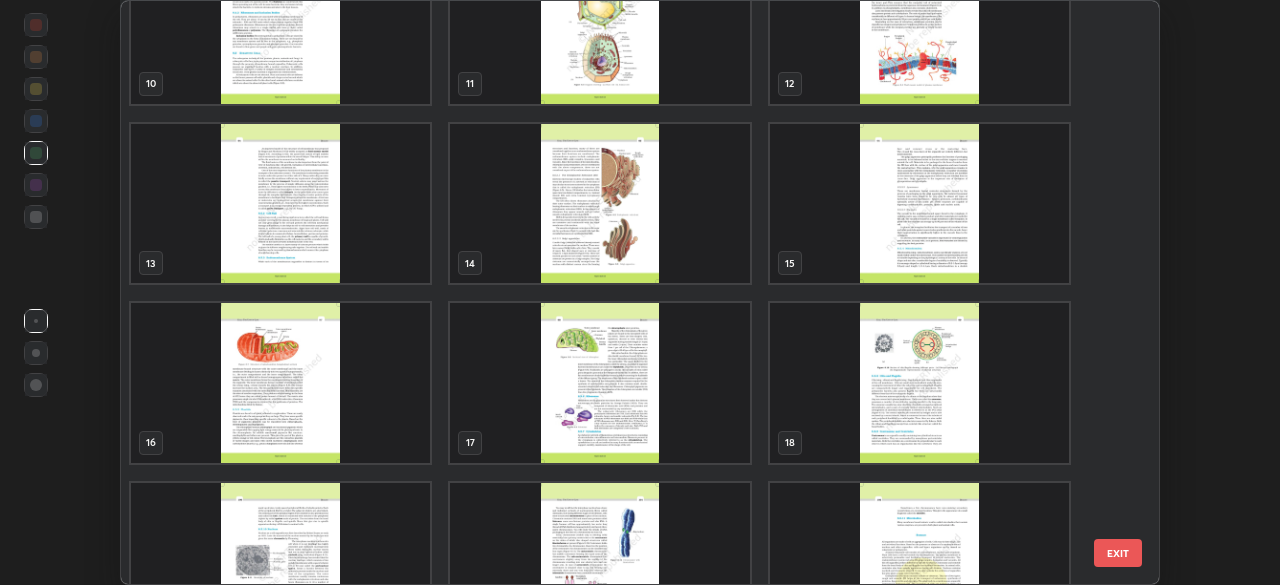 click at bounding box center (280, 563) 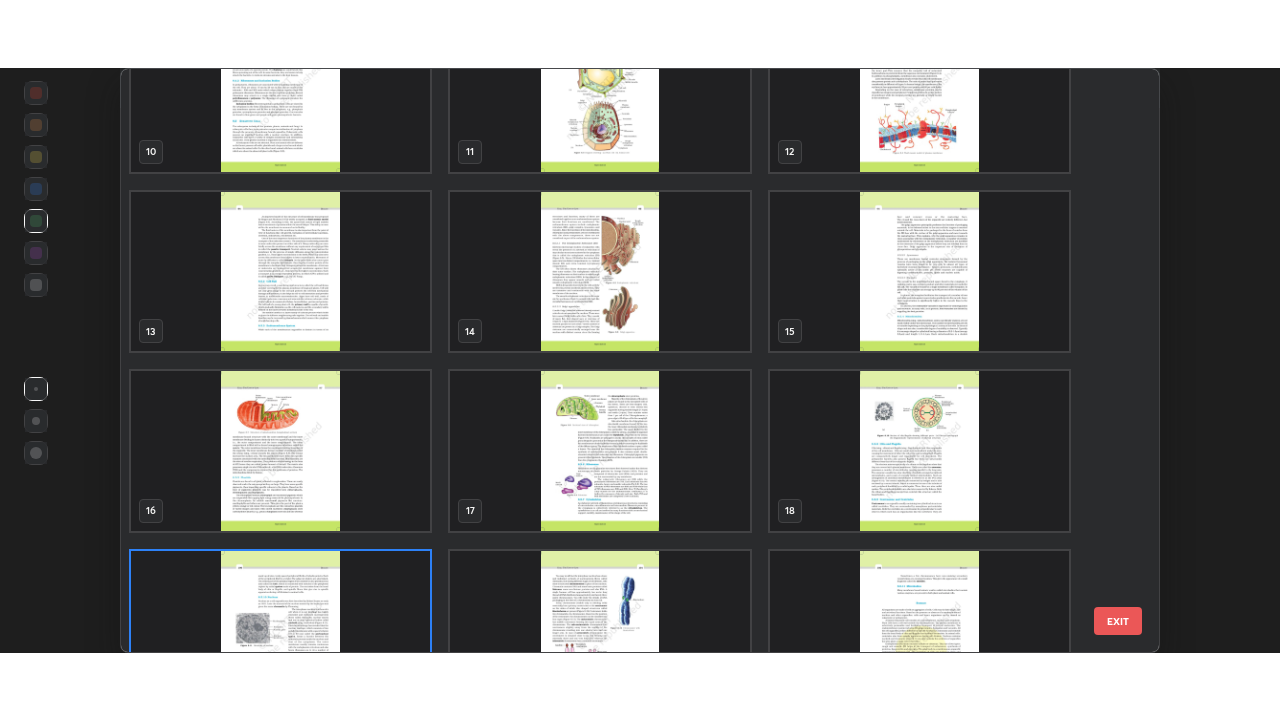 scroll, scrollTop: 674, scrollLeft: 0, axis: vertical 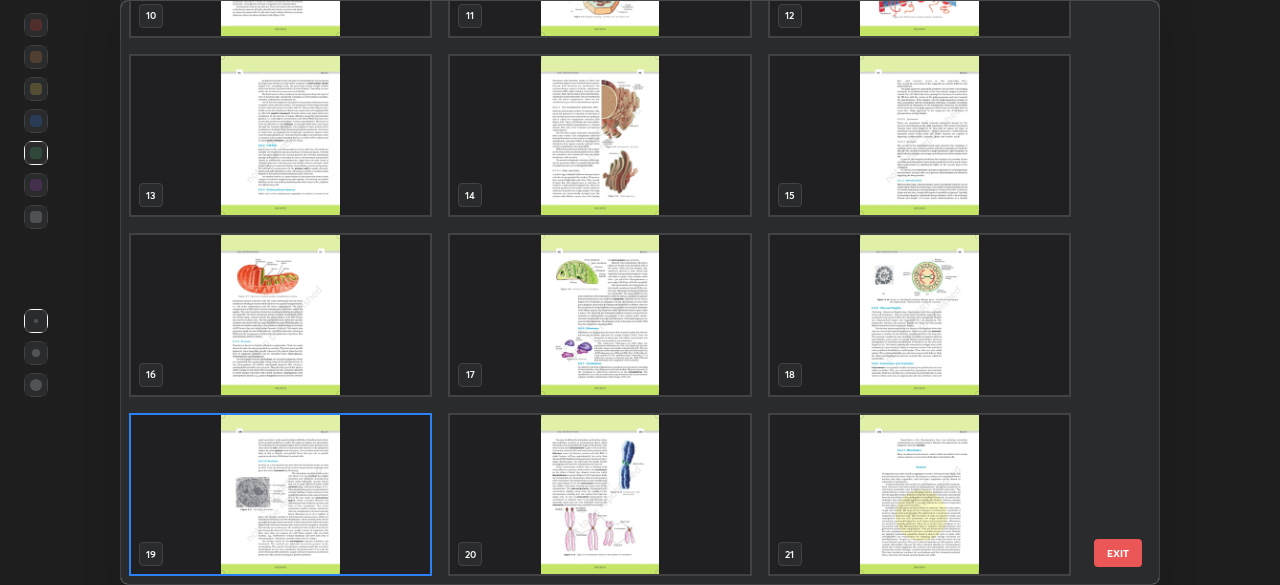 click at bounding box center (280, 495) 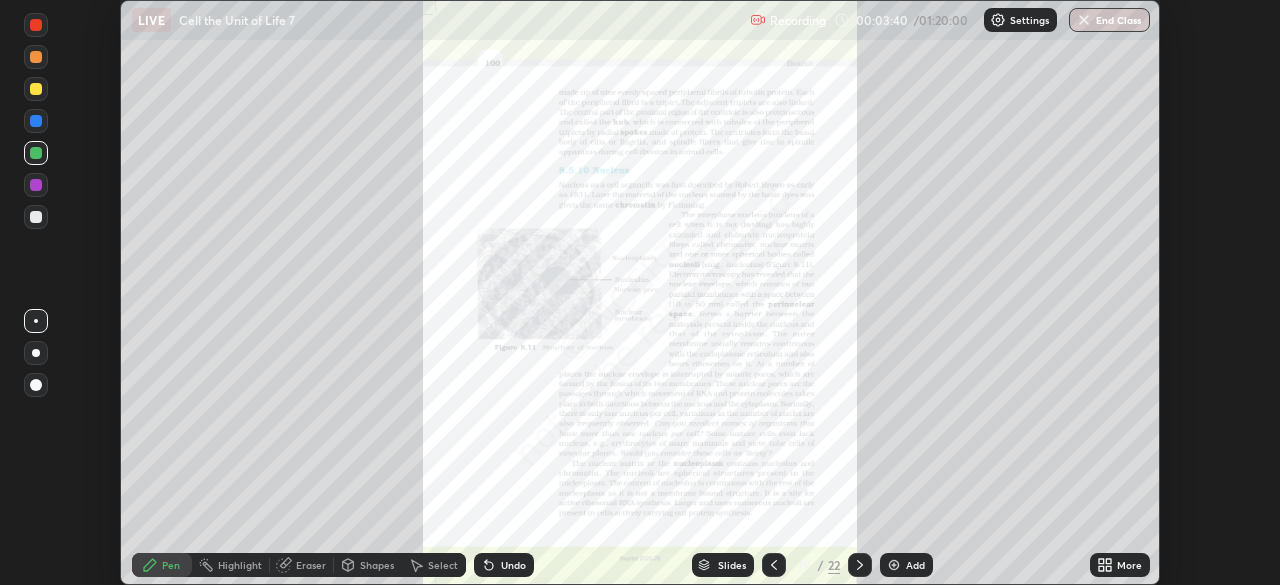 click 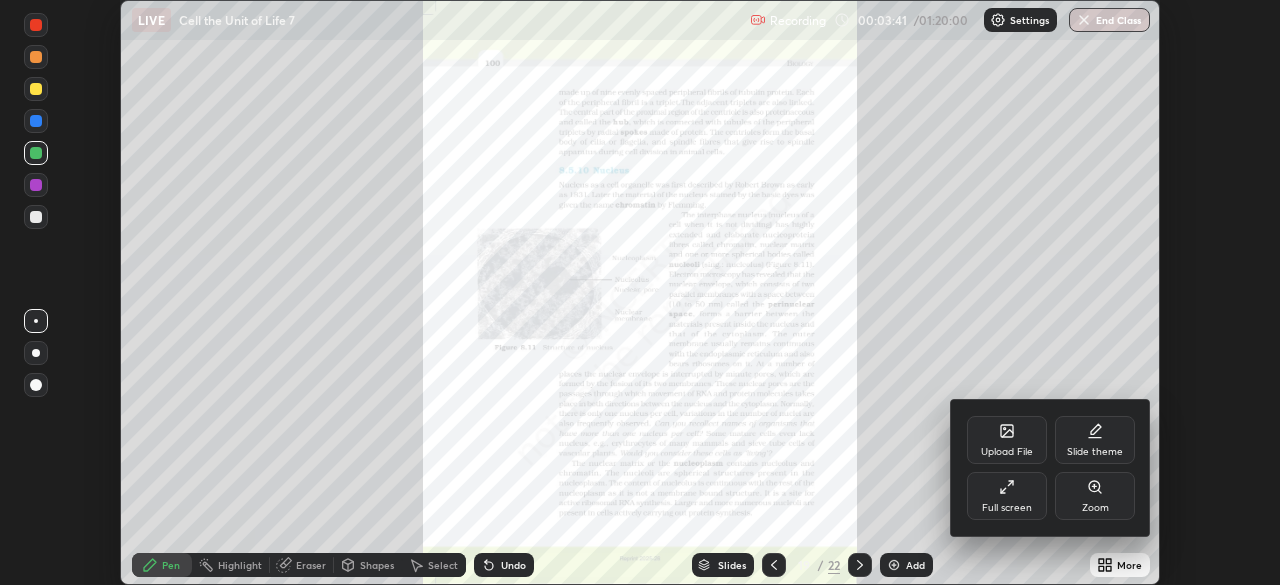 click on "Full screen" at bounding box center [1007, 508] 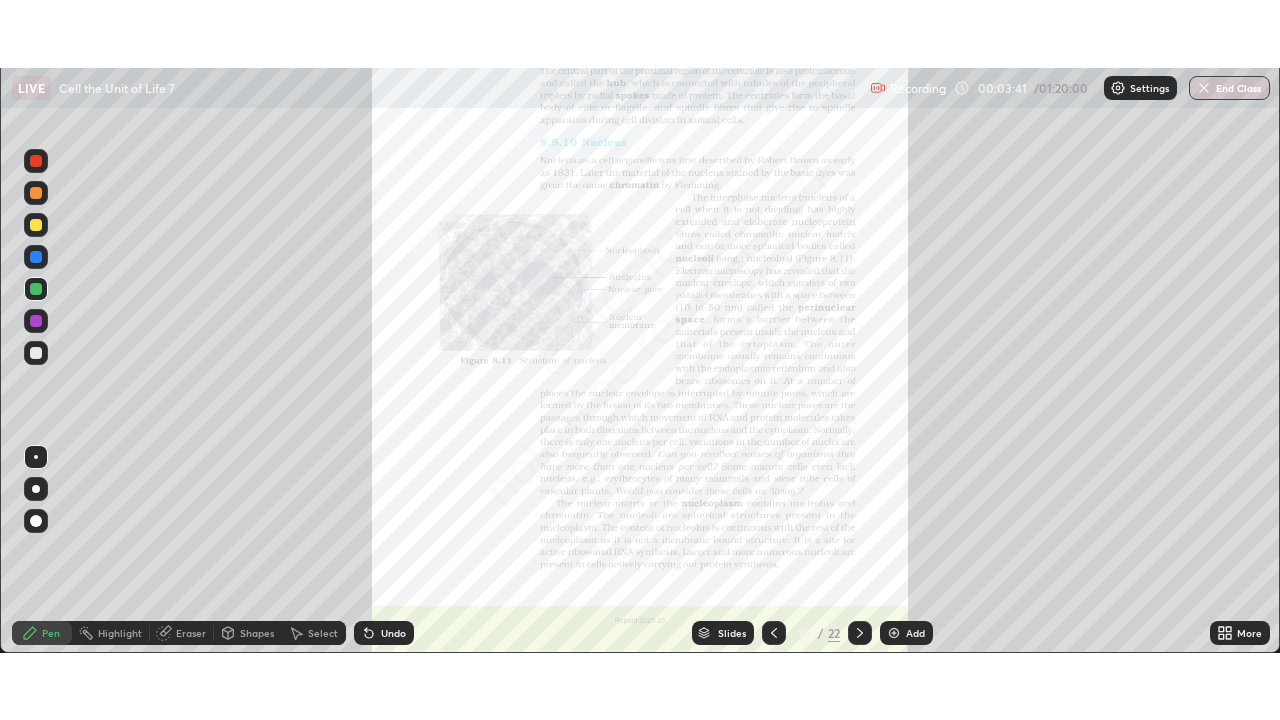 scroll, scrollTop: 99280, scrollLeft: 98720, axis: both 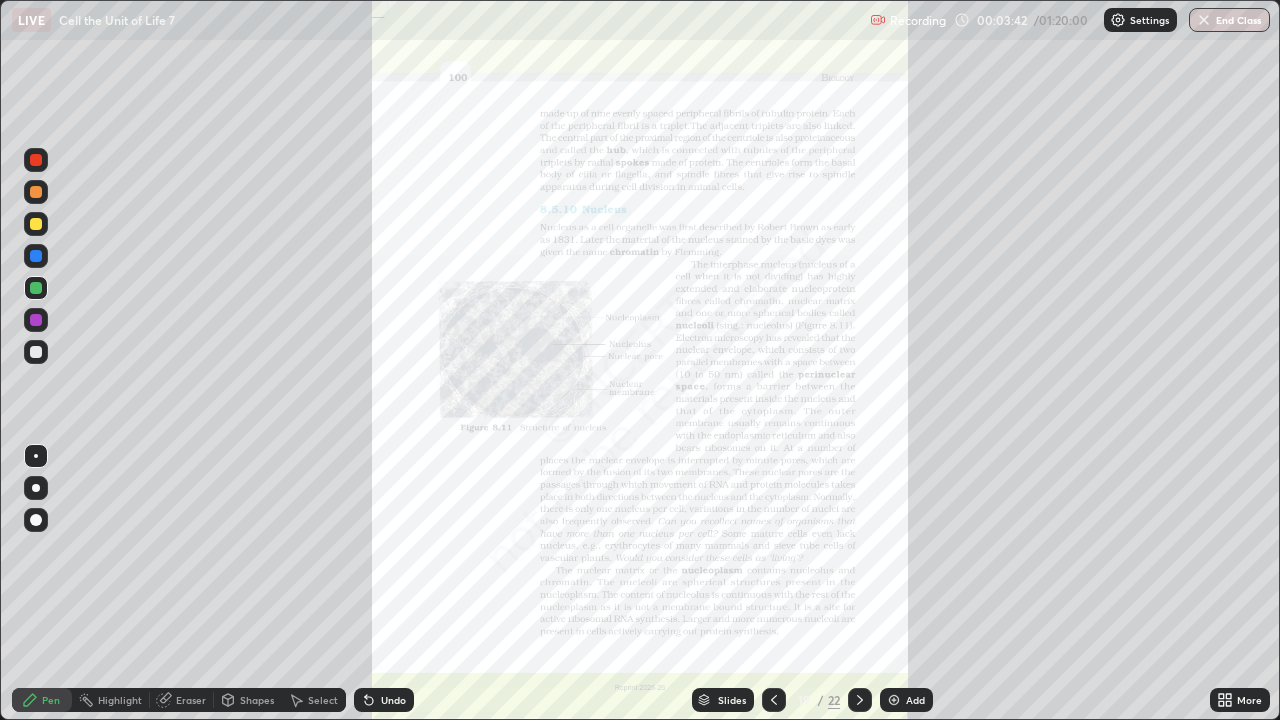 click on "Add" at bounding box center [915, 700] 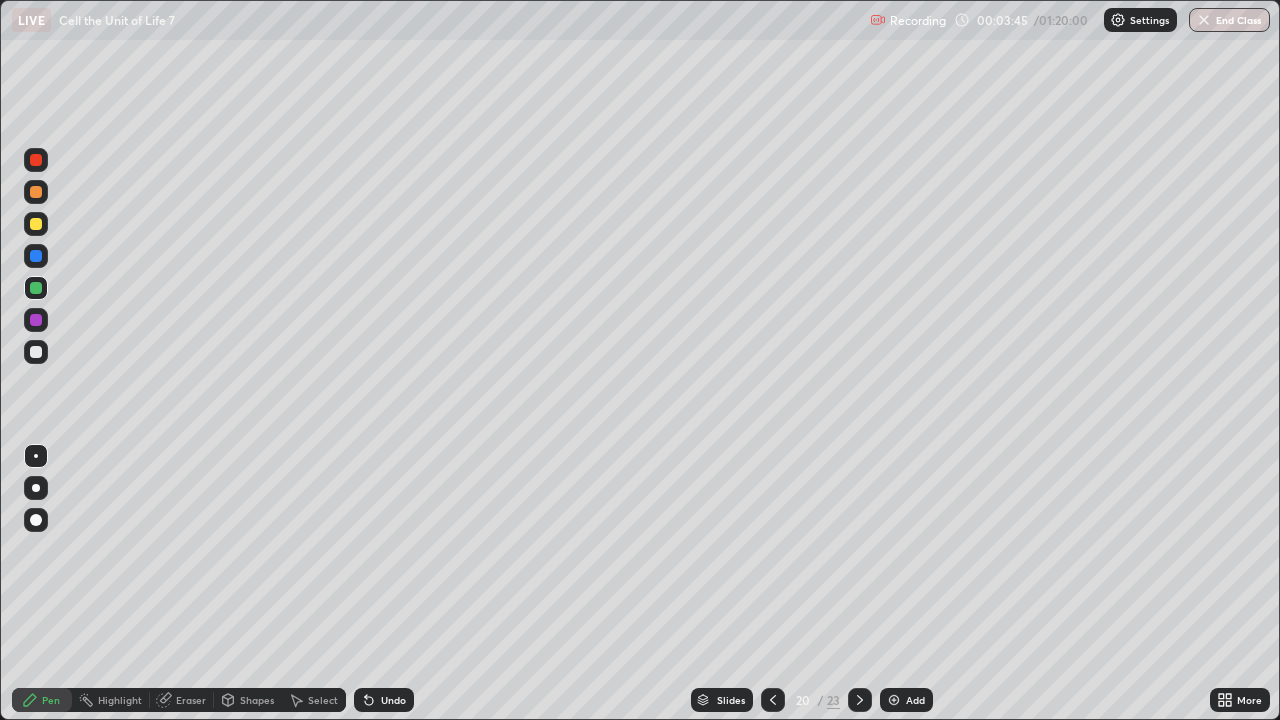 click on "Slides" at bounding box center [731, 700] 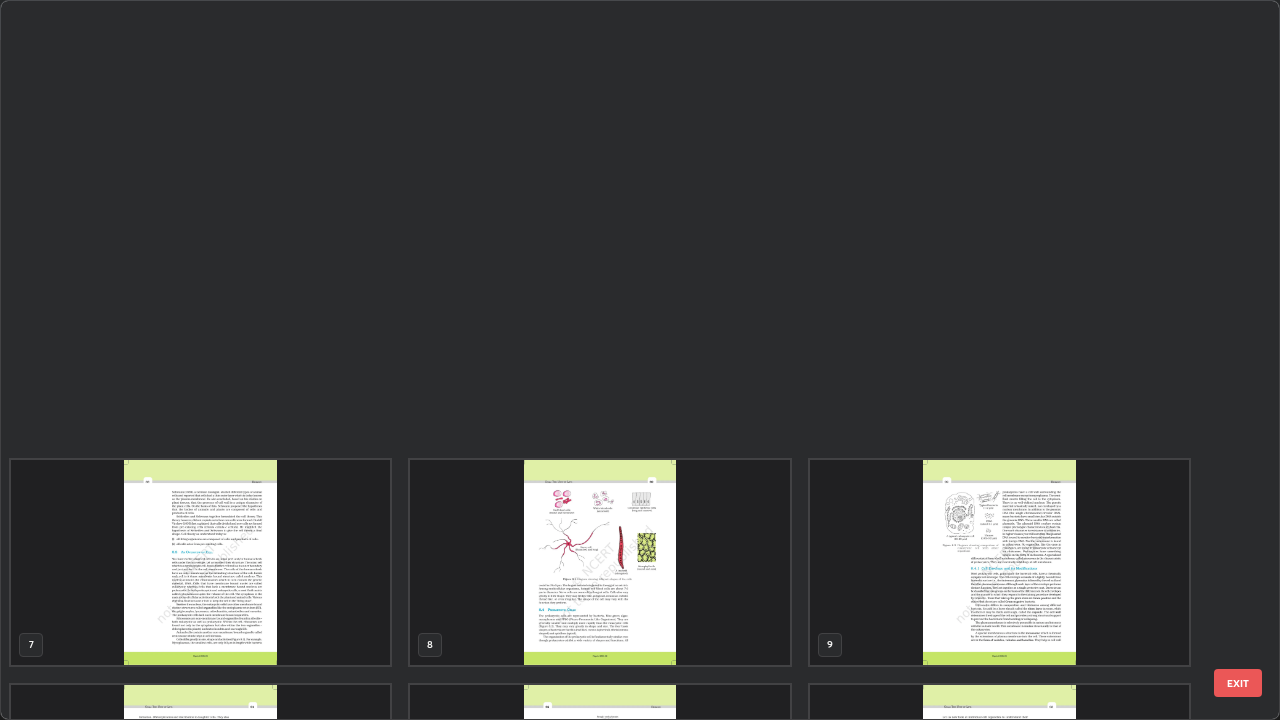 scroll, scrollTop: 854, scrollLeft: 0, axis: vertical 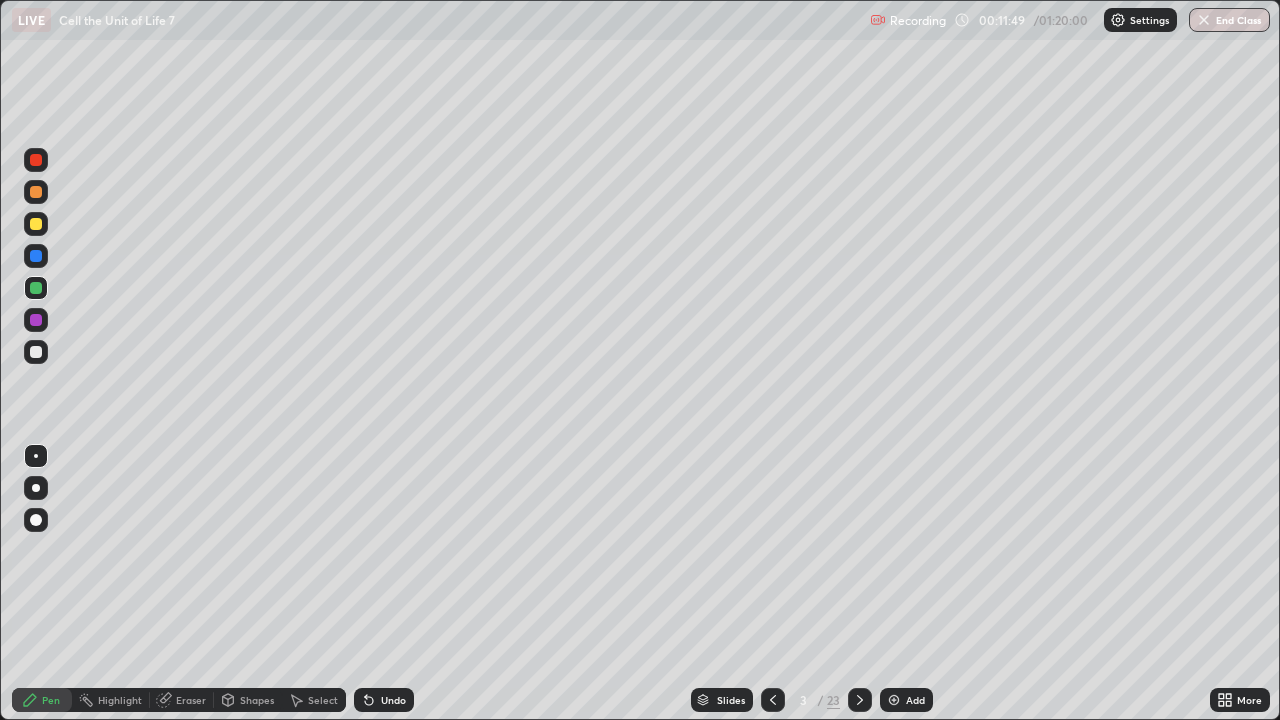 click on "Undo" at bounding box center (384, 700) 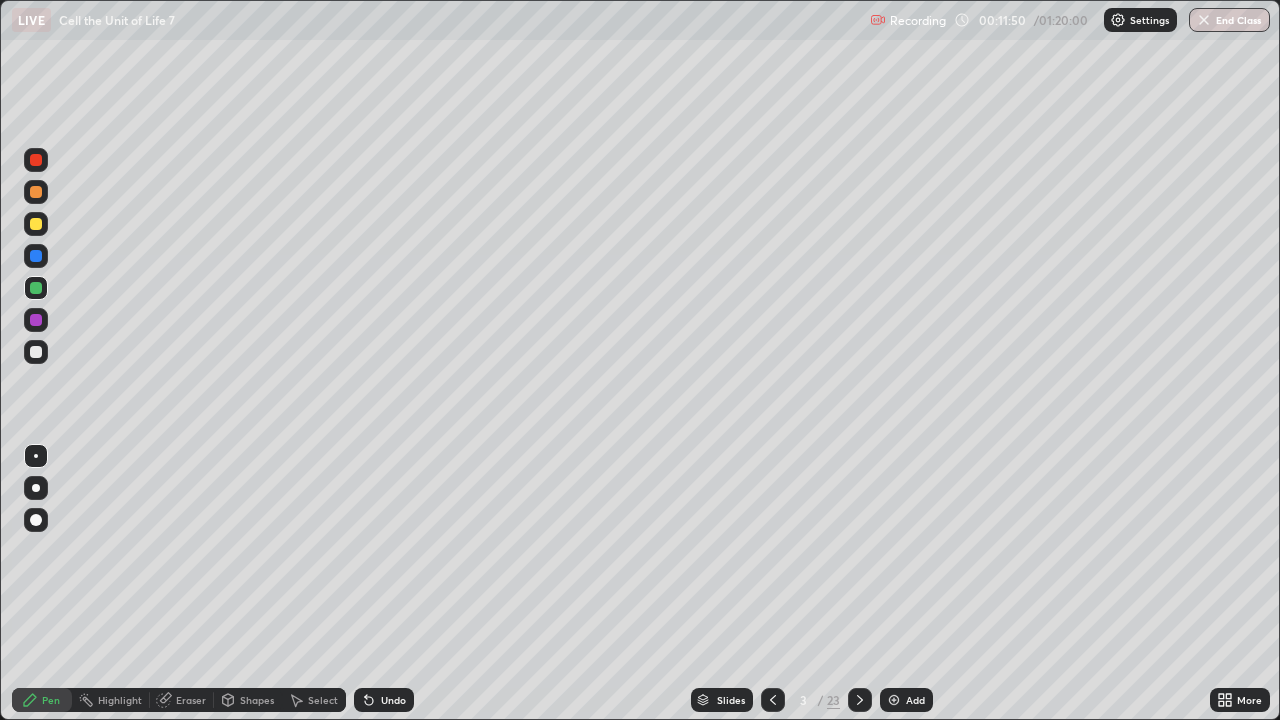 click on "Undo" at bounding box center [393, 700] 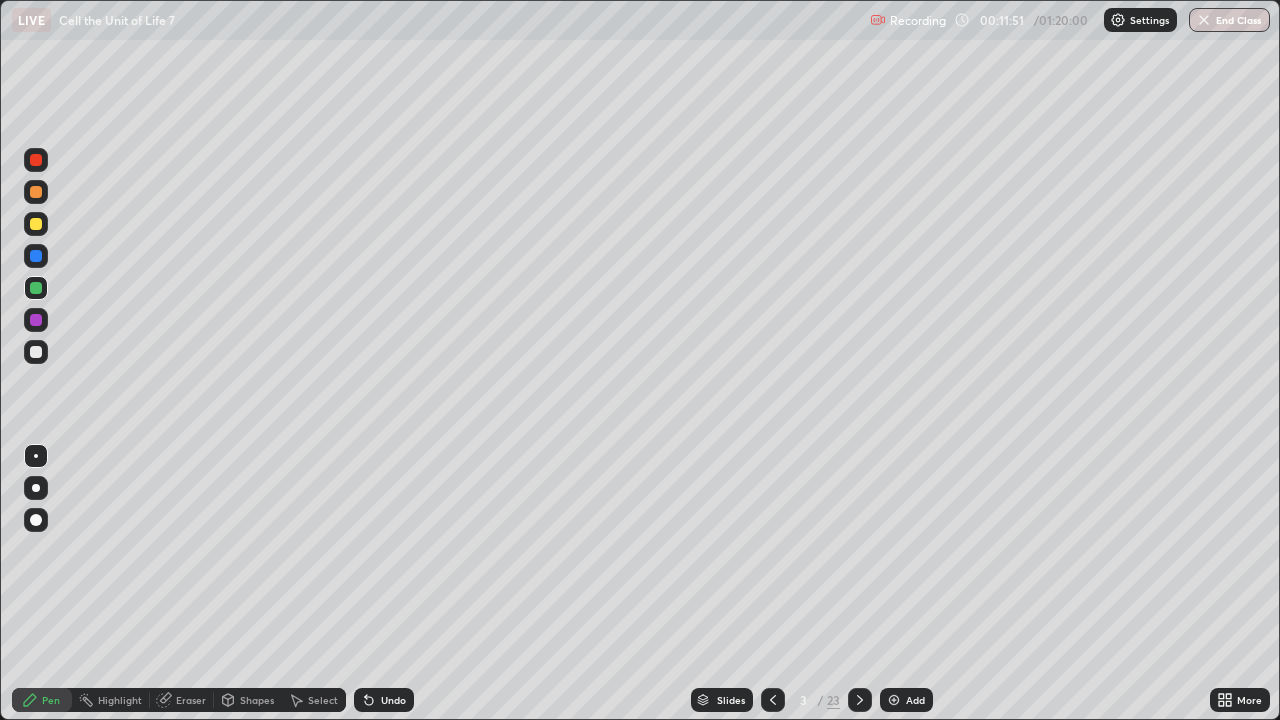 click at bounding box center [36, 352] 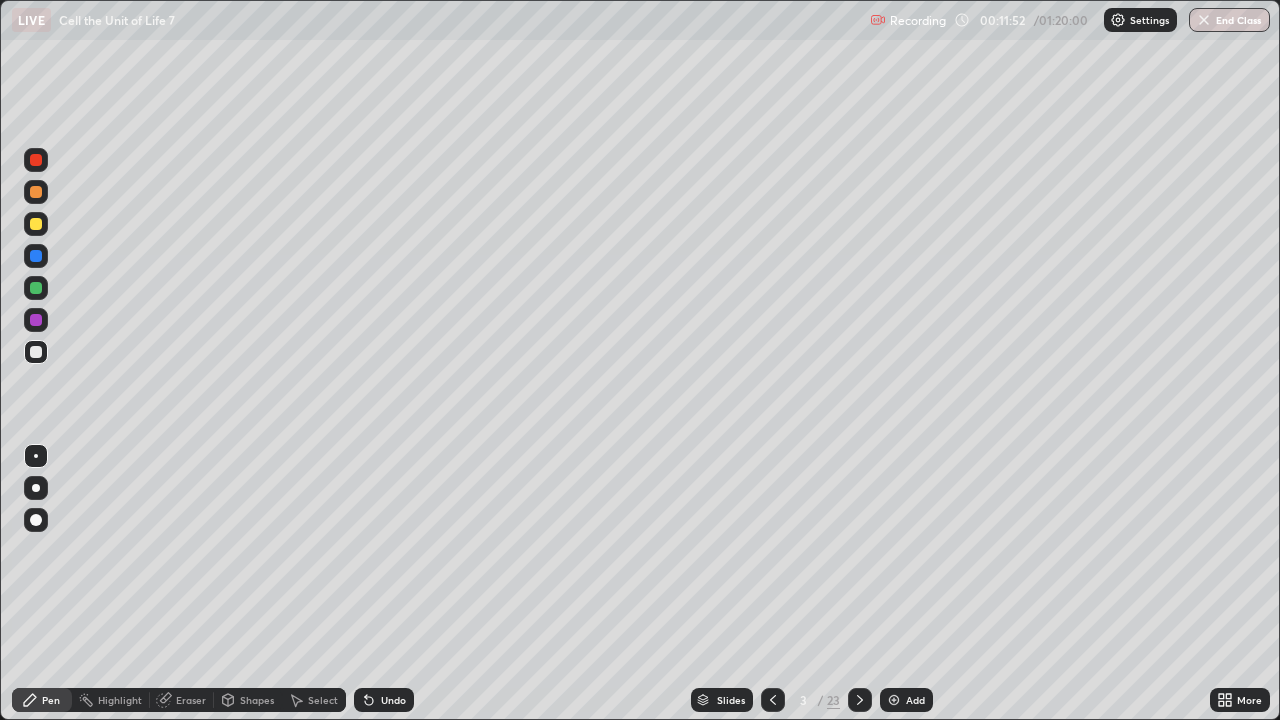 click at bounding box center [36, 352] 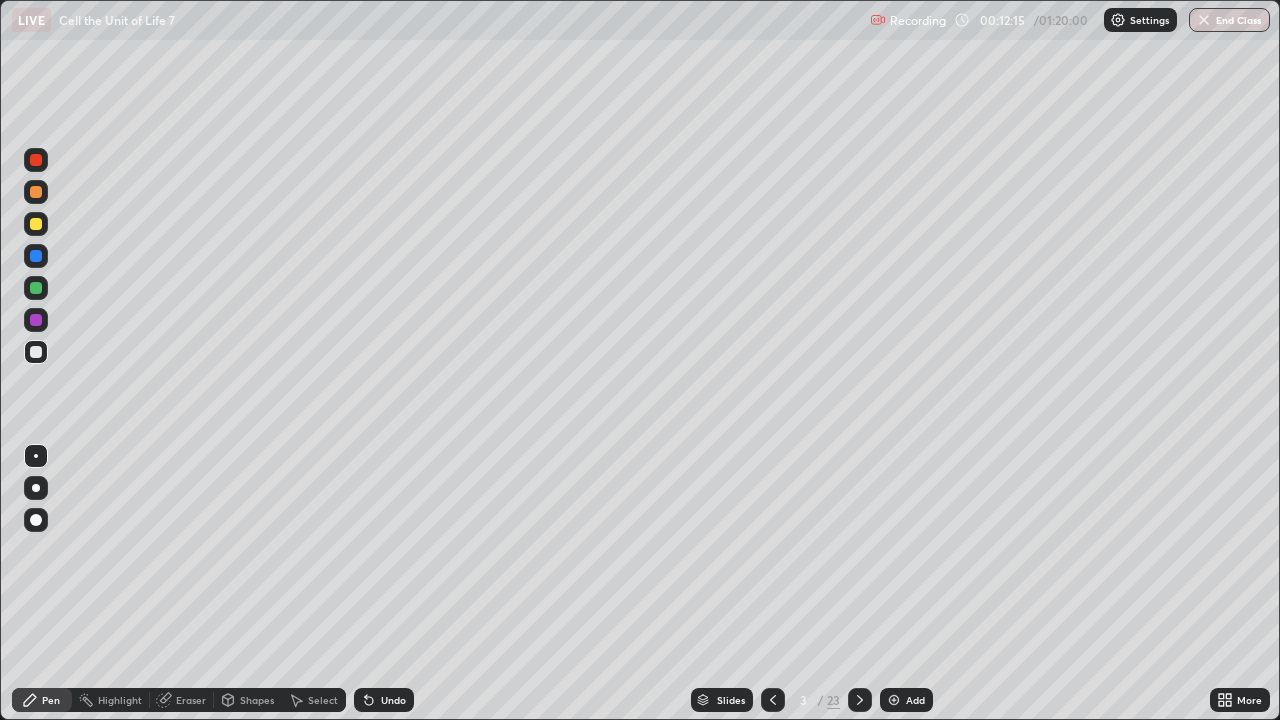click at bounding box center [36, 320] 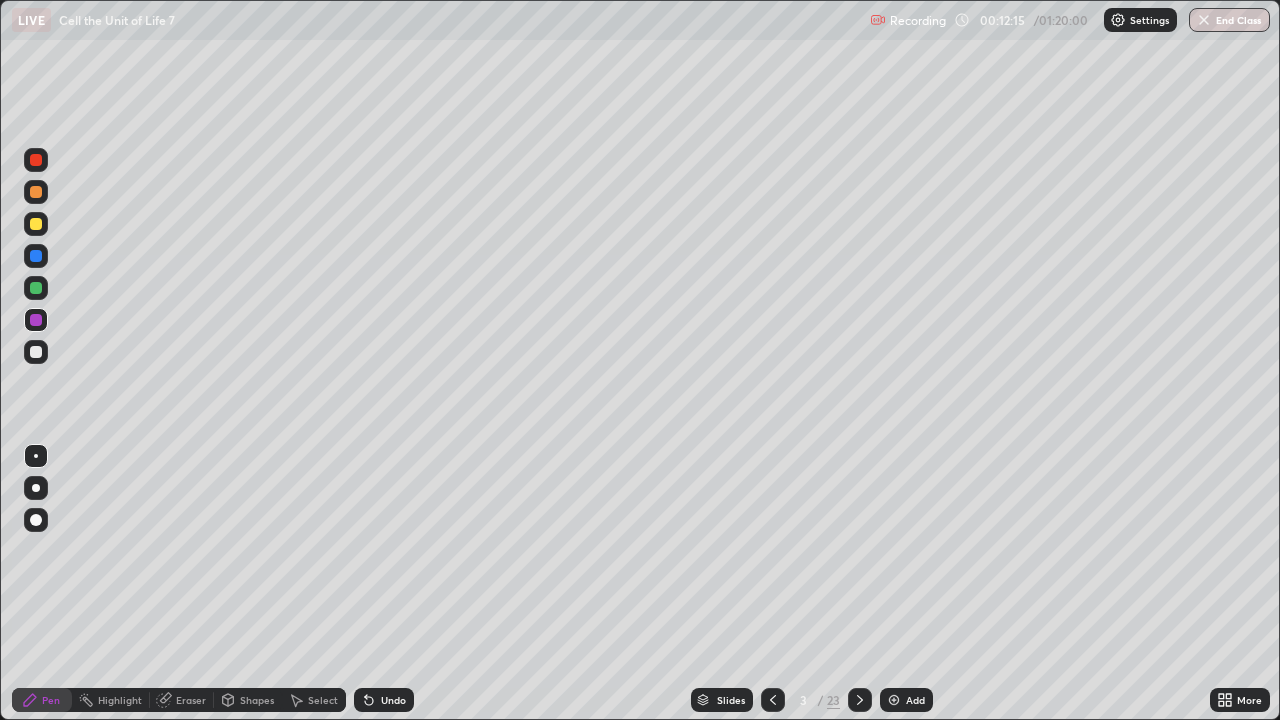 click at bounding box center [36, 288] 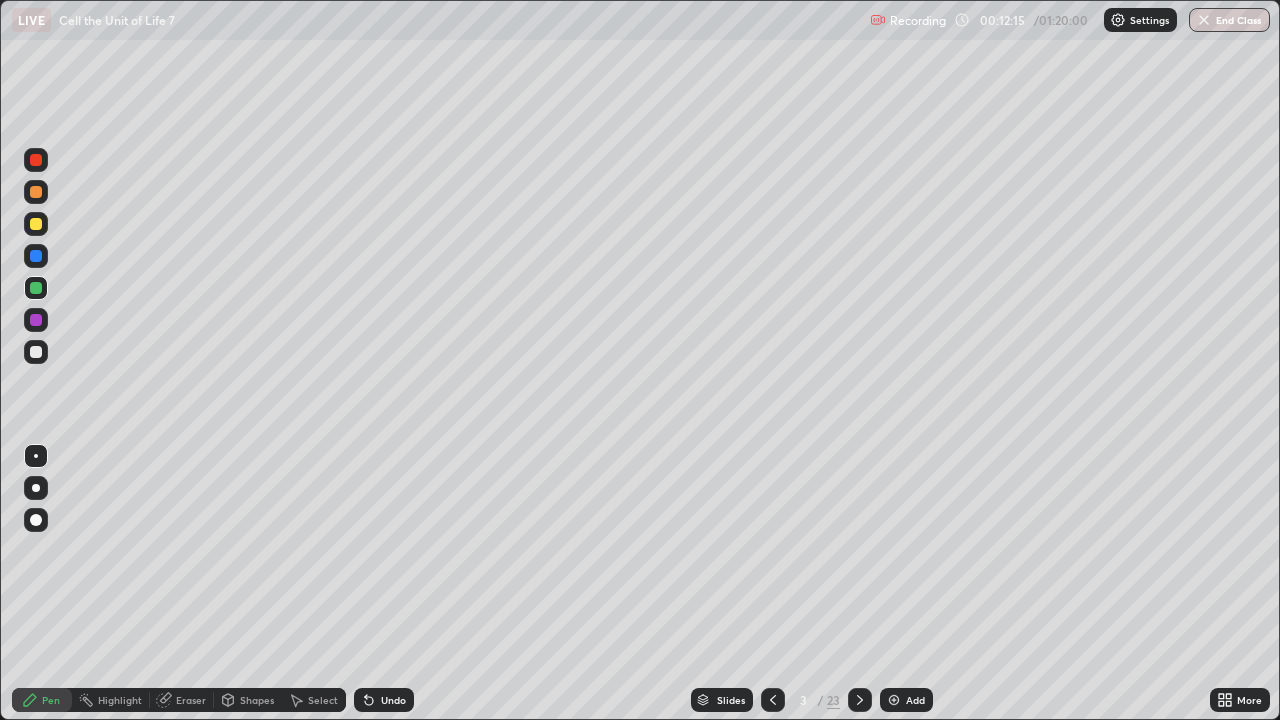 click at bounding box center [36, 288] 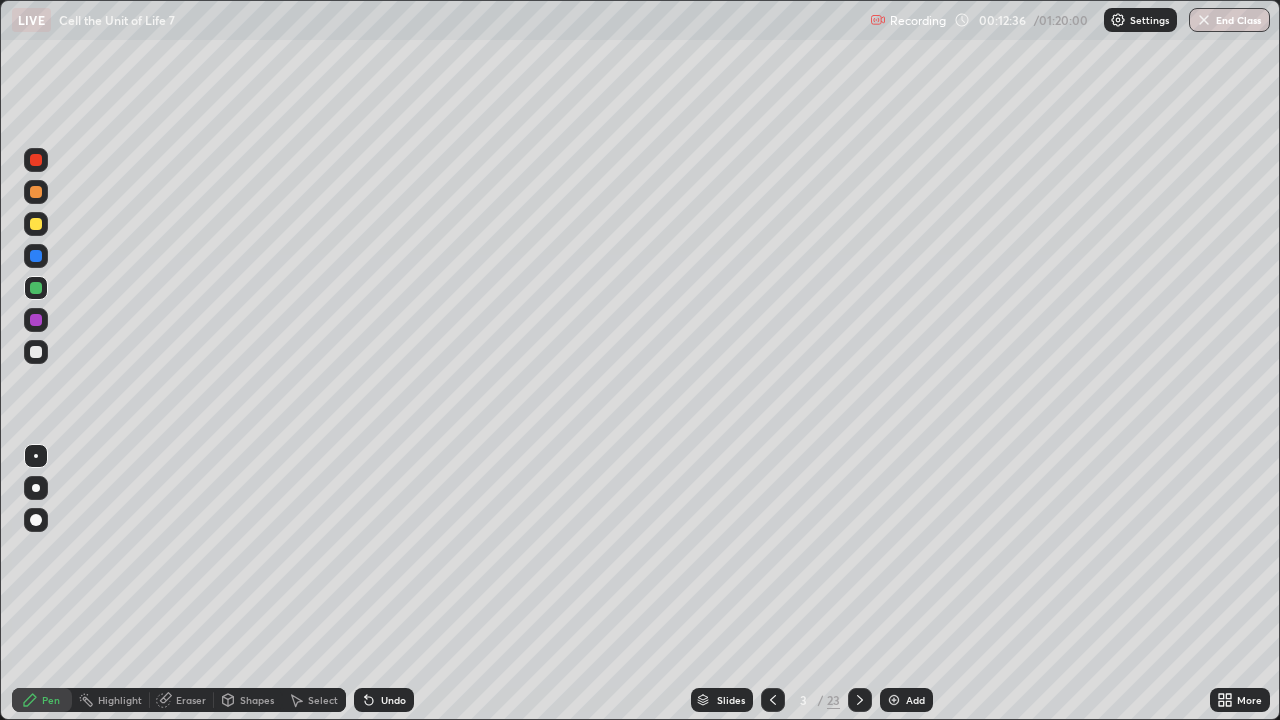 click at bounding box center [36, 352] 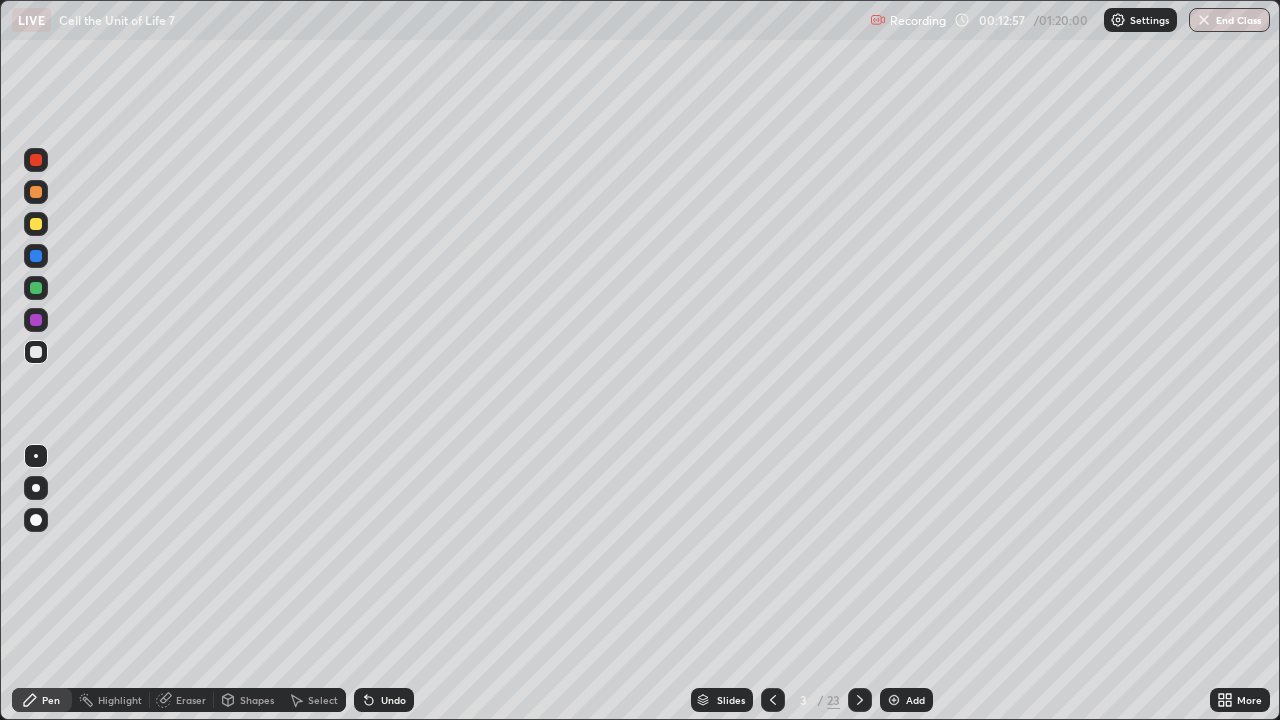 click on "Undo" at bounding box center (393, 700) 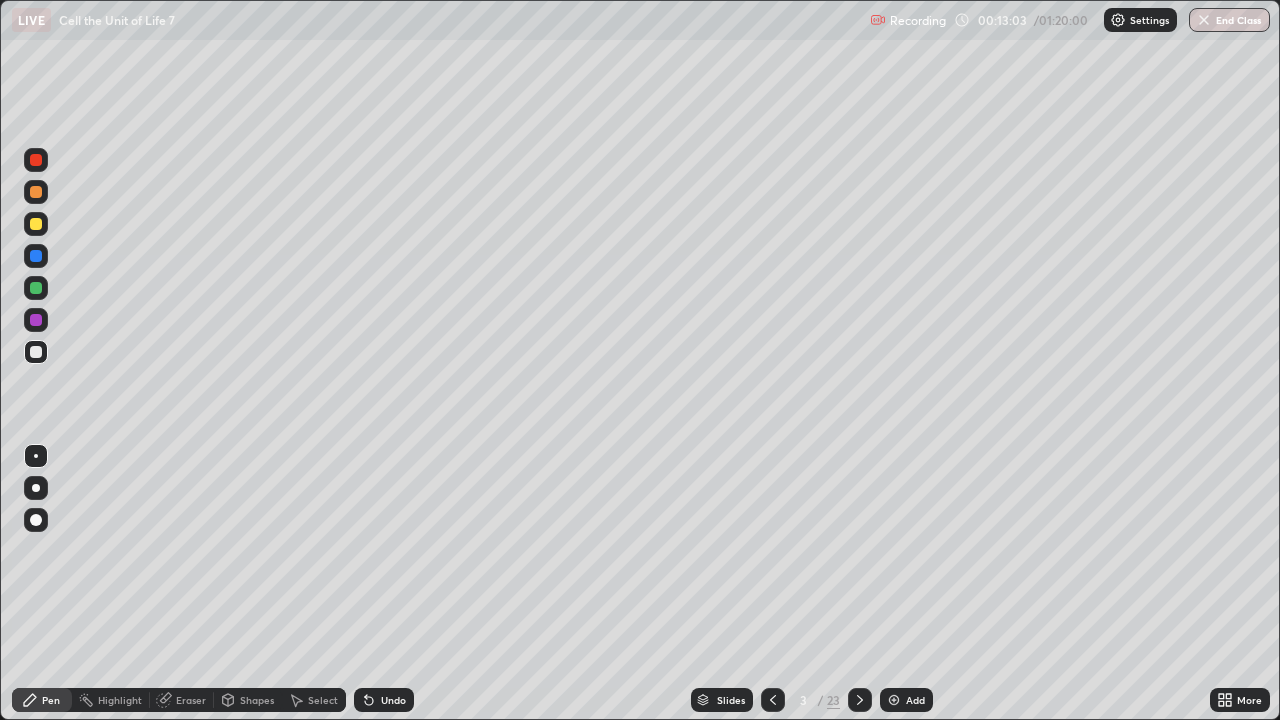 click on "Undo" at bounding box center [384, 700] 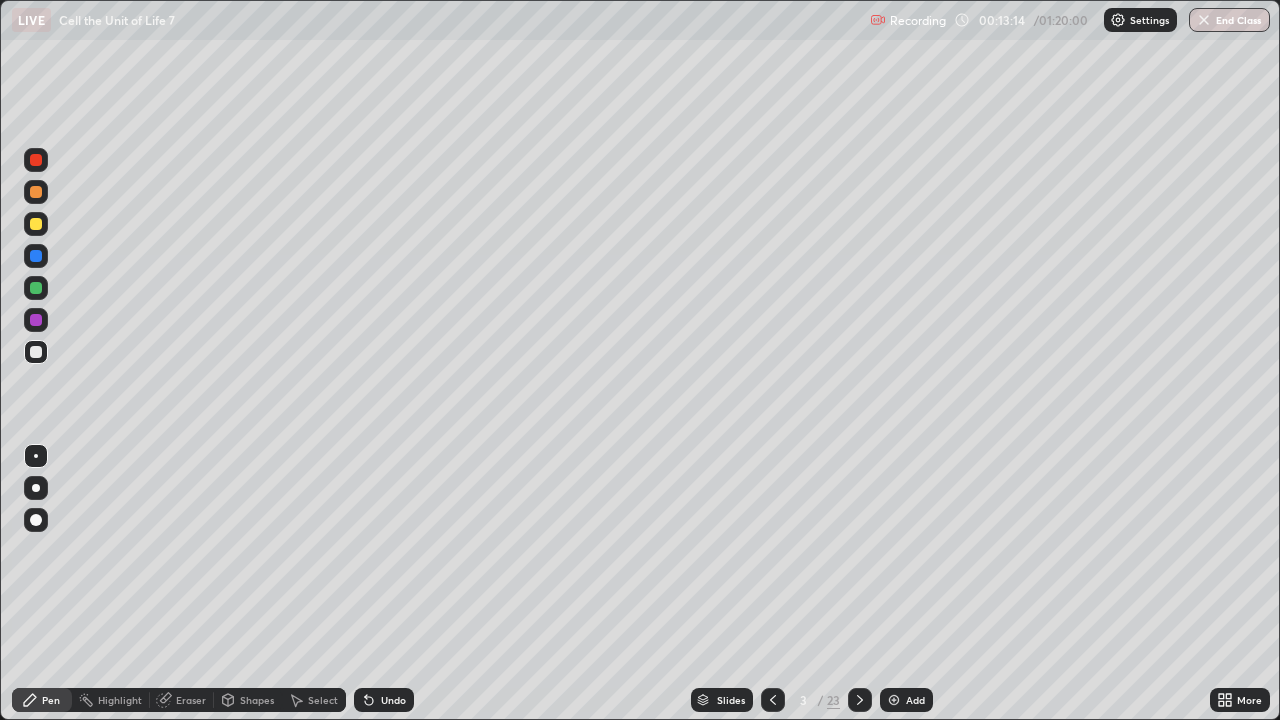 click at bounding box center (36, 288) 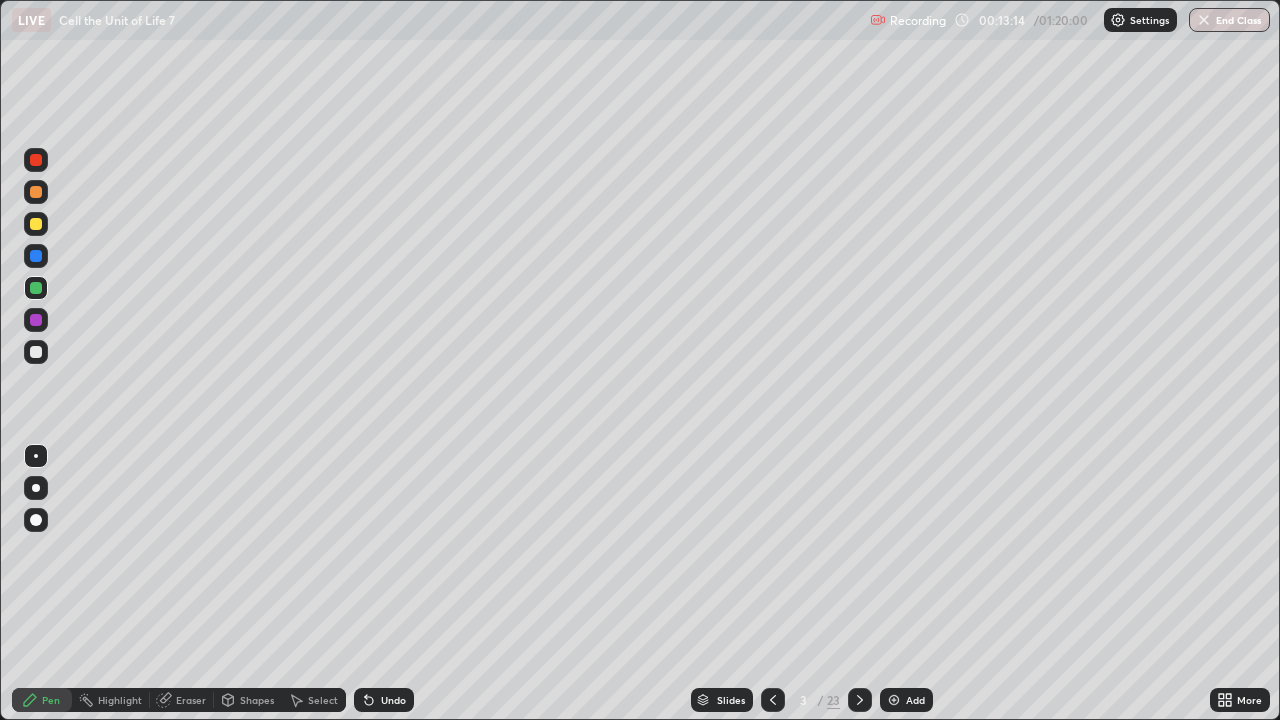 click at bounding box center (36, 288) 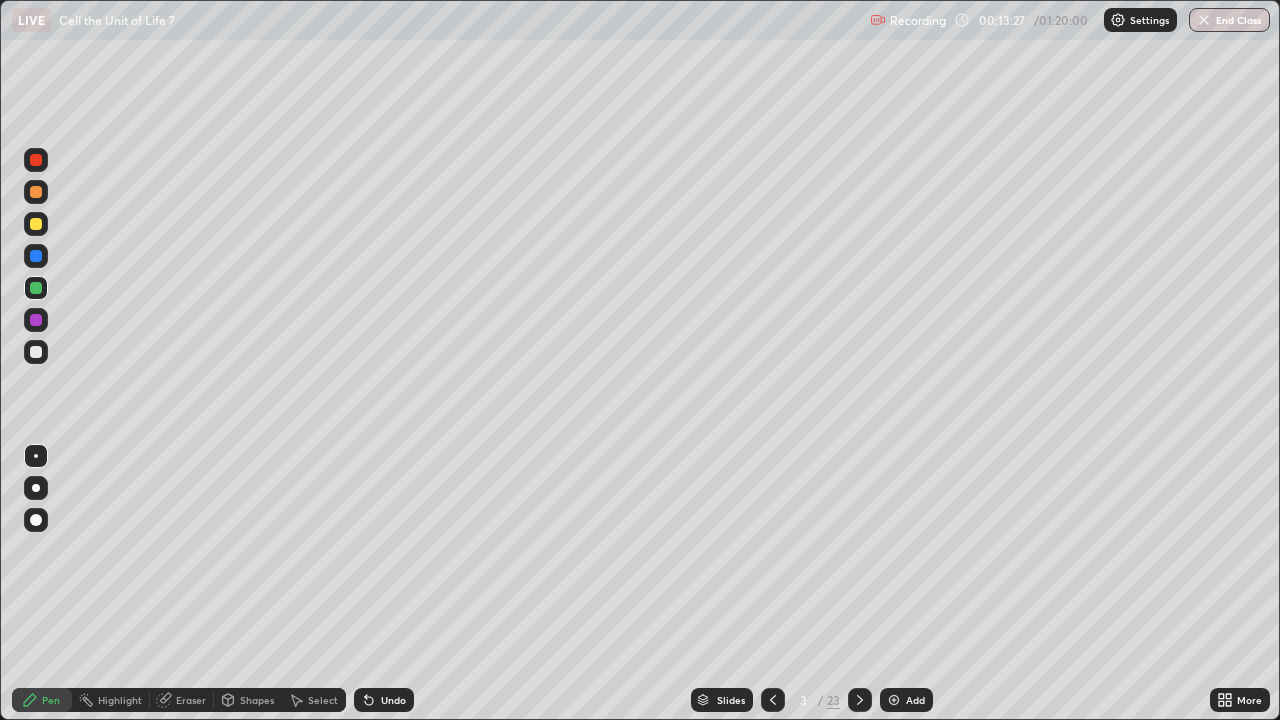 click on "Undo" at bounding box center [393, 700] 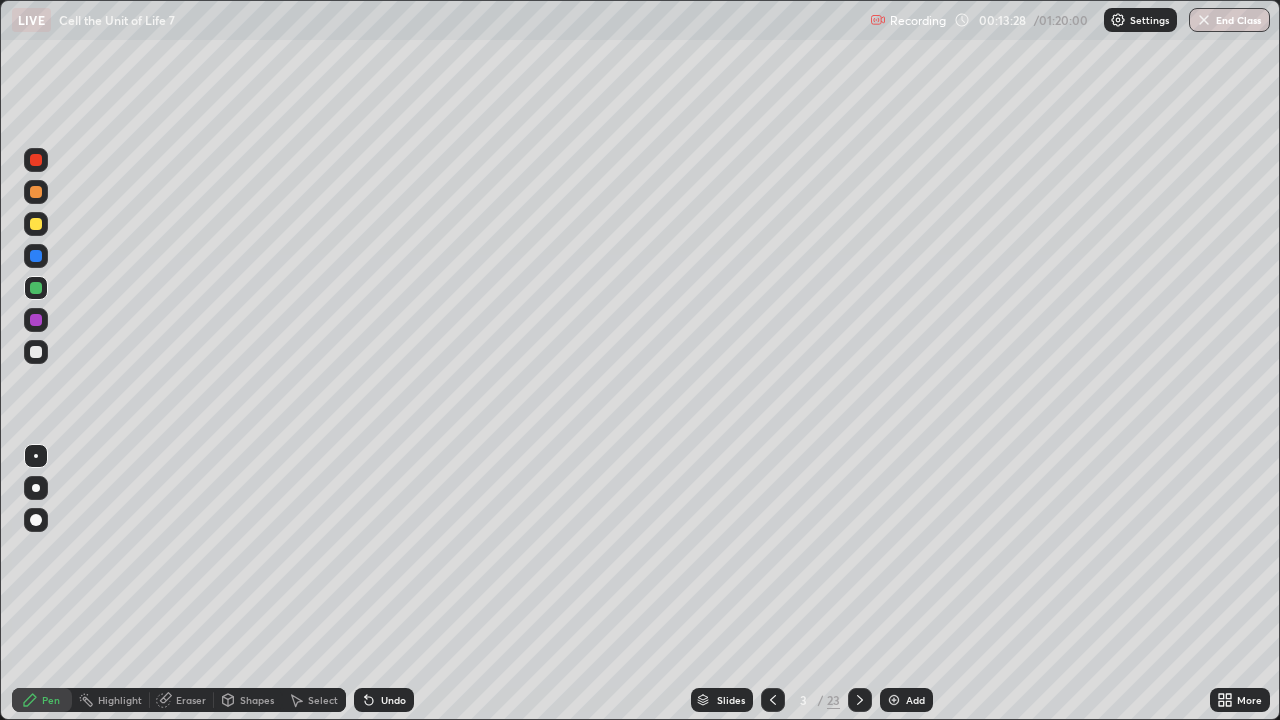 click on "Undo" at bounding box center (393, 700) 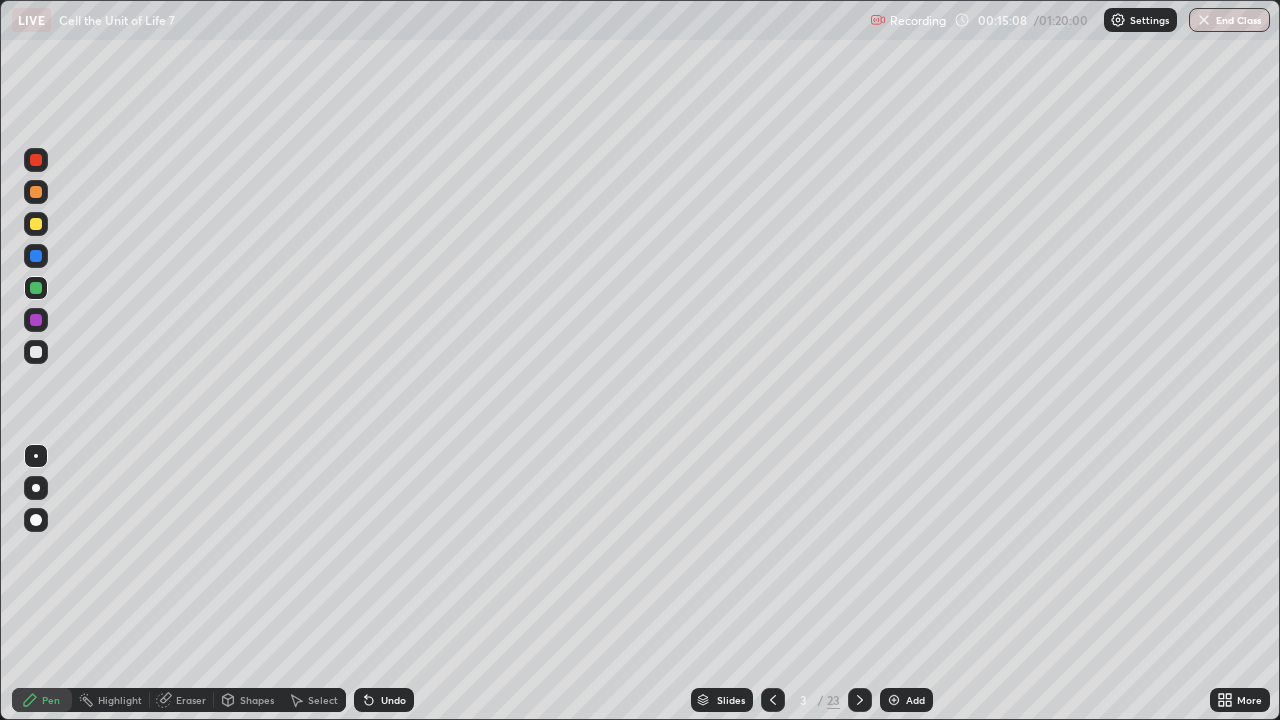 click at bounding box center [894, 700] 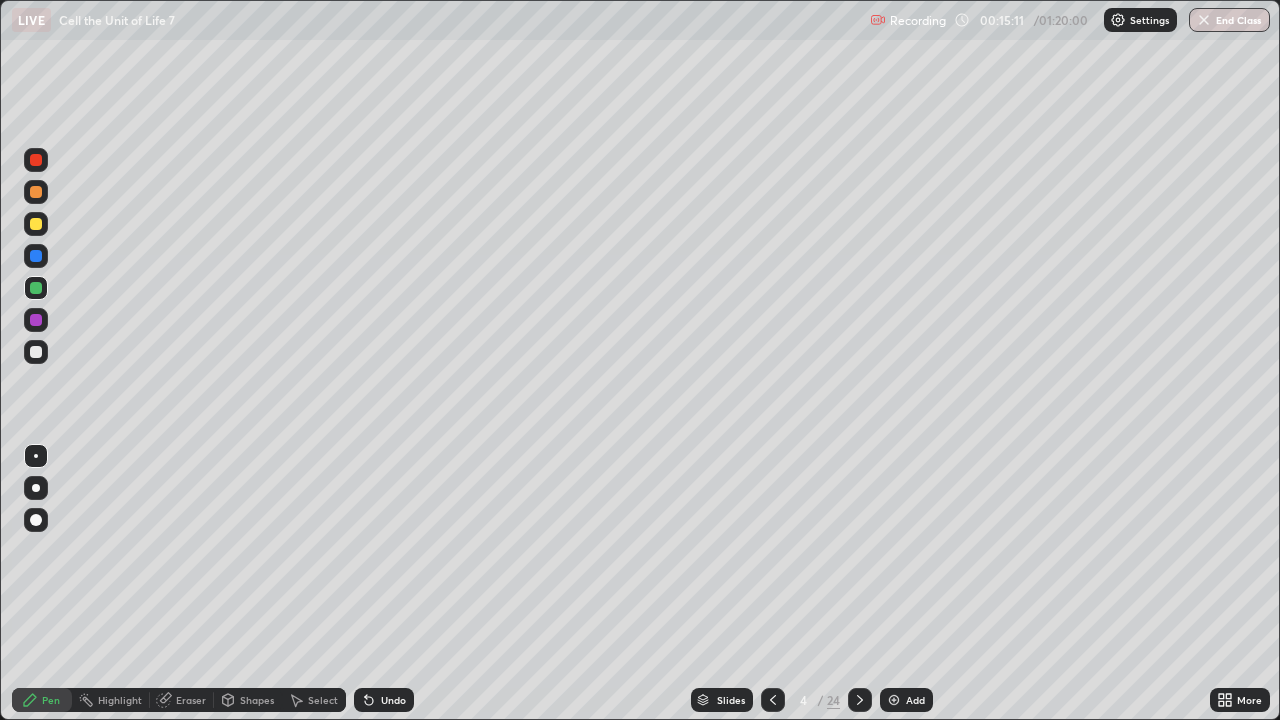 click on "Undo" at bounding box center (393, 700) 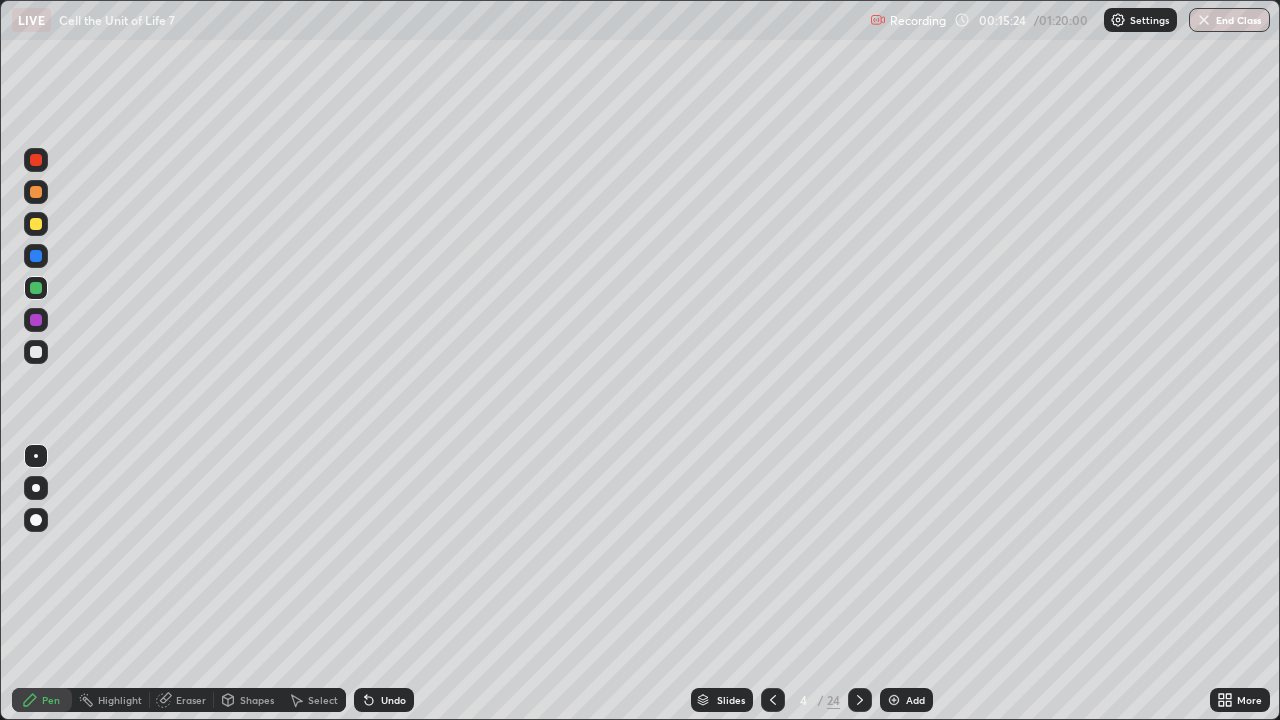 click at bounding box center [36, 352] 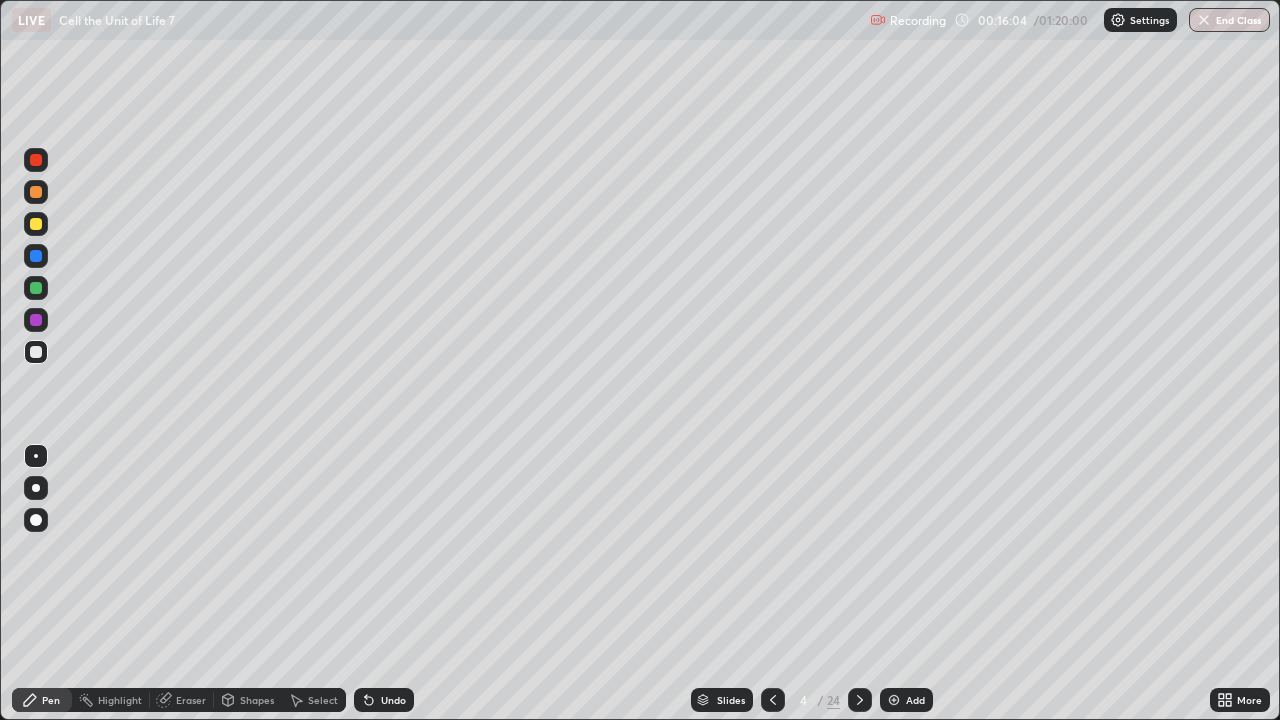 click on "Undo" at bounding box center [393, 700] 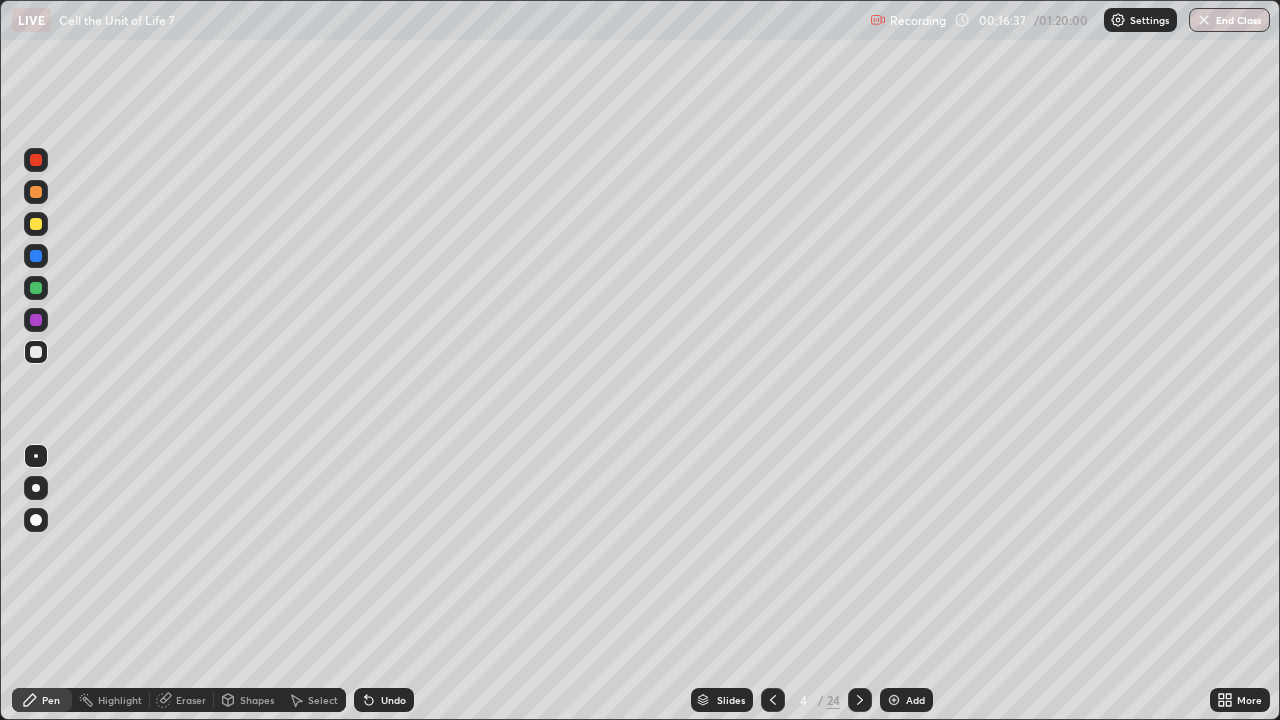 click at bounding box center (36, 224) 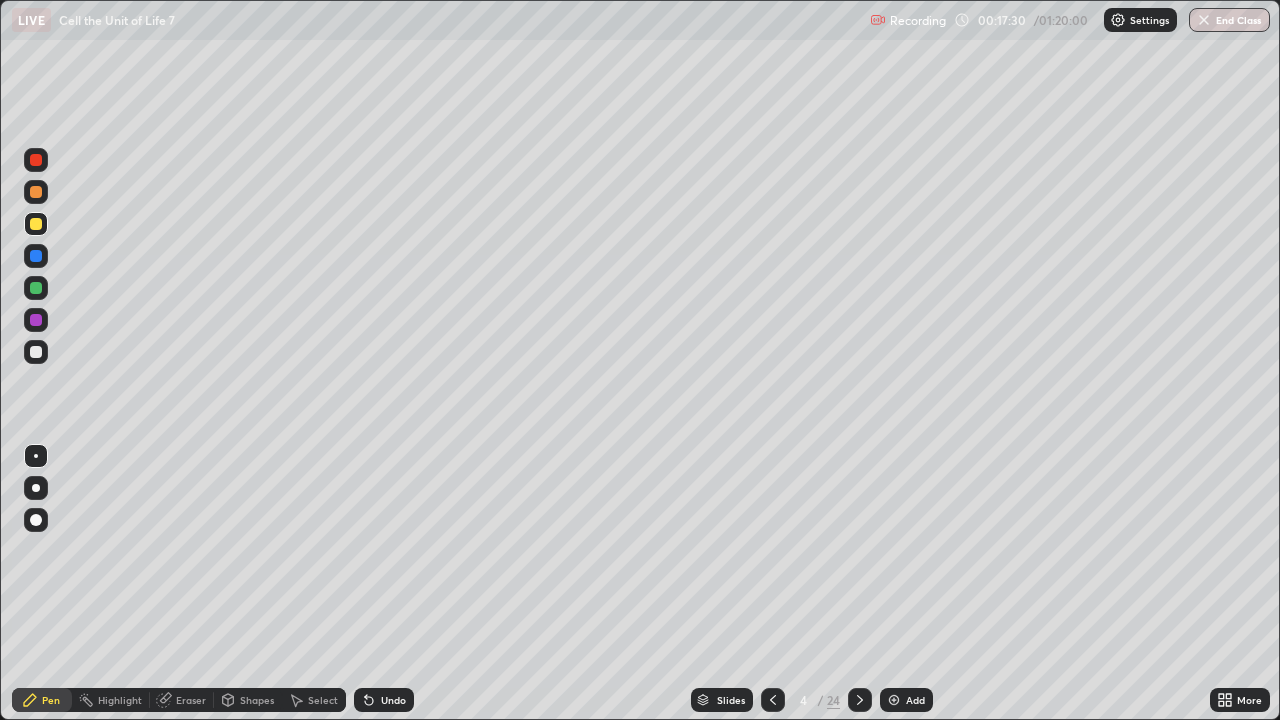 click on "Add" at bounding box center (906, 700) 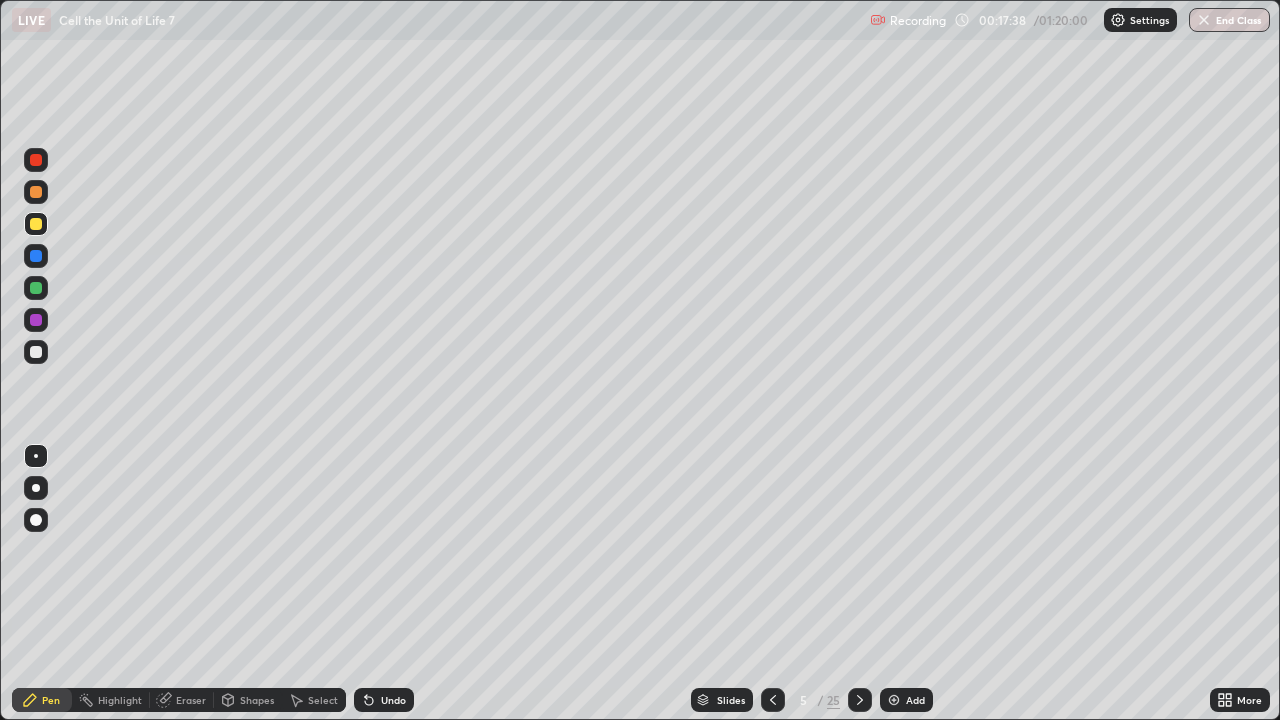 click at bounding box center (36, 288) 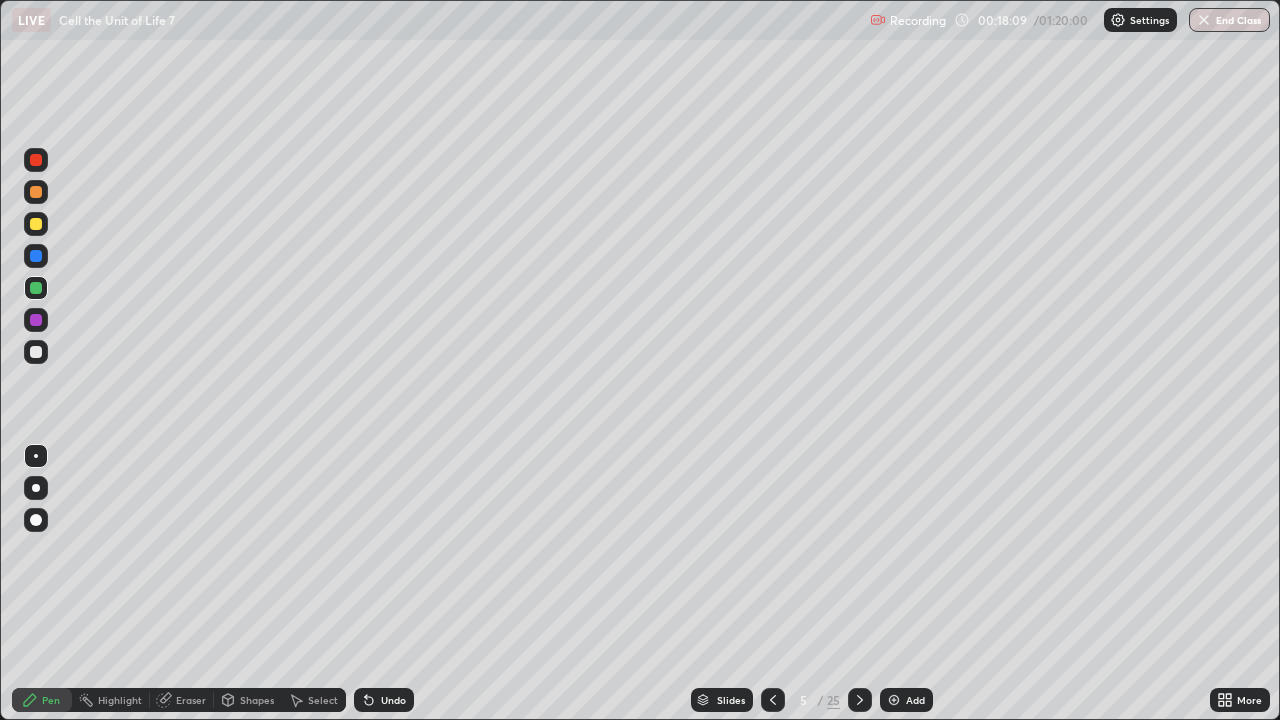 click at bounding box center (36, 320) 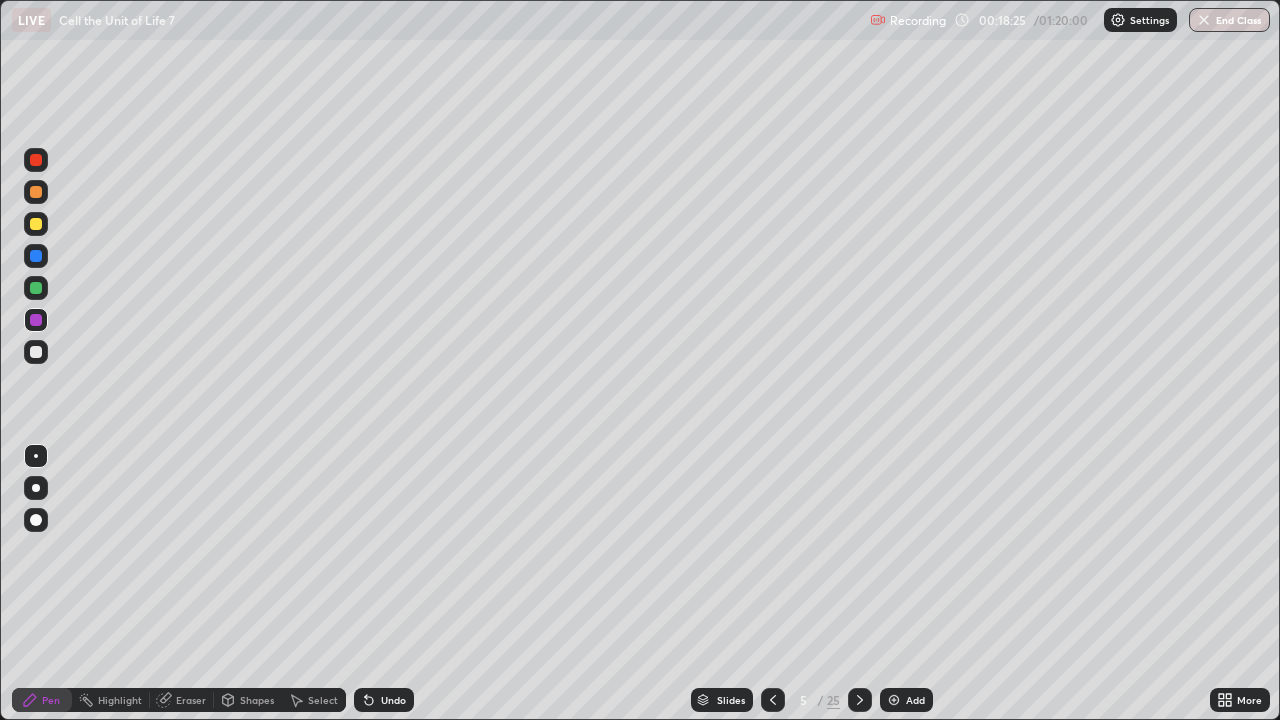 click on "Undo" at bounding box center (384, 700) 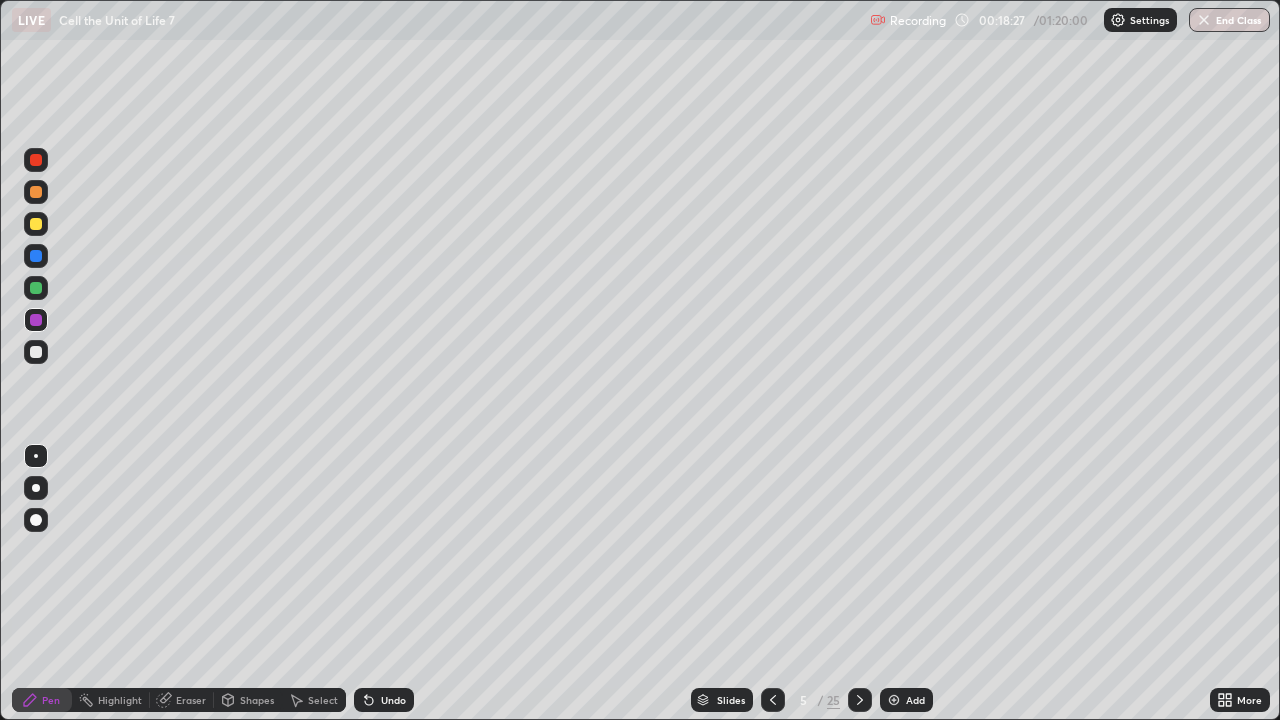 click at bounding box center (36, 224) 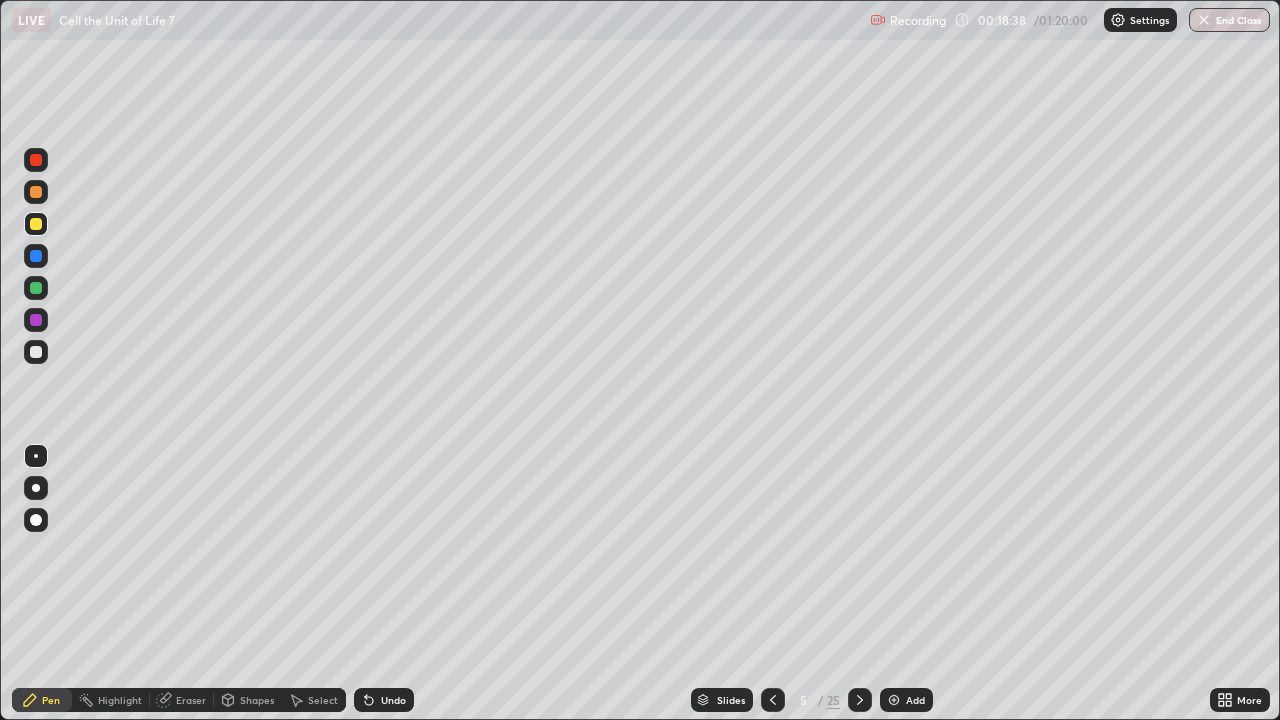 click at bounding box center (36, 288) 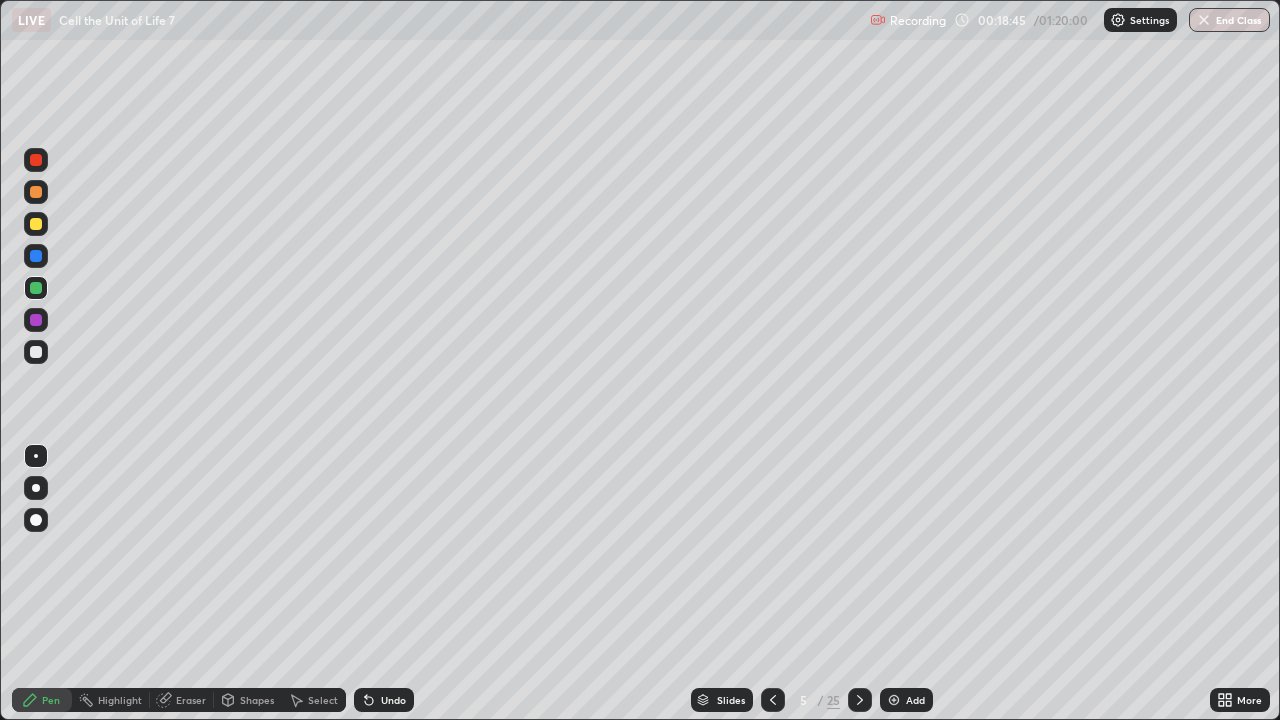 click at bounding box center [36, 352] 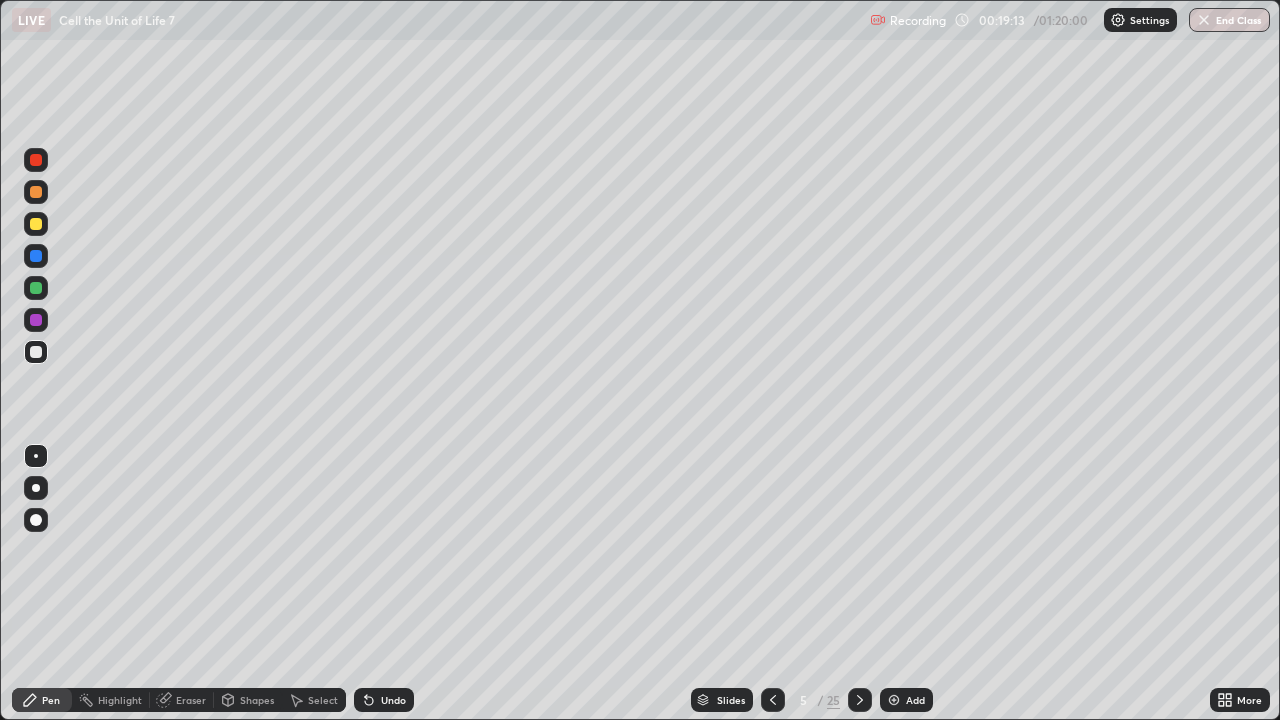 click 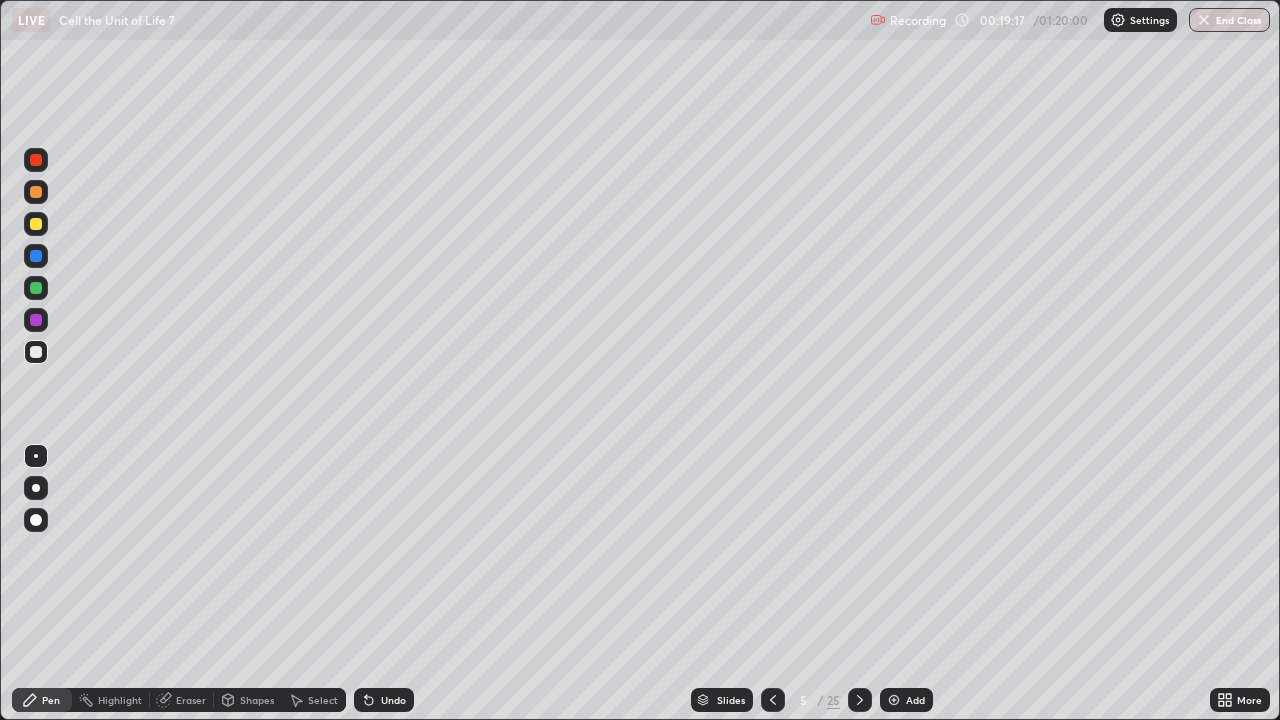 click on "Undo" at bounding box center (393, 700) 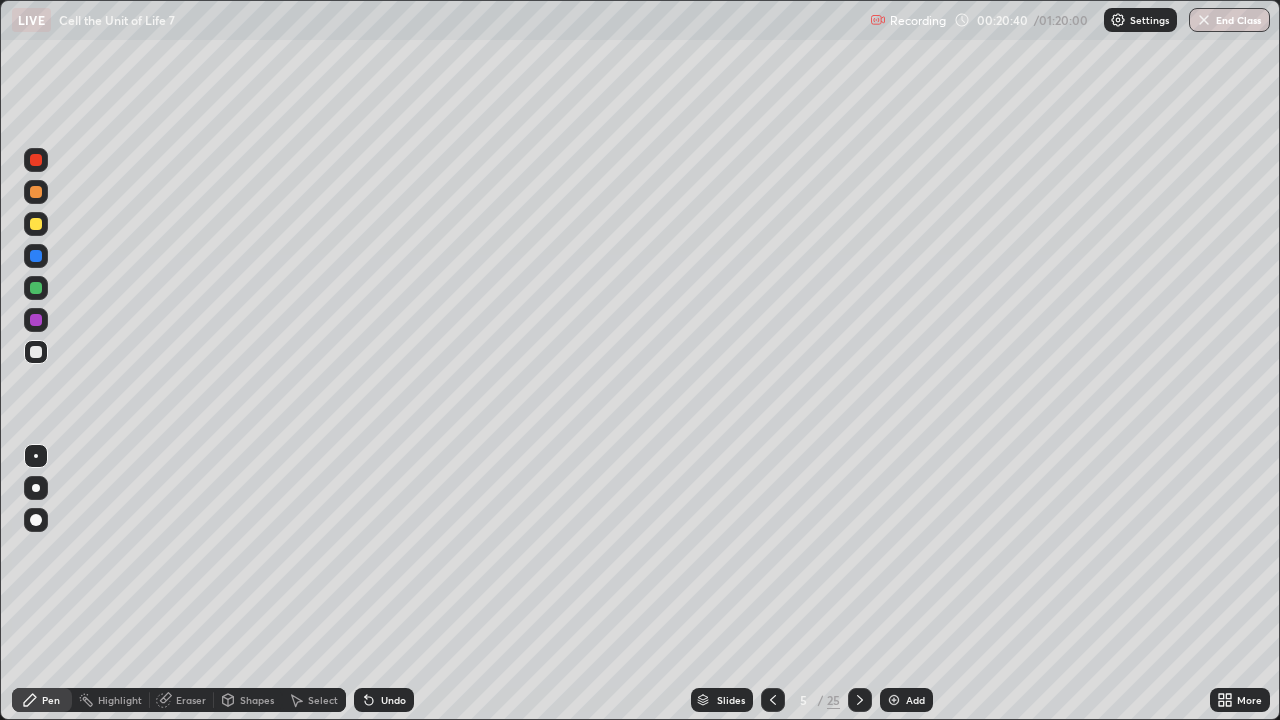 click on "Add" at bounding box center (906, 700) 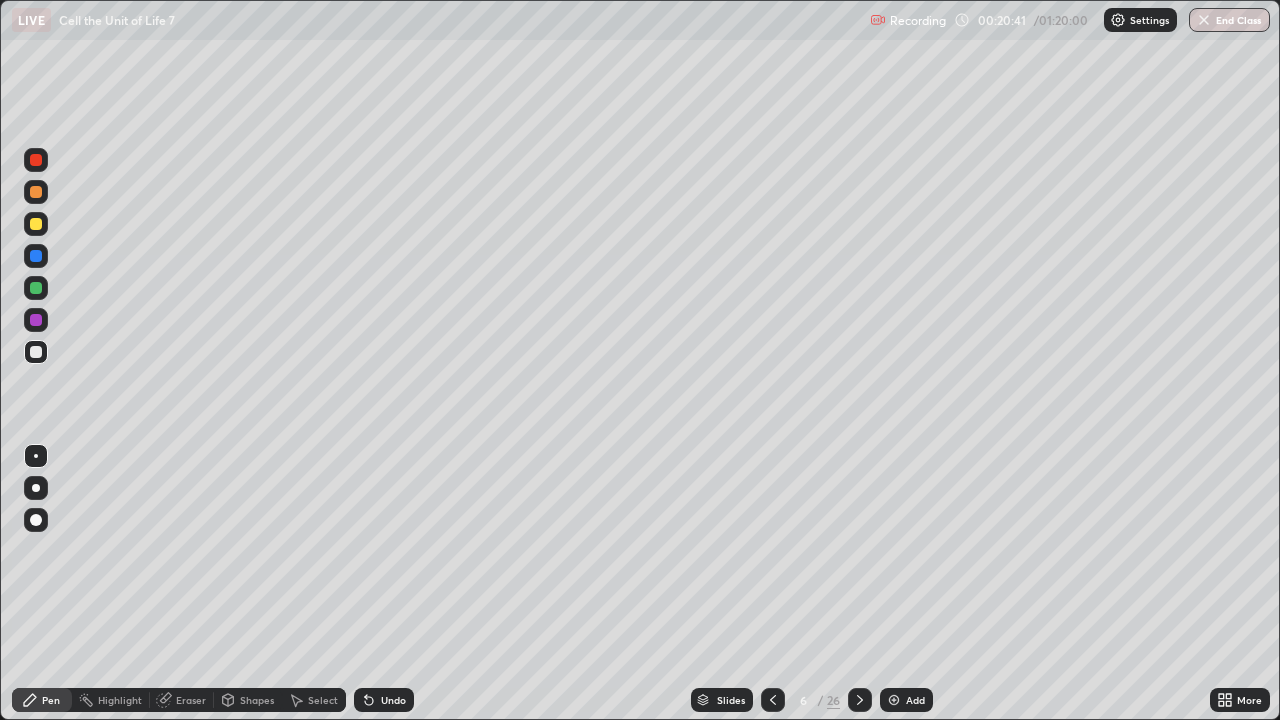 click at bounding box center (36, 224) 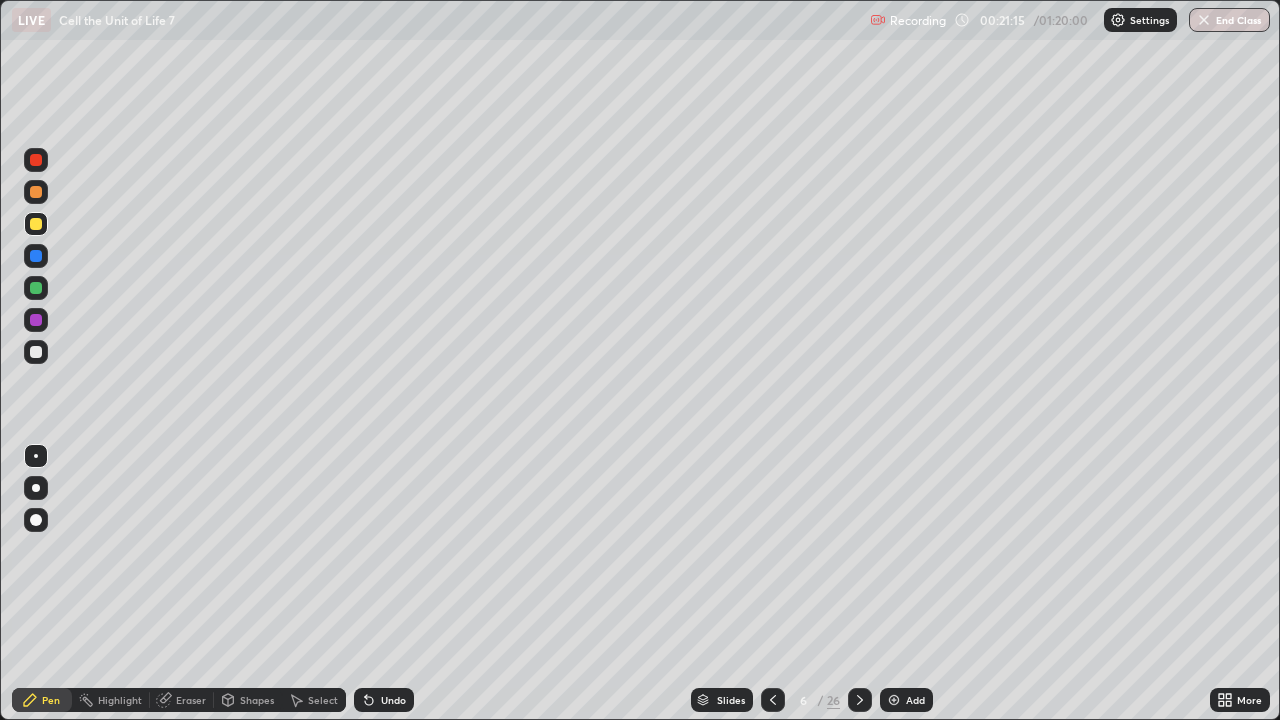 click at bounding box center [36, 288] 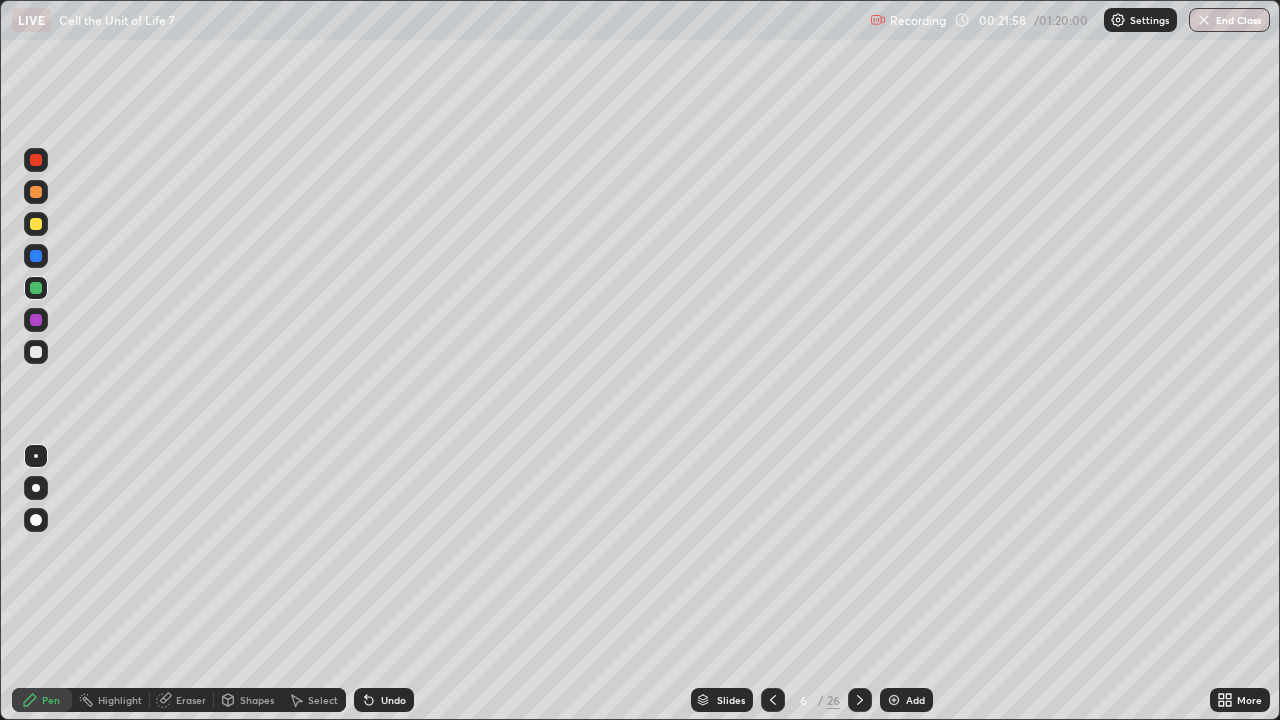 click on "Undo" at bounding box center [384, 700] 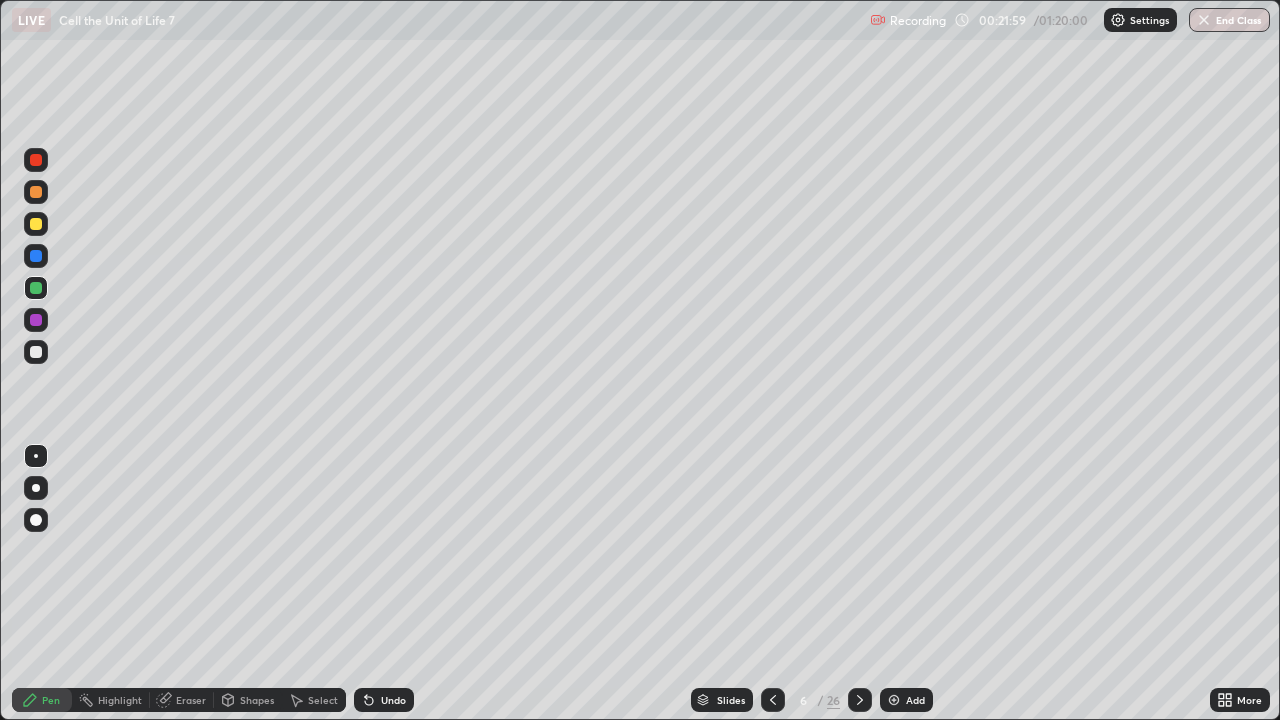 click on "Undo" at bounding box center (384, 700) 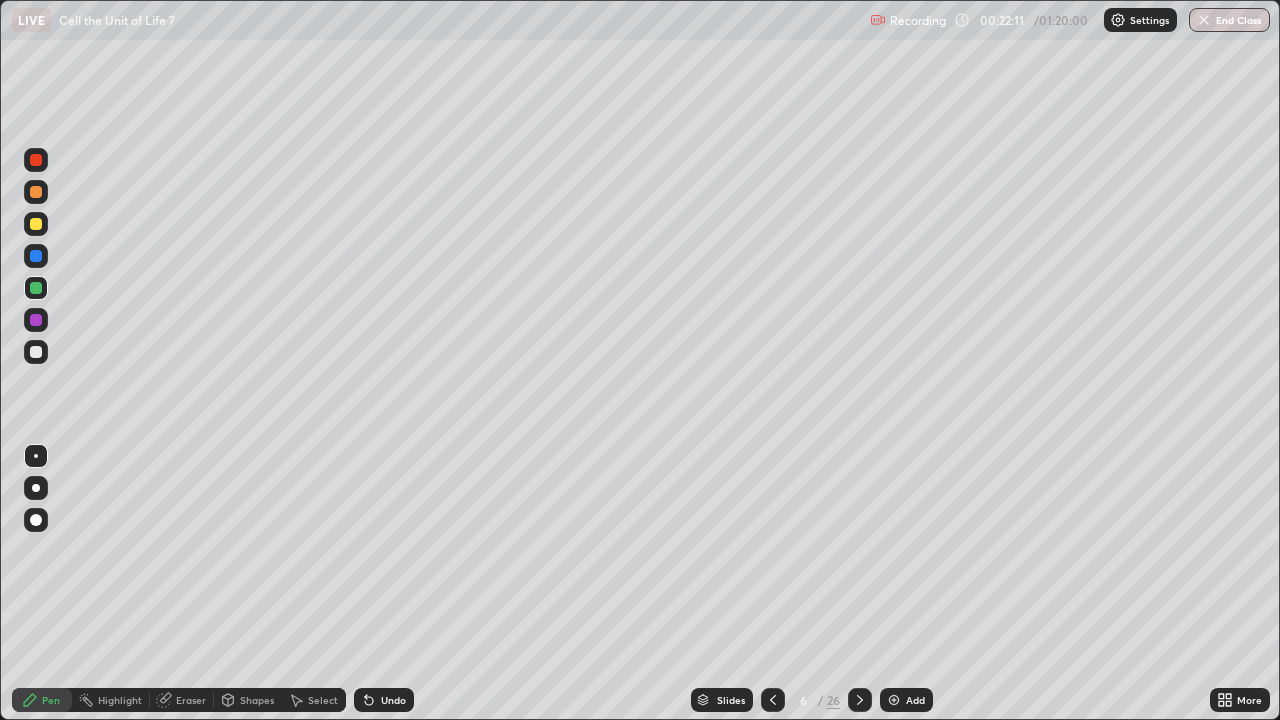 click at bounding box center [36, 320] 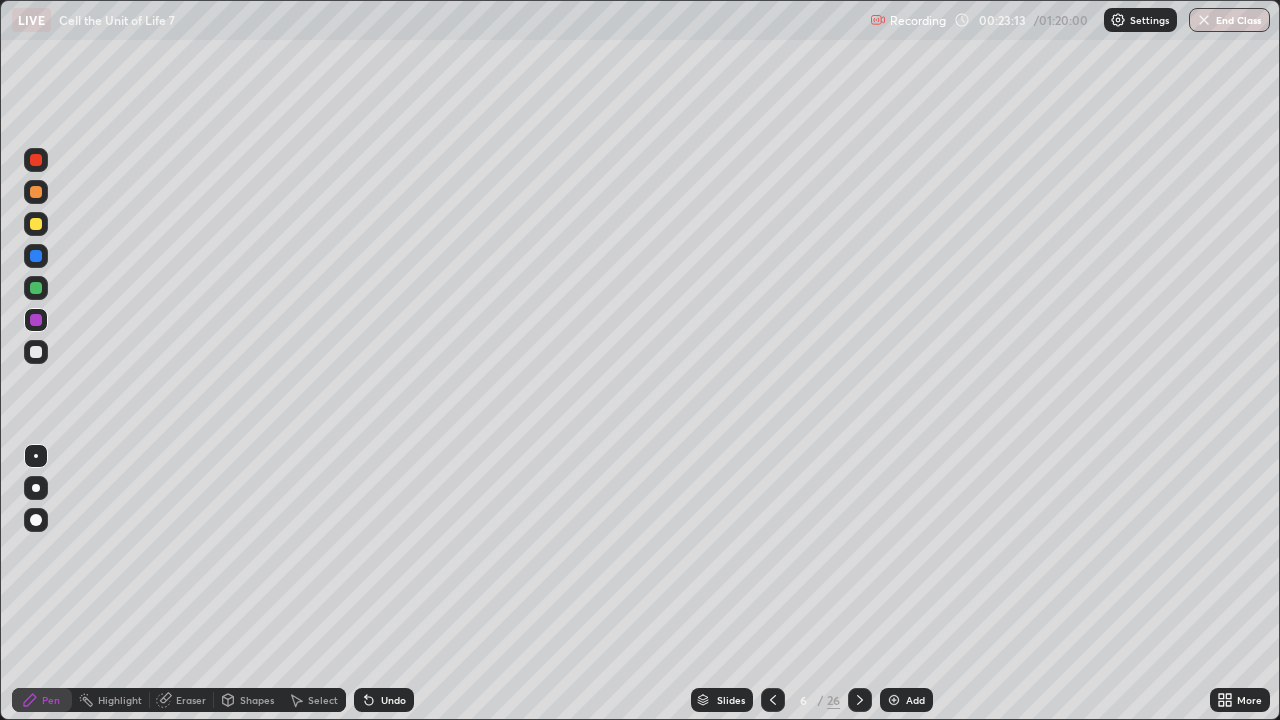 click on "Add" at bounding box center [915, 700] 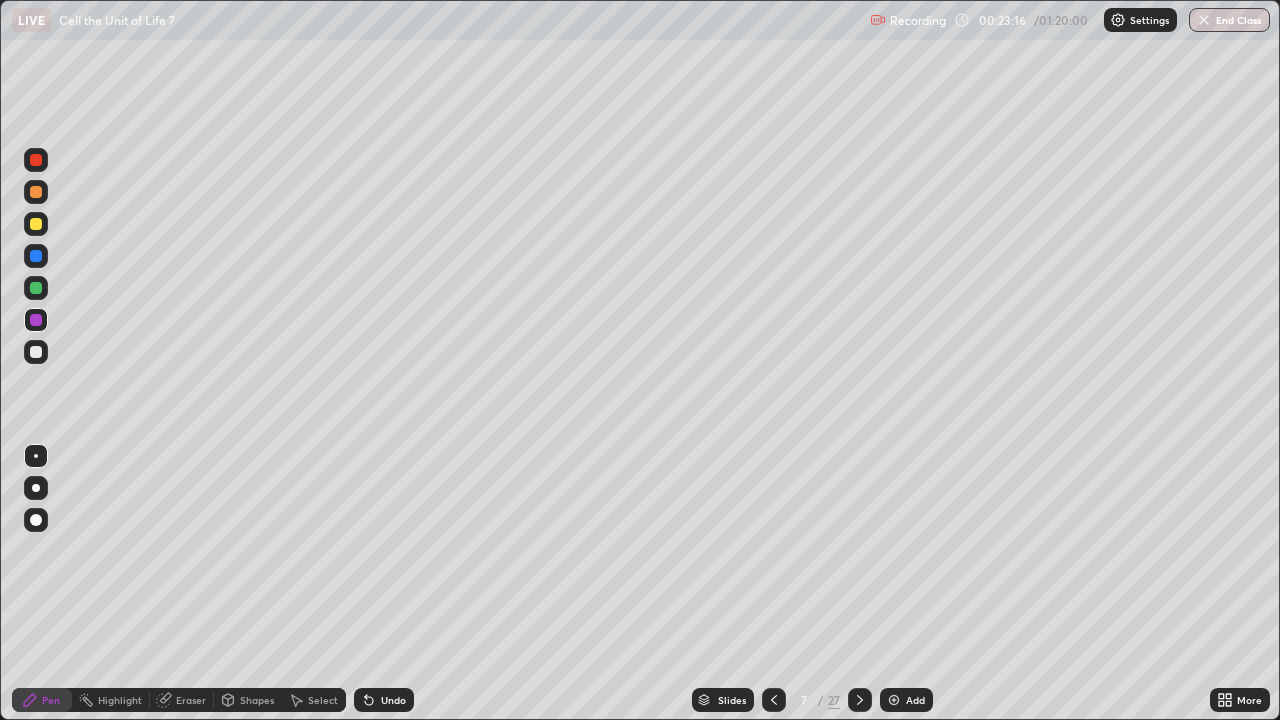 click at bounding box center [36, 224] 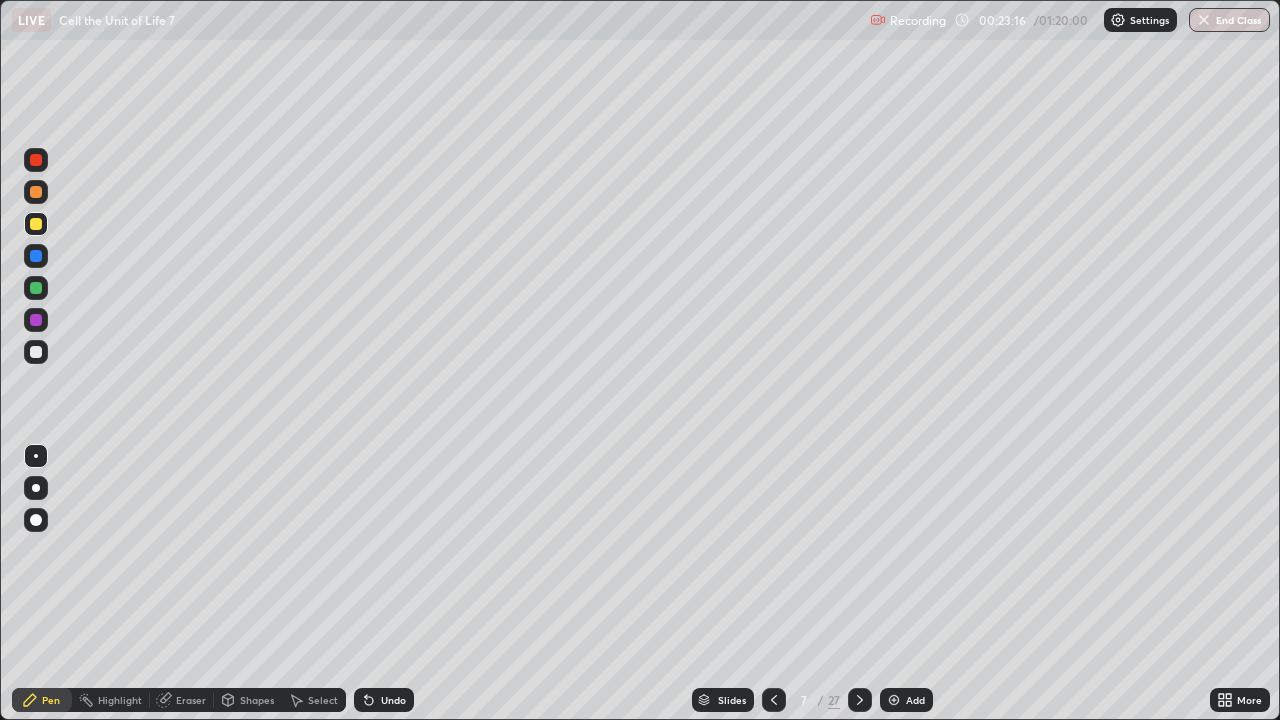 click at bounding box center [36, 224] 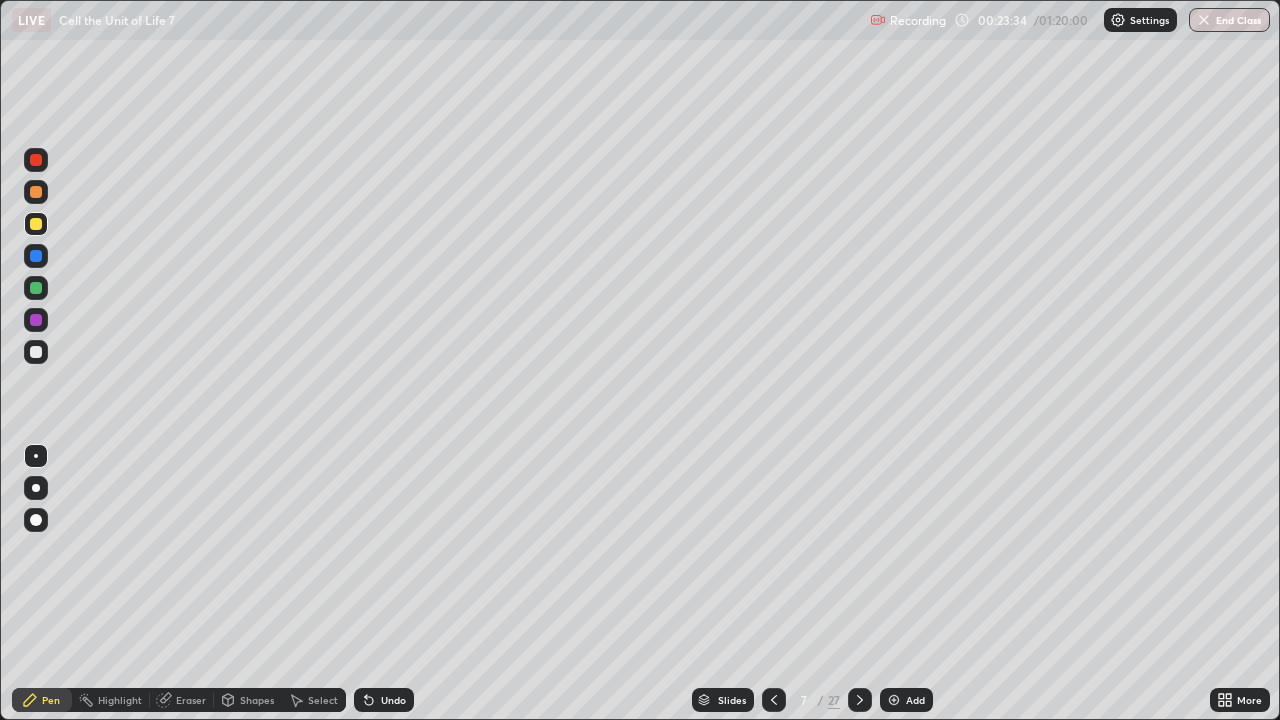 click at bounding box center [36, 352] 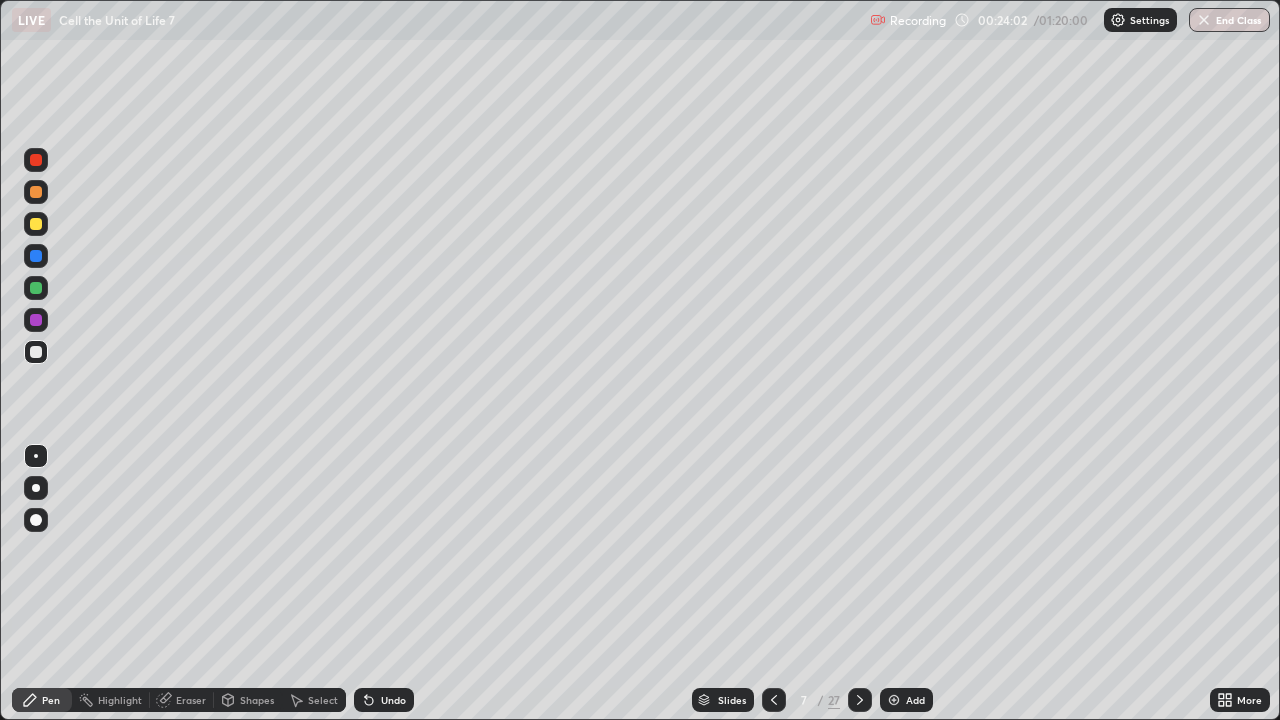 click on "Undo" at bounding box center (384, 700) 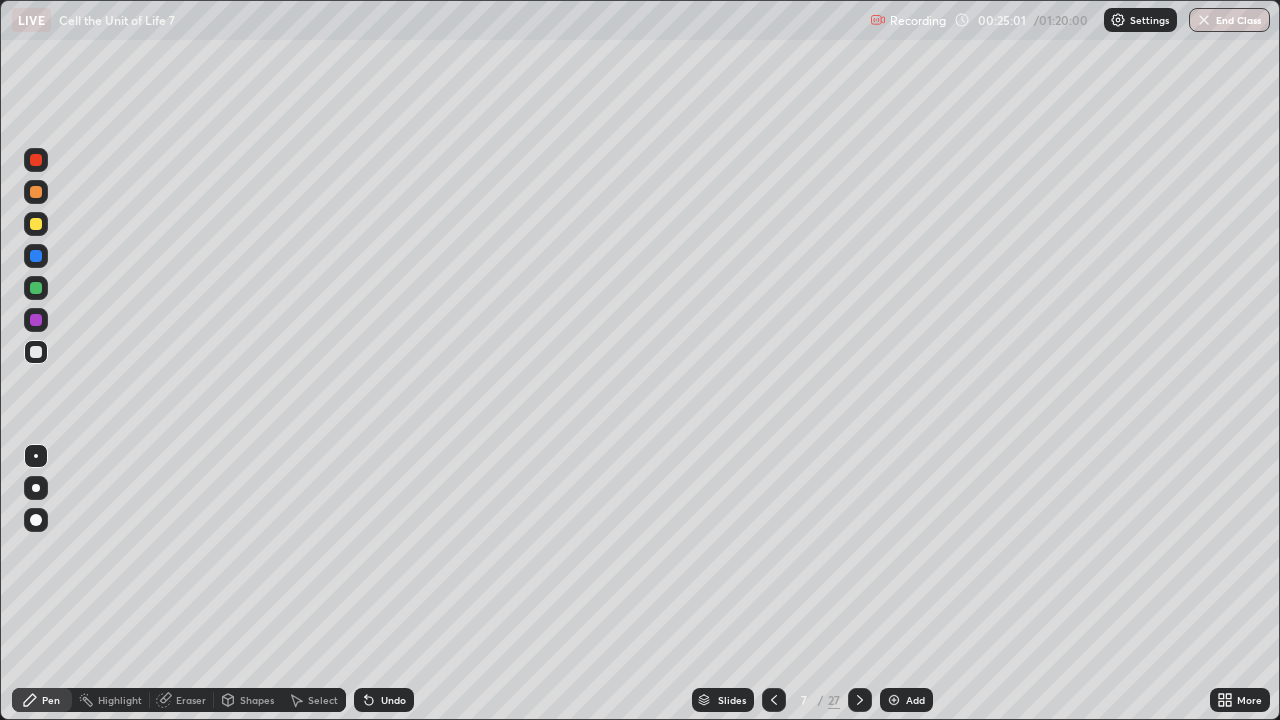 click at bounding box center [36, 520] 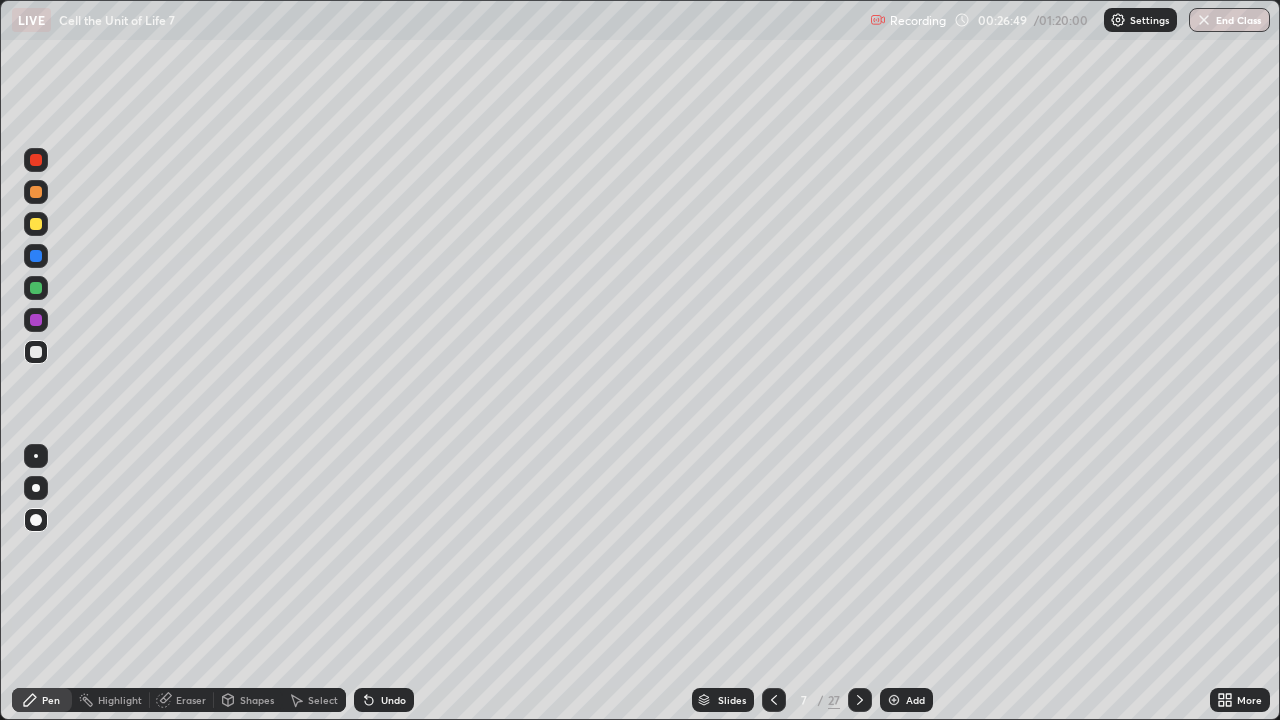 click on "Undo" at bounding box center (384, 700) 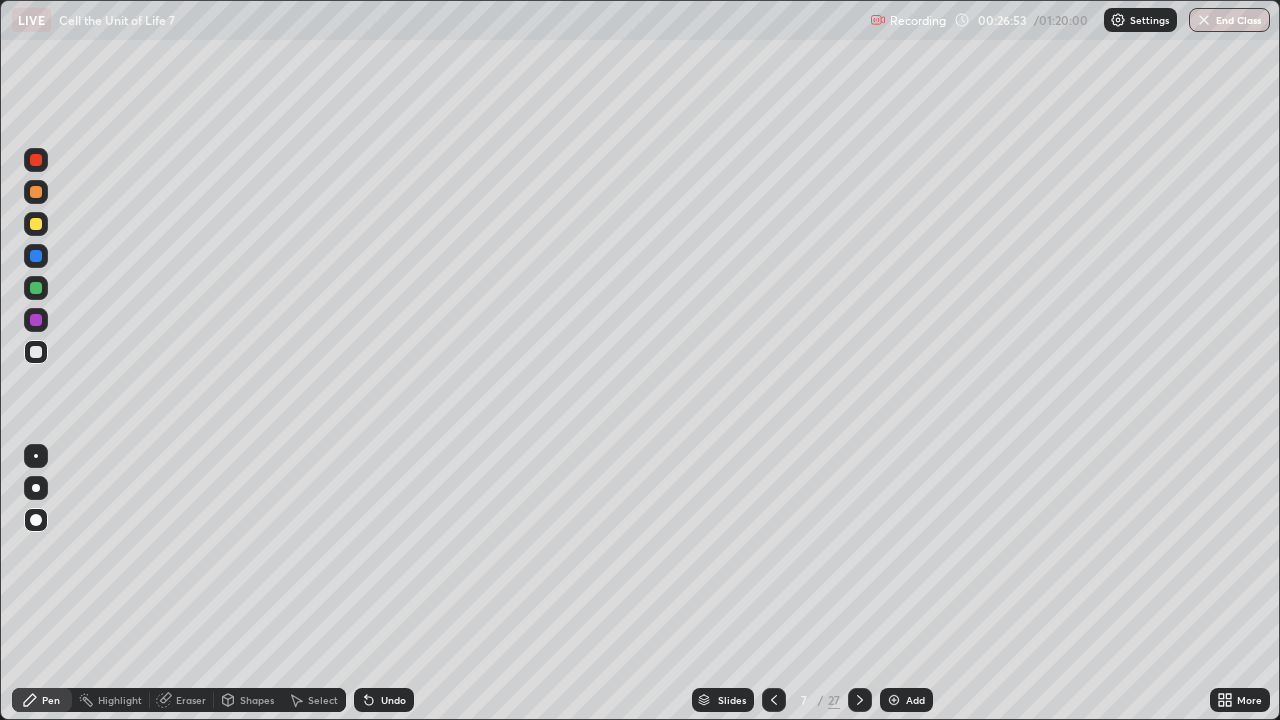 click at bounding box center [36, 456] 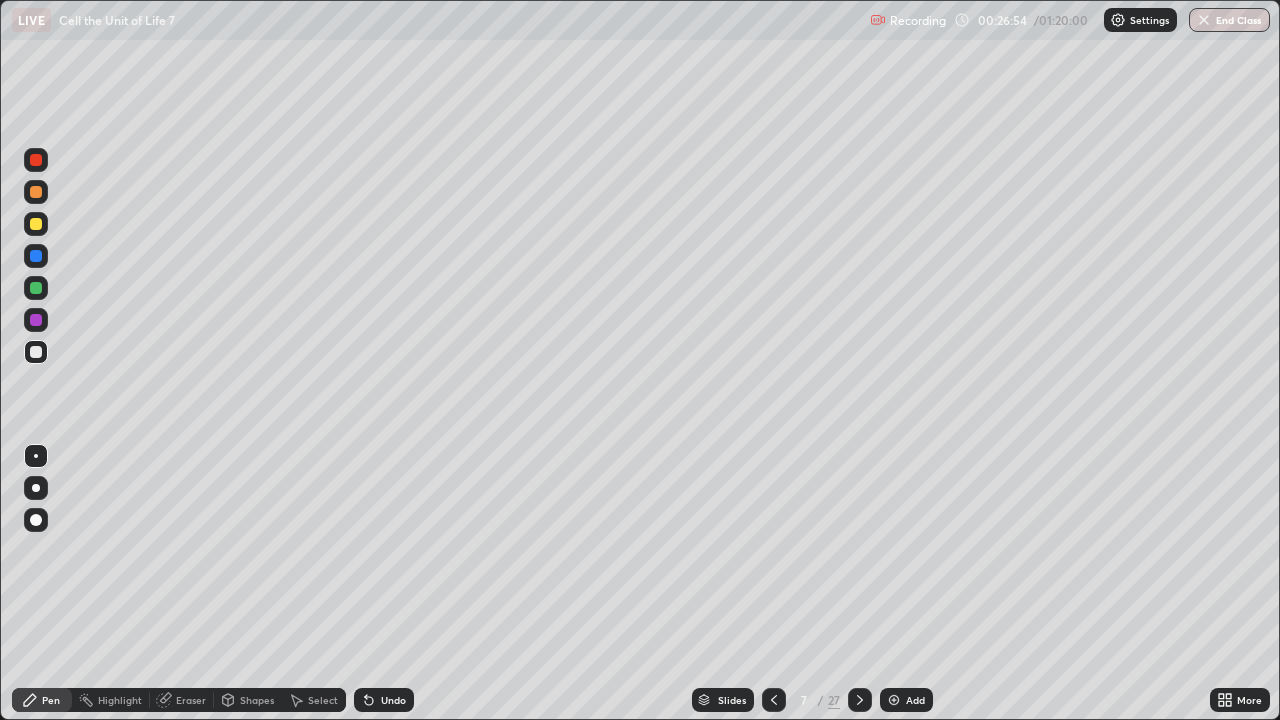 click at bounding box center [36, 352] 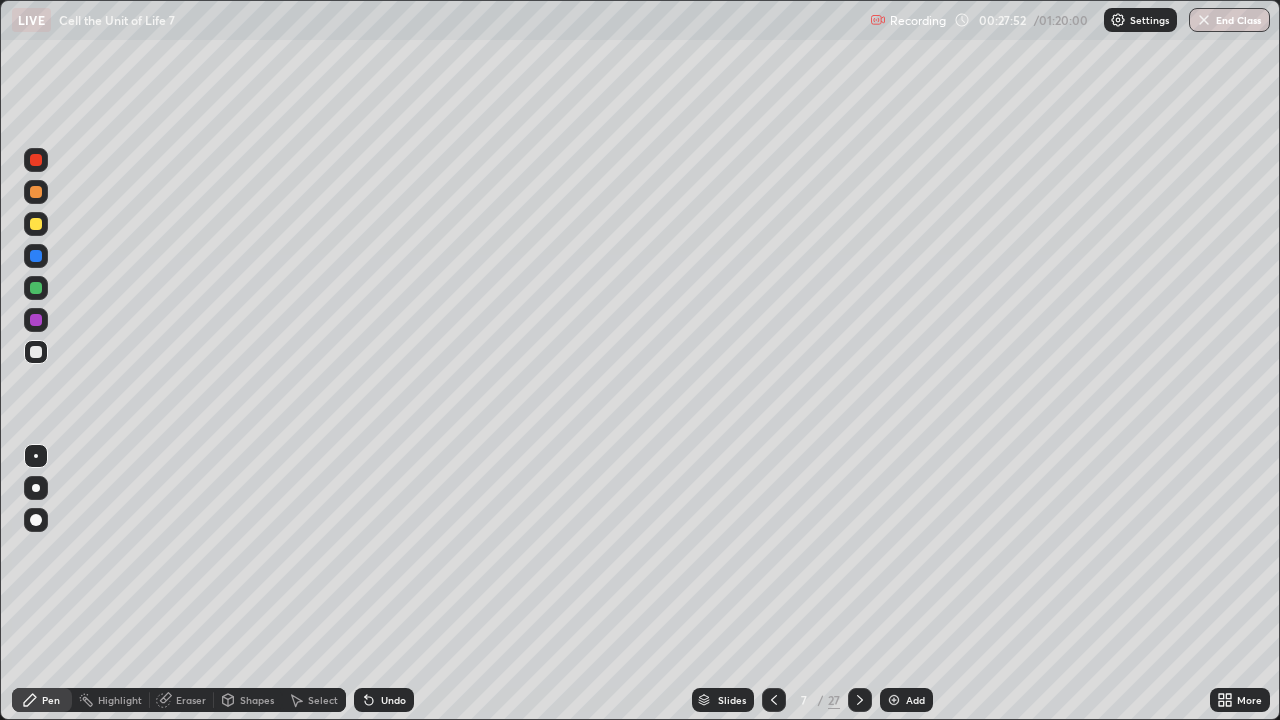 click at bounding box center [36, 288] 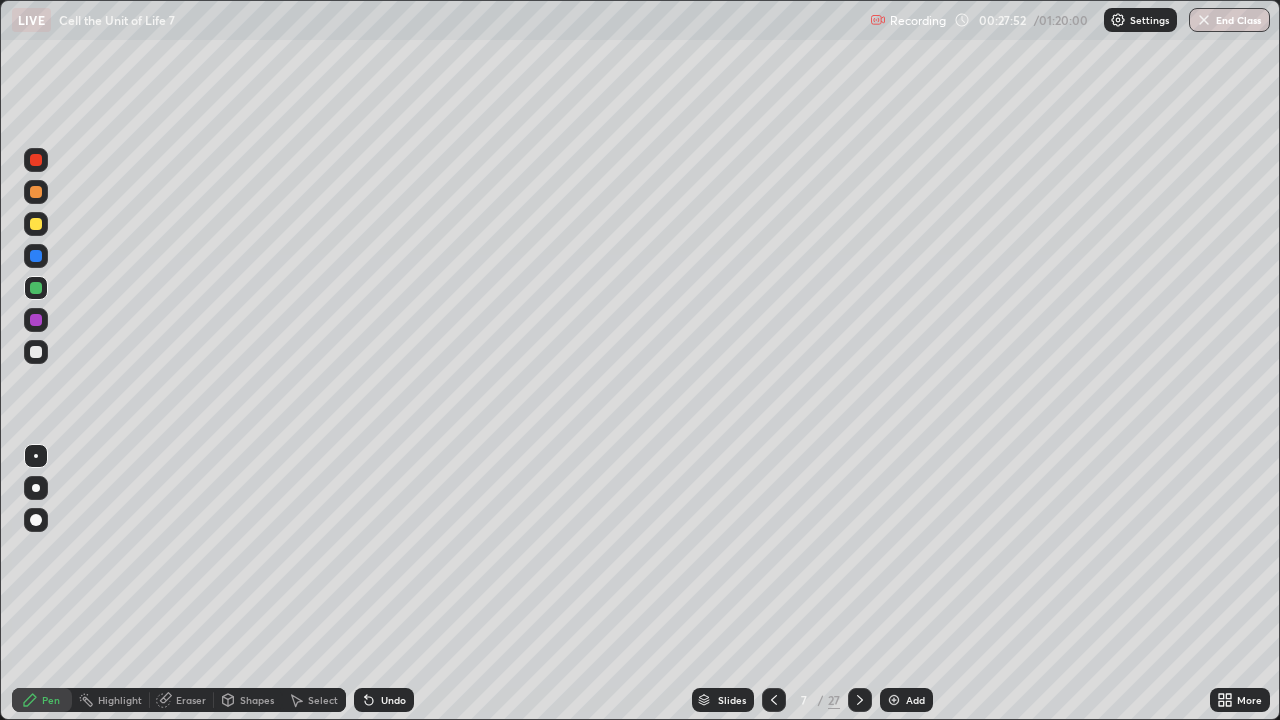 click at bounding box center [36, 288] 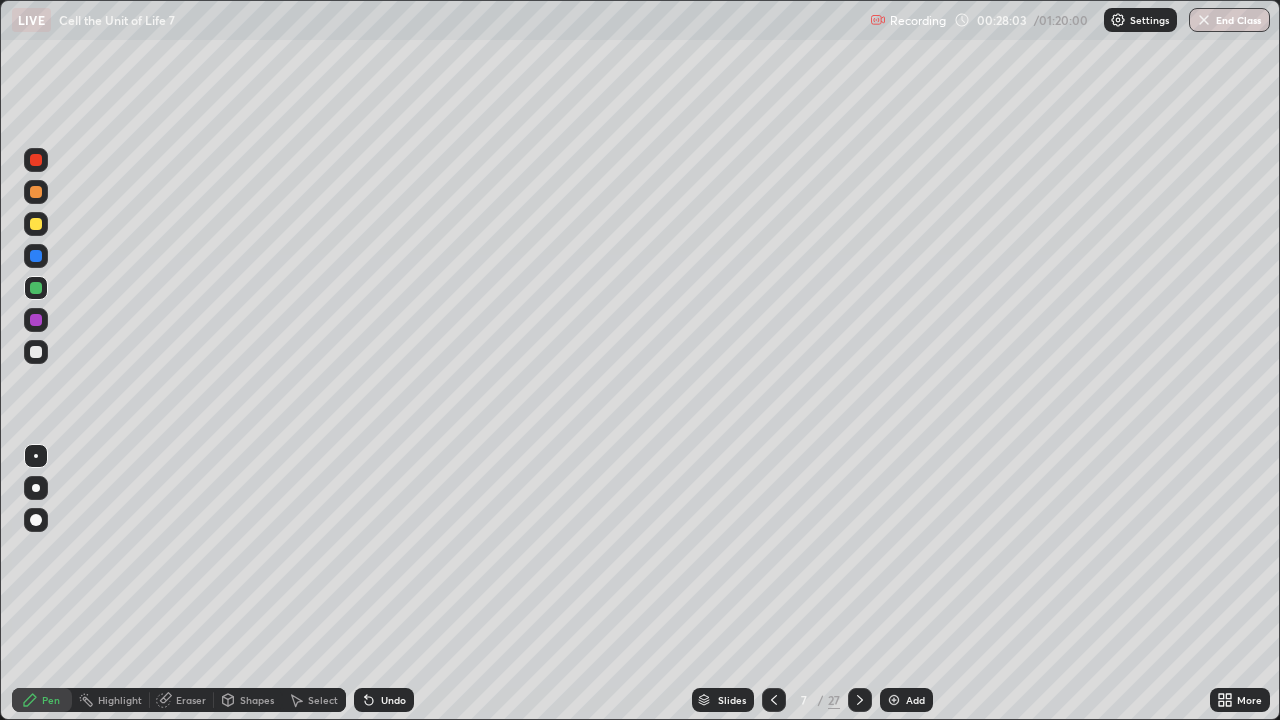 click on "Undo" at bounding box center [384, 700] 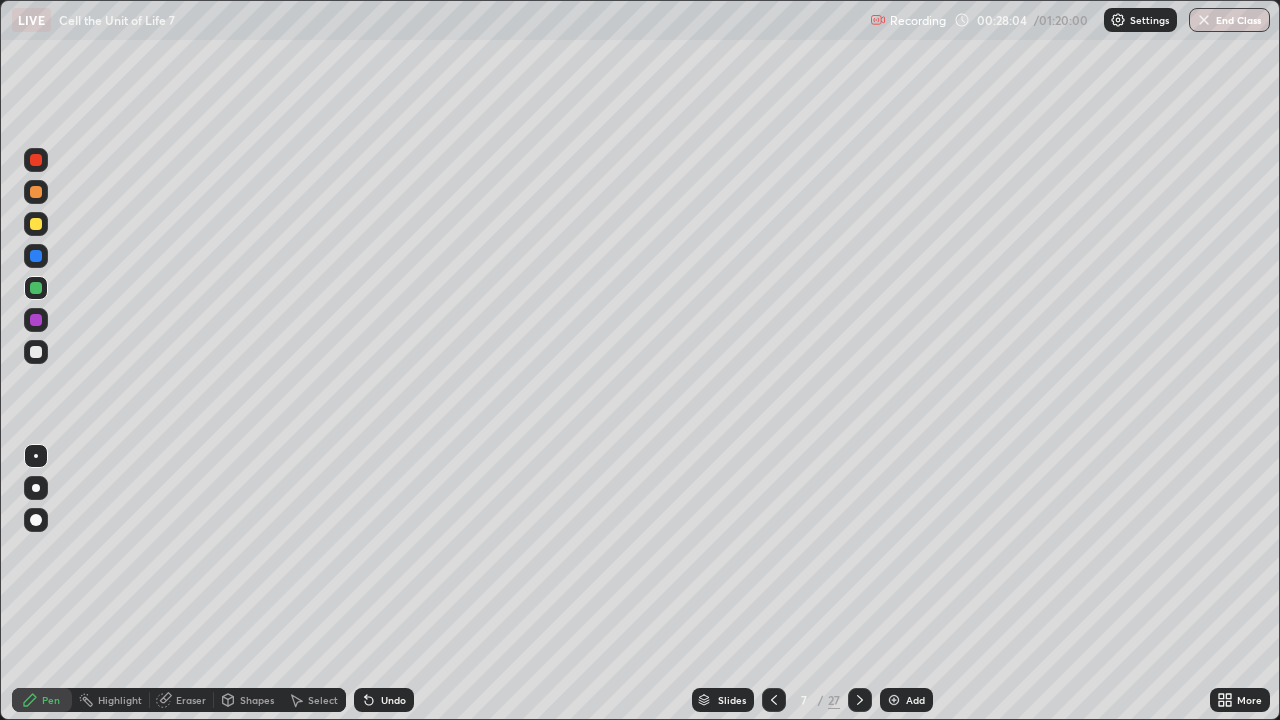 click on "Undo" at bounding box center [384, 700] 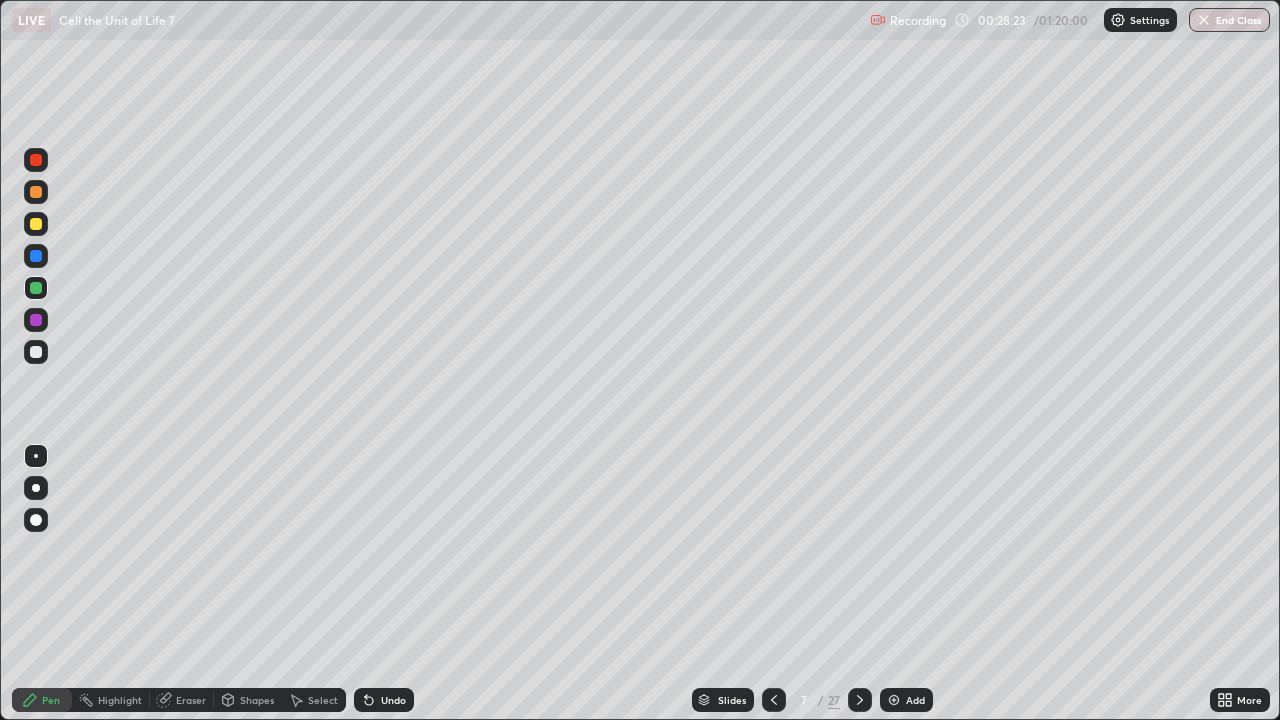 click on "Add" at bounding box center (906, 700) 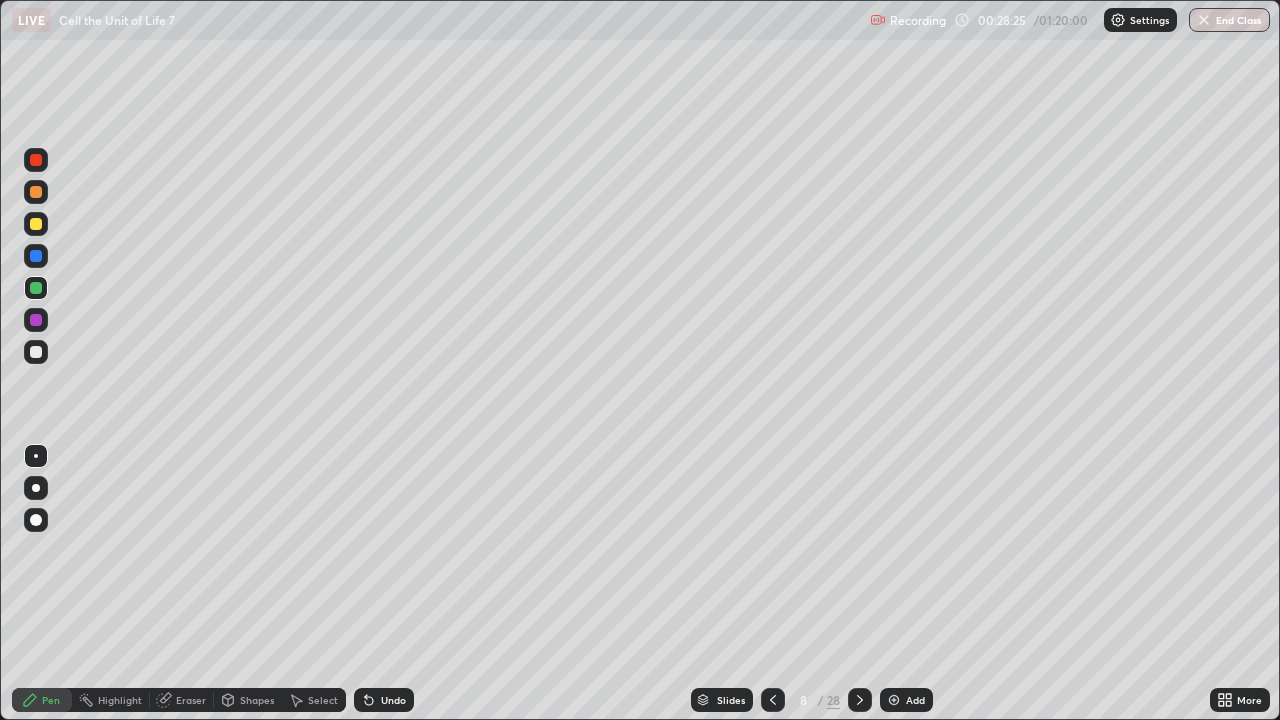 click at bounding box center (36, 224) 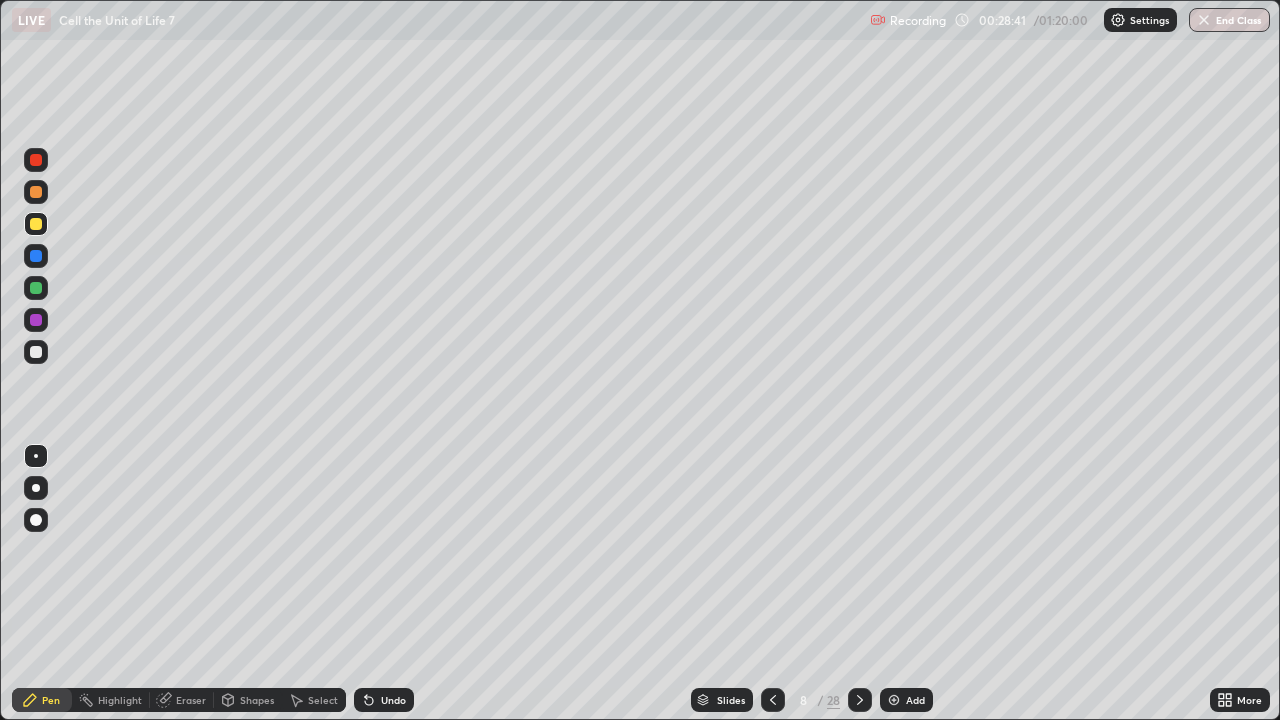 click at bounding box center [36, 352] 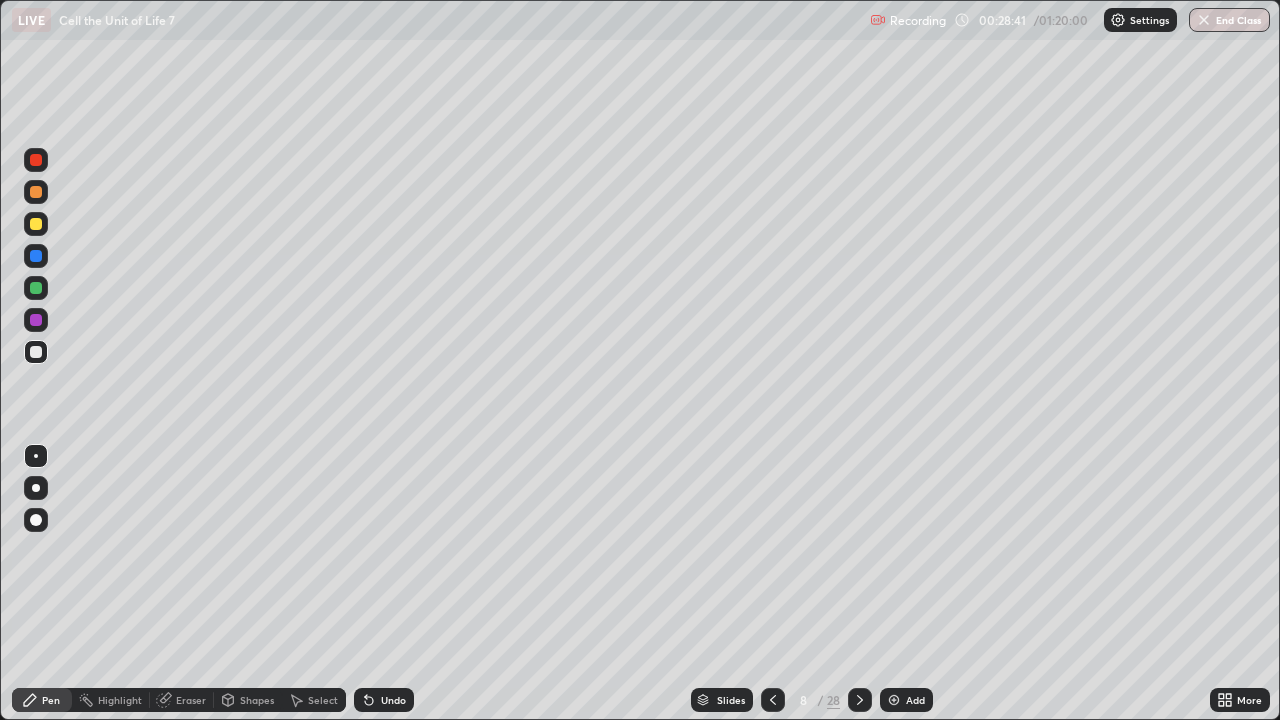 click at bounding box center (36, 352) 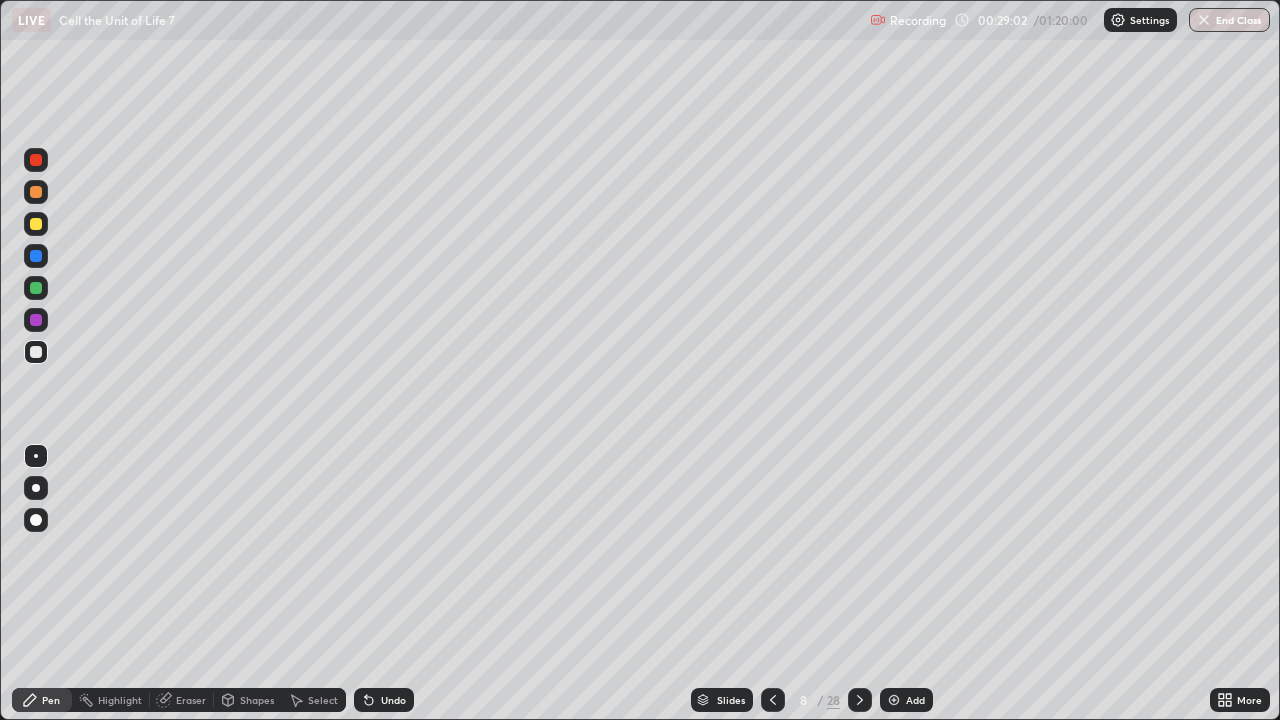 click 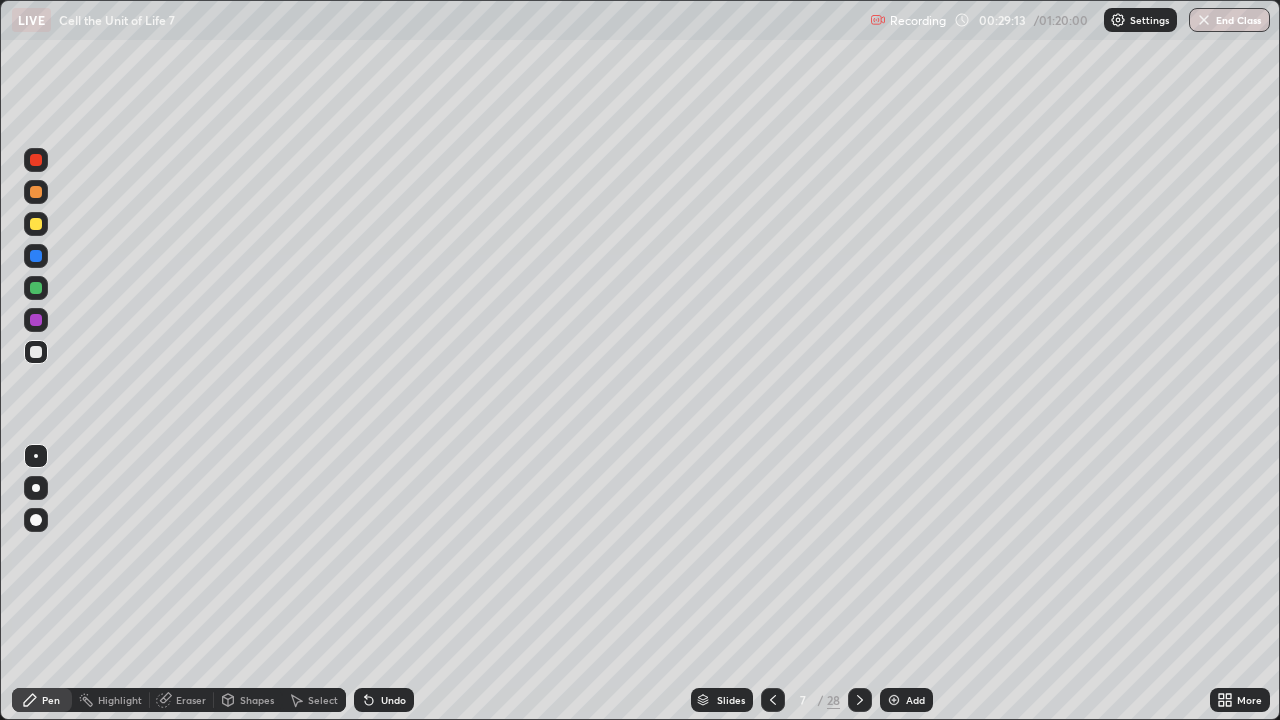 click 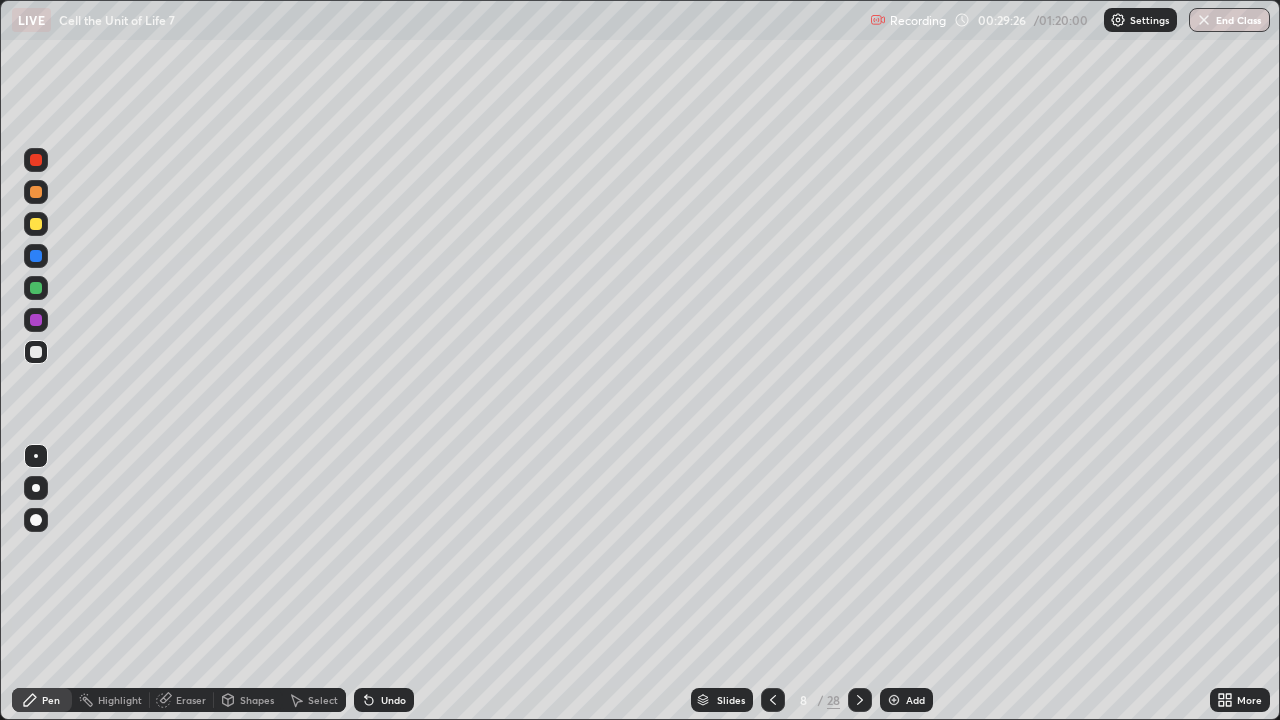 click at bounding box center (36, 288) 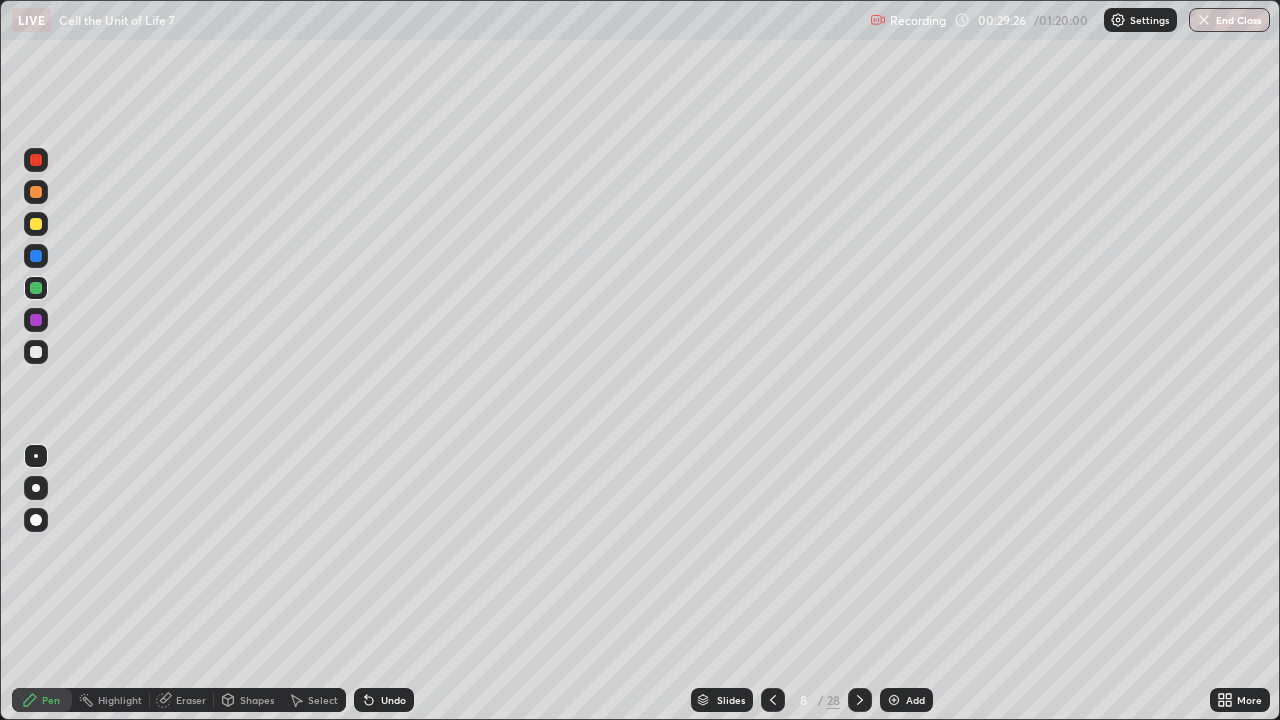 click at bounding box center (36, 288) 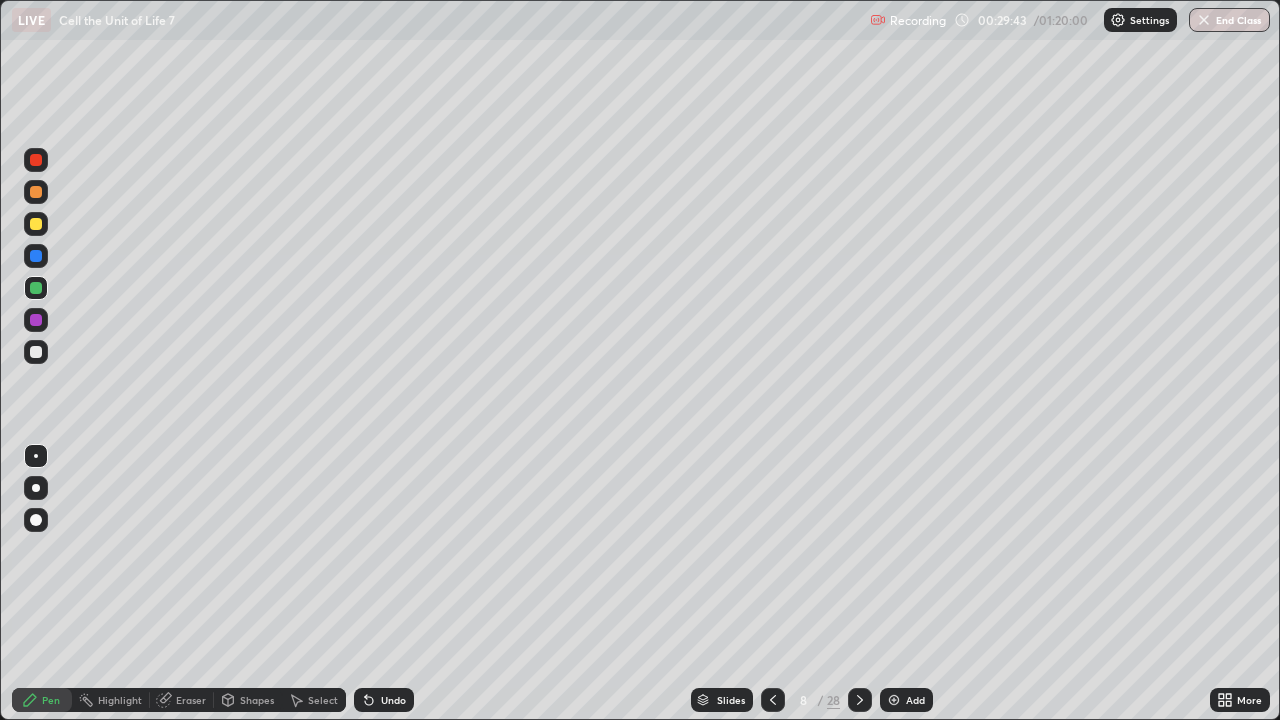 click at bounding box center [36, 352] 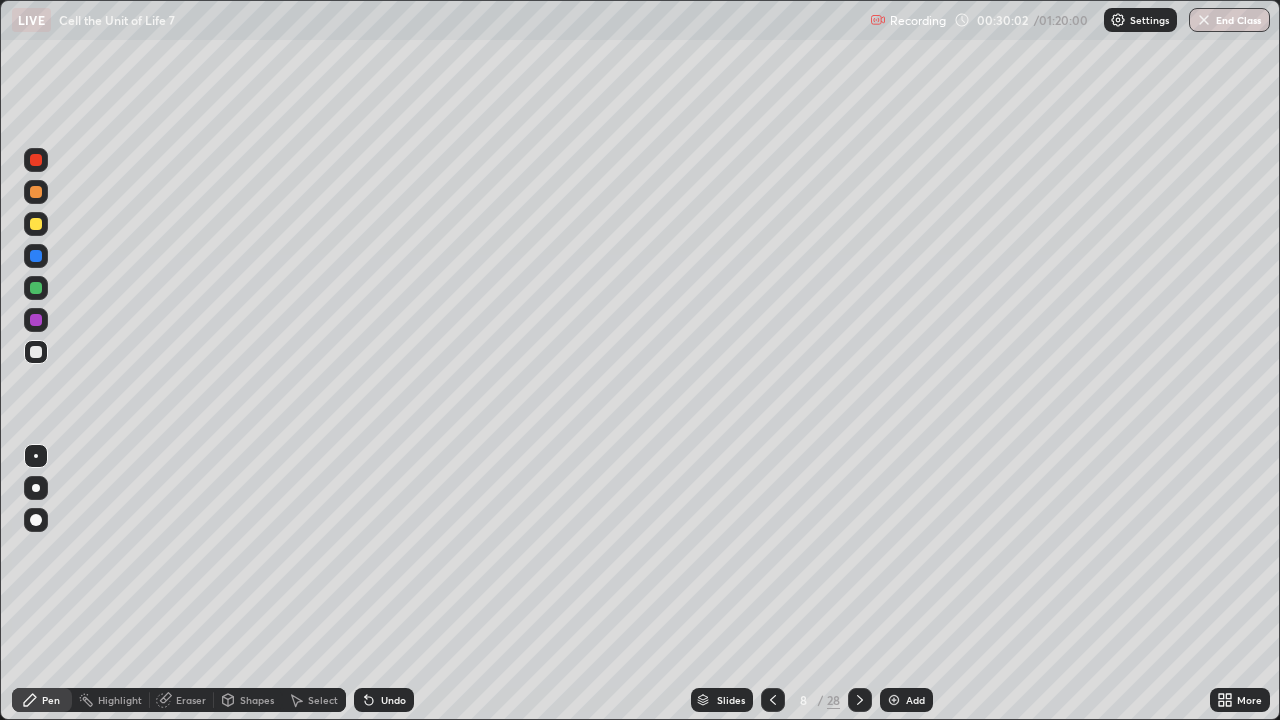 click at bounding box center (36, 192) 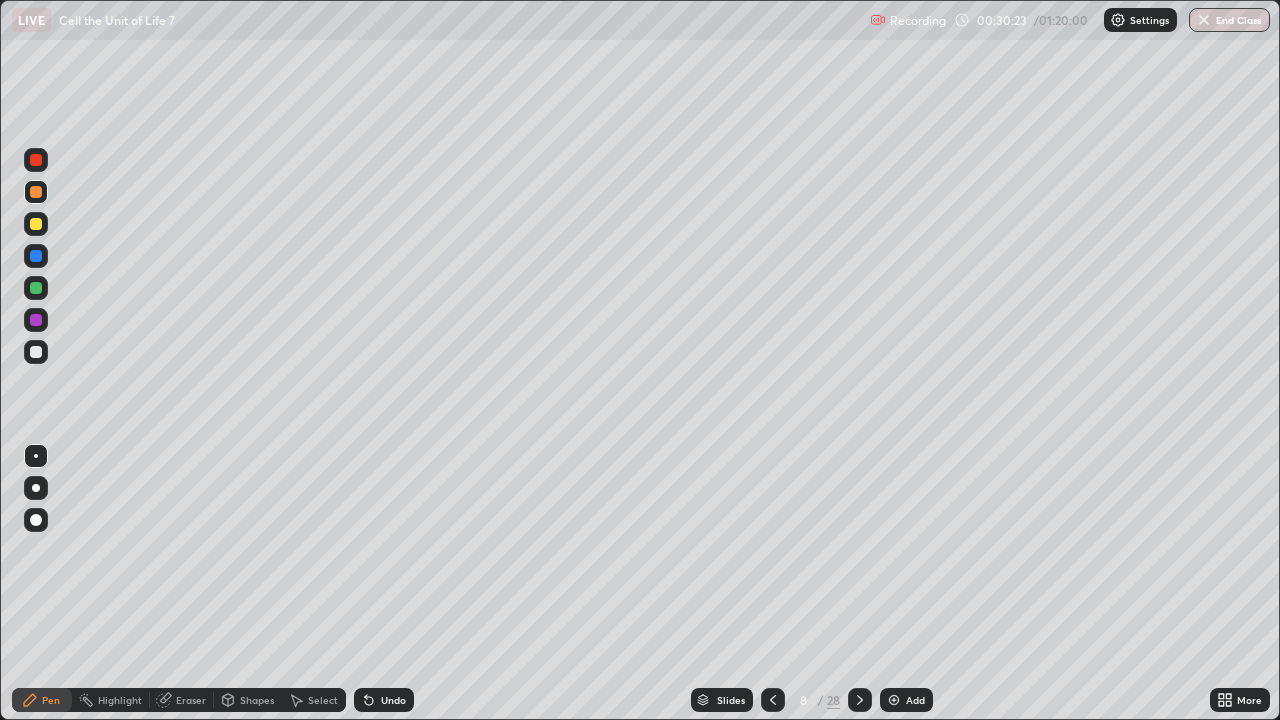 click 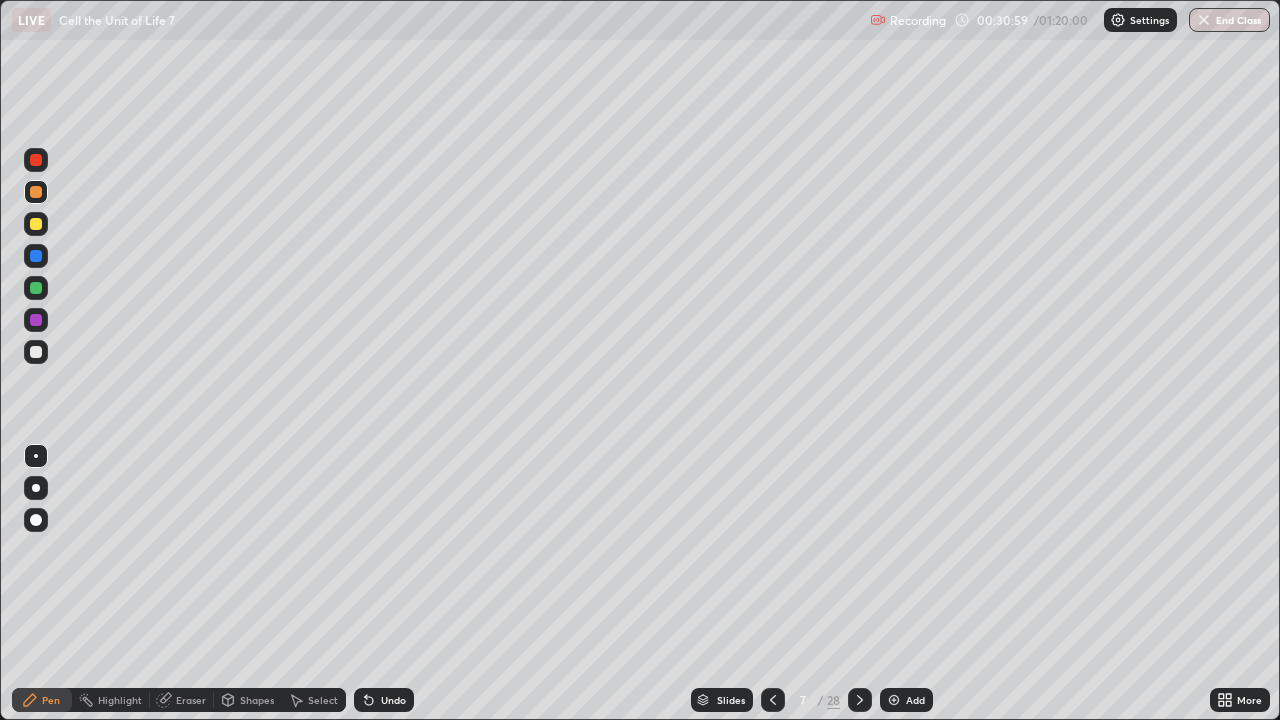 click on "Eraser" at bounding box center (191, 700) 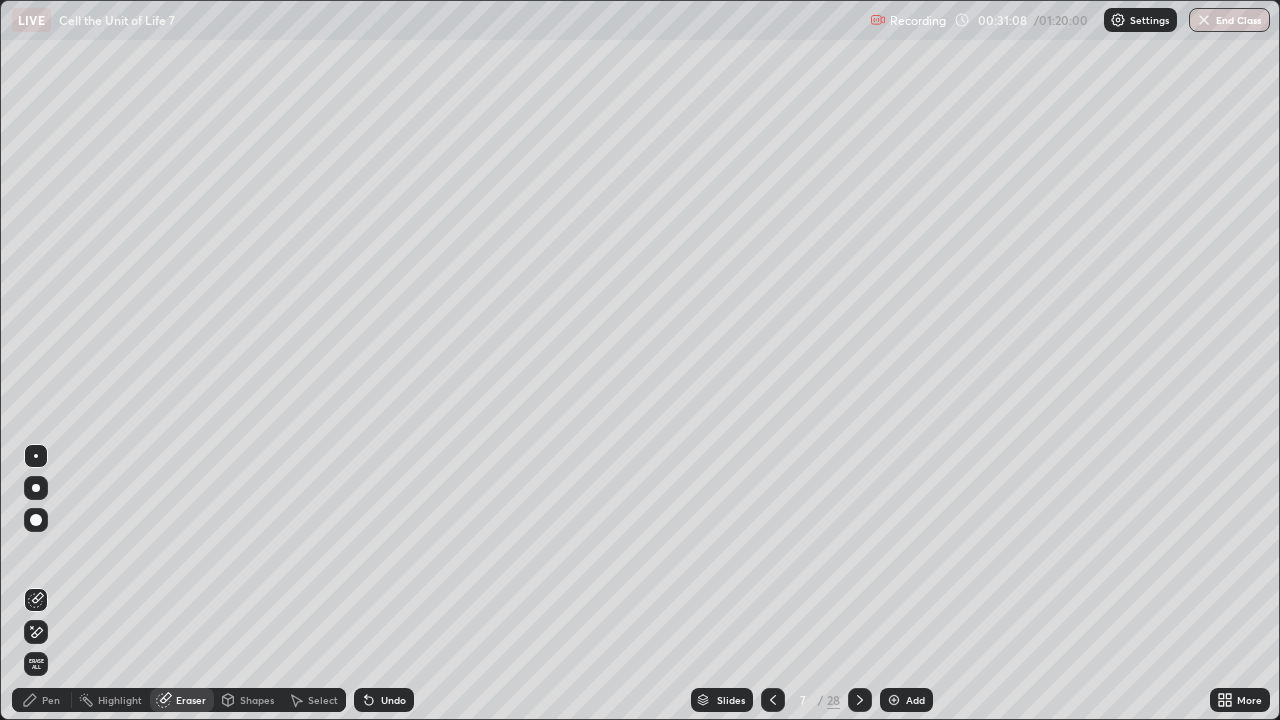 click on "Pen" at bounding box center (42, 700) 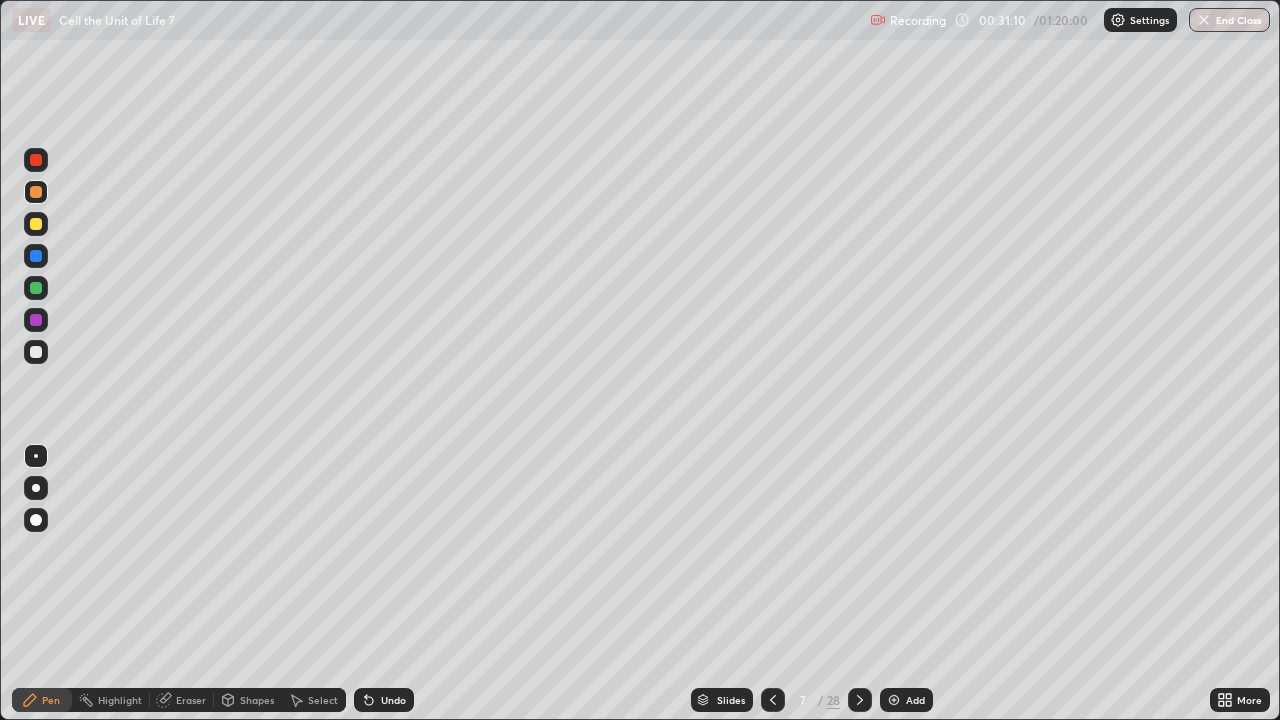 click at bounding box center (36, 352) 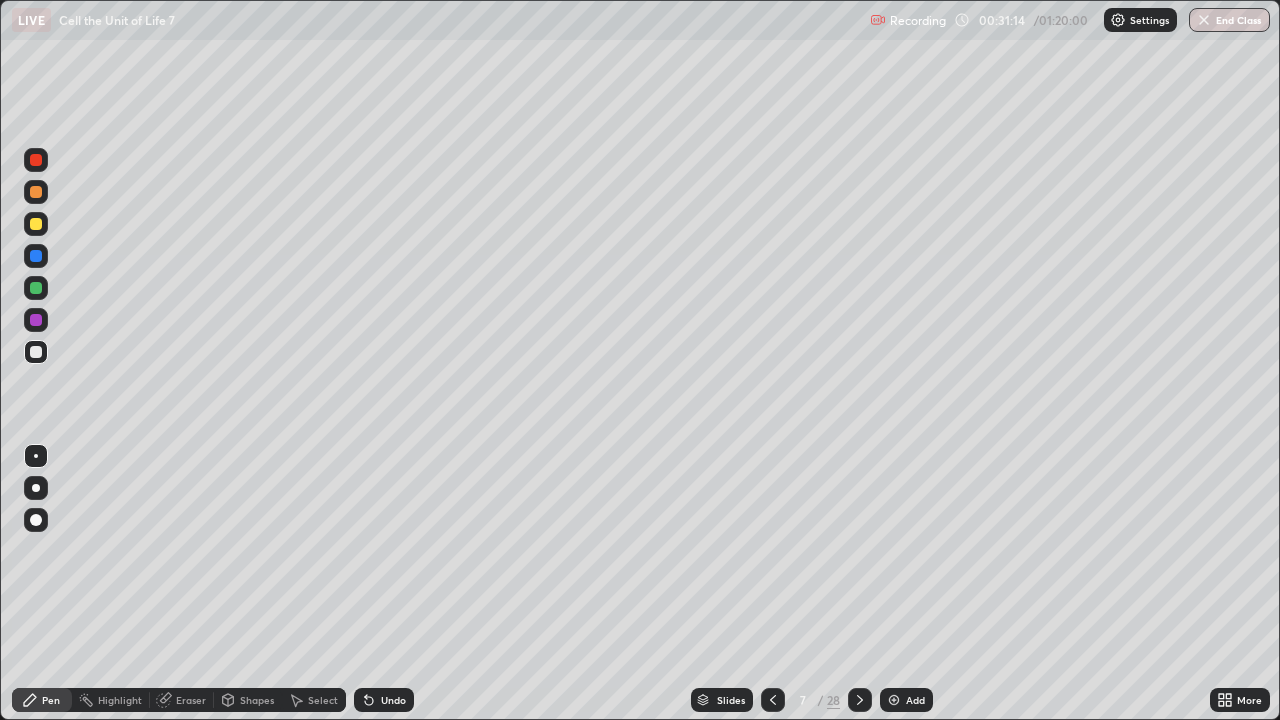 click on "Undo" at bounding box center (393, 700) 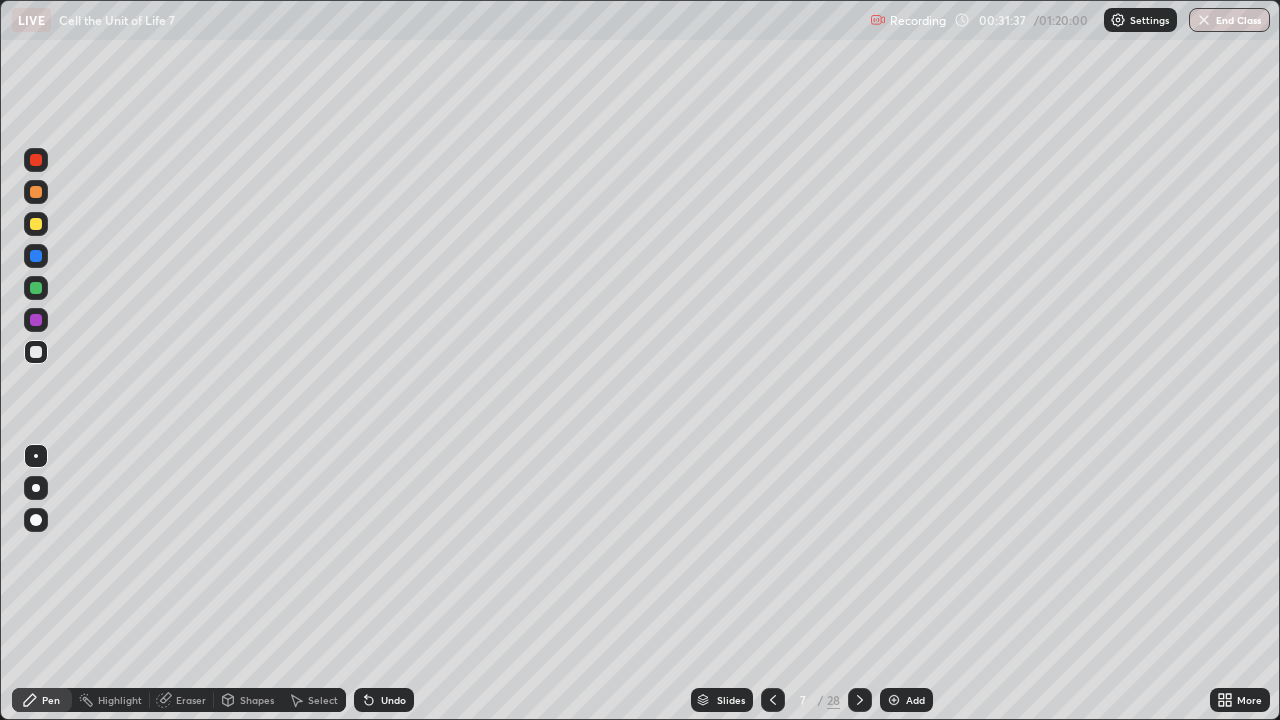 click at bounding box center [36, 288] 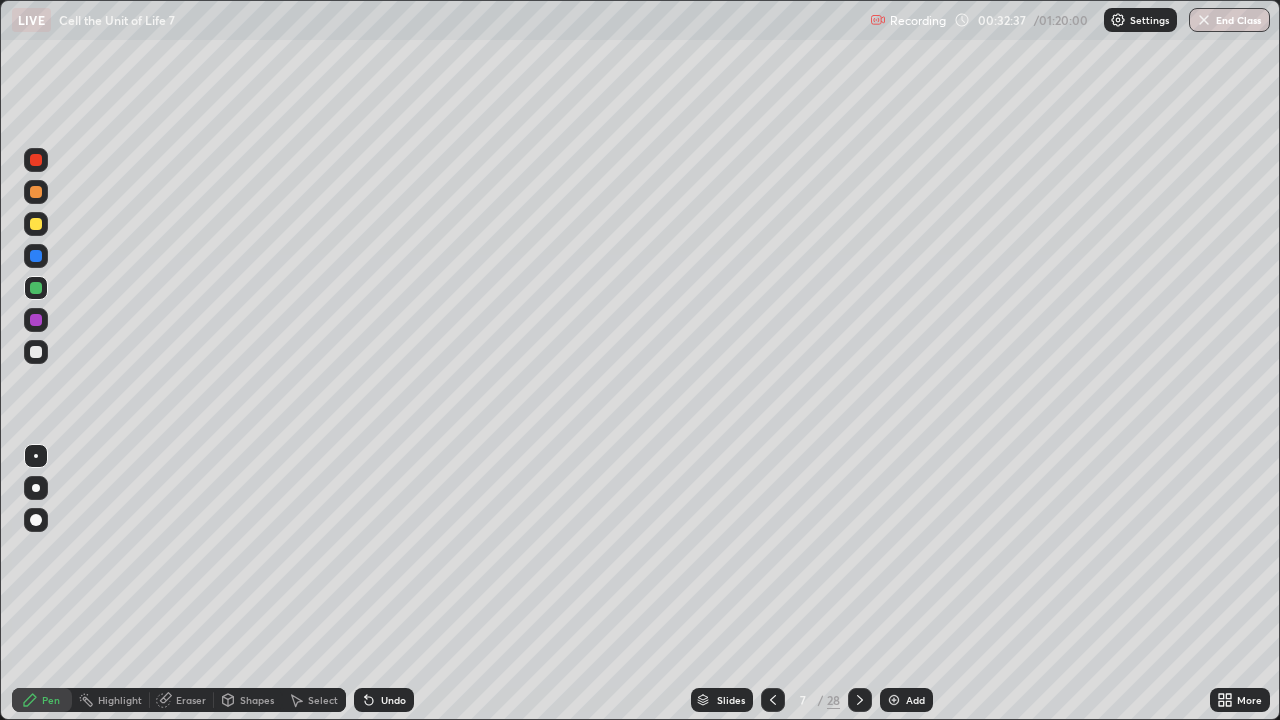 click on "More" at bounding box center (1240, 700) 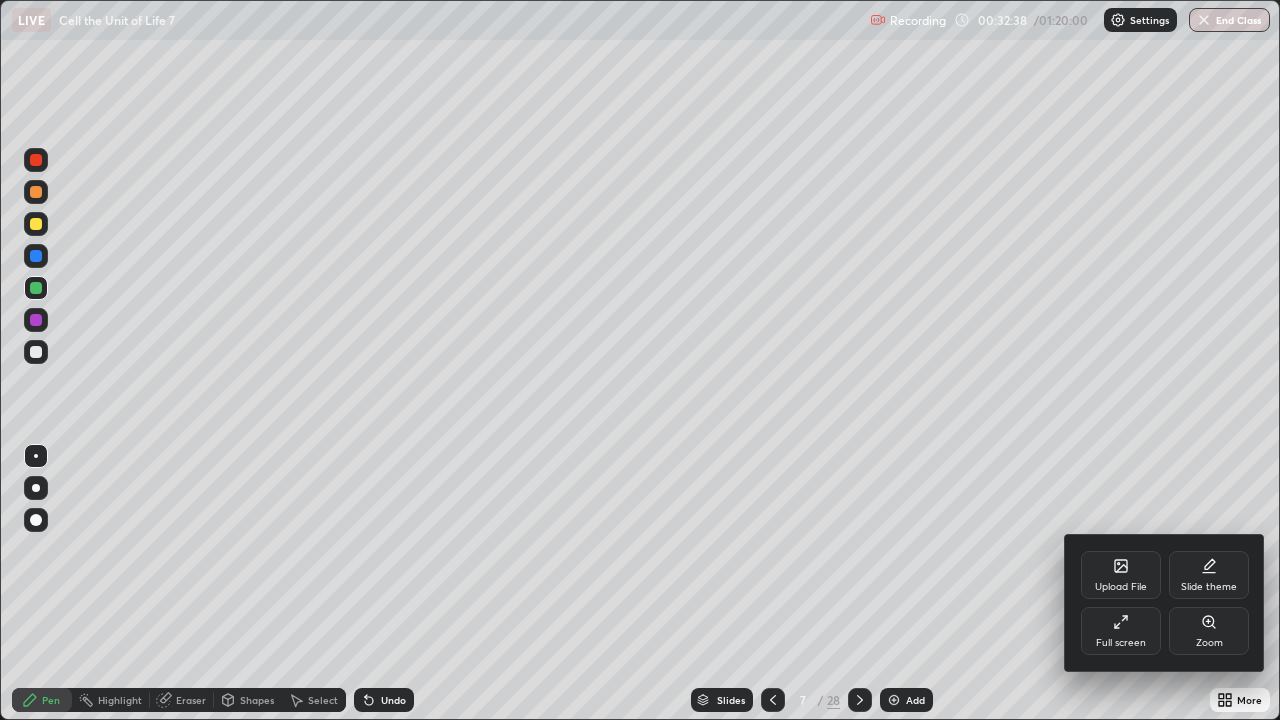 click at bounding box center [640, 360] 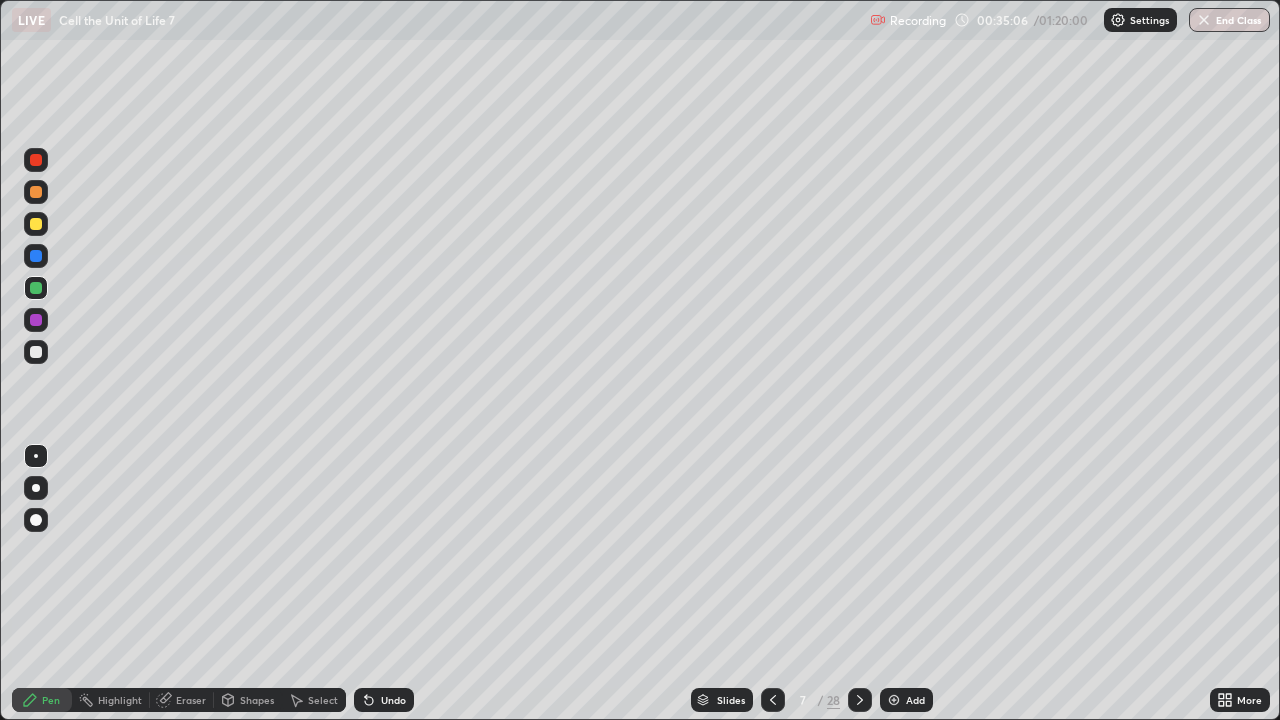 click 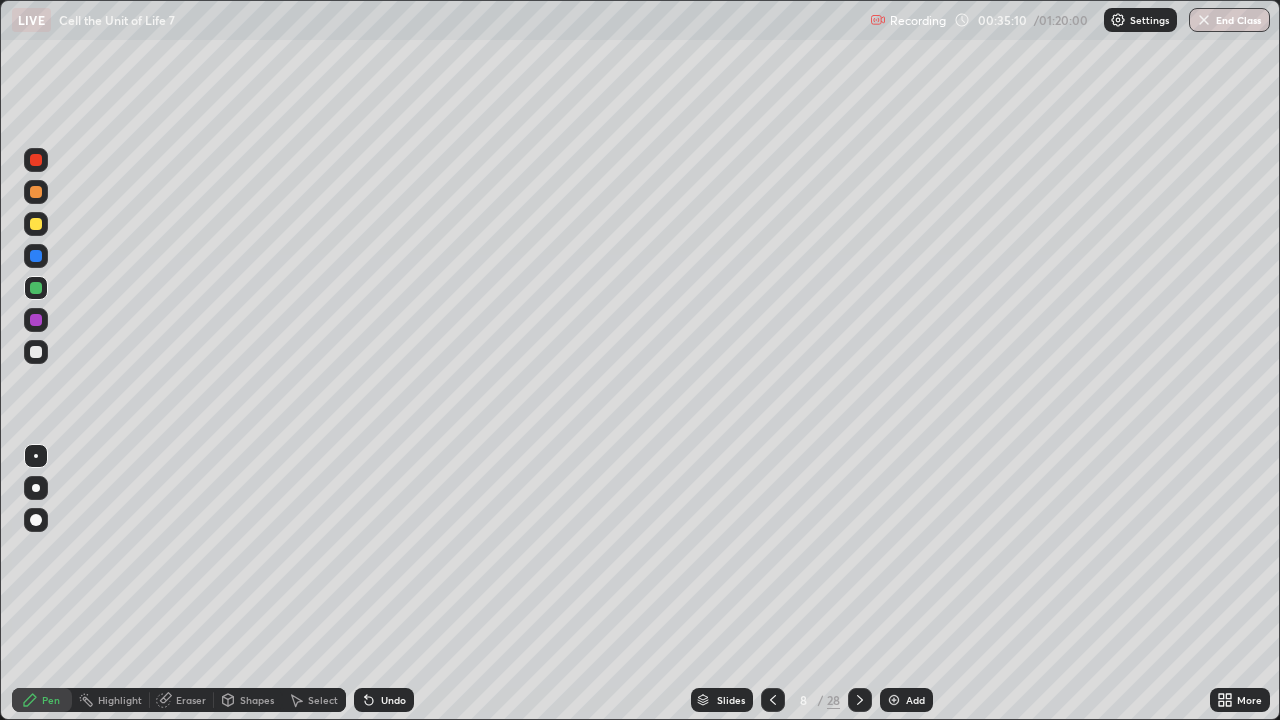 click at bounding box center [36, 192] 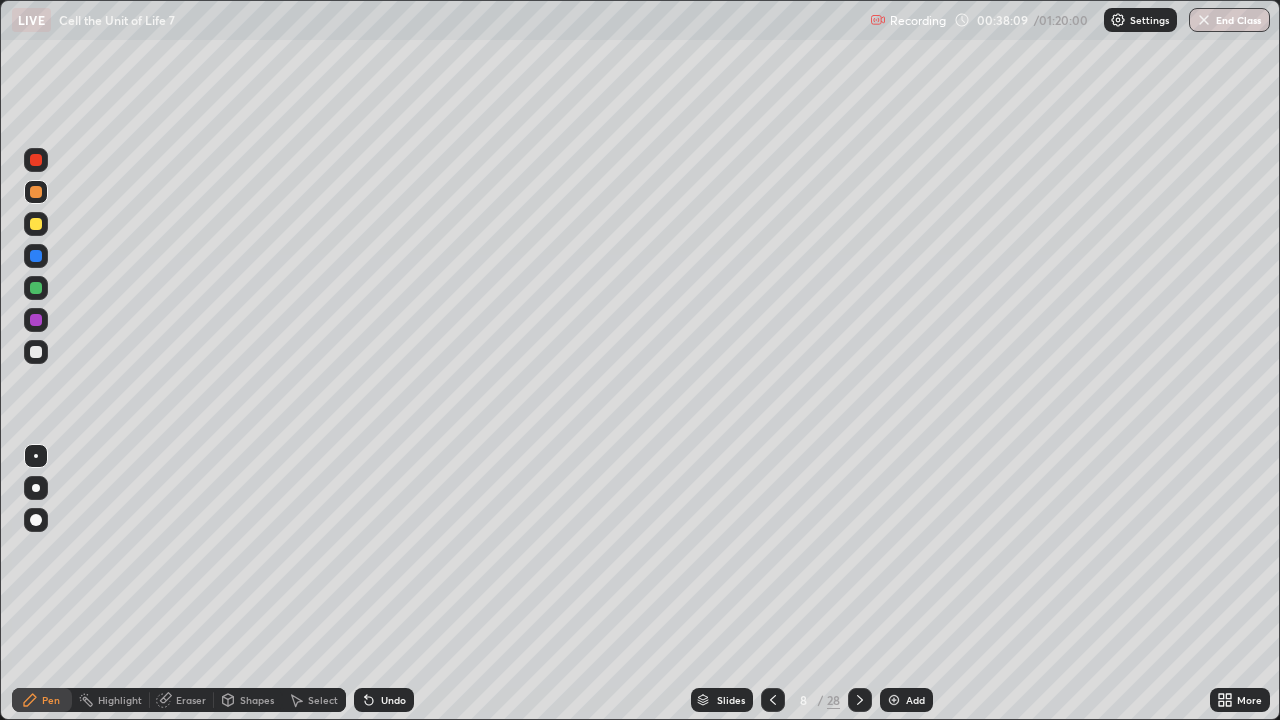 click at bounding box center [894, 700] 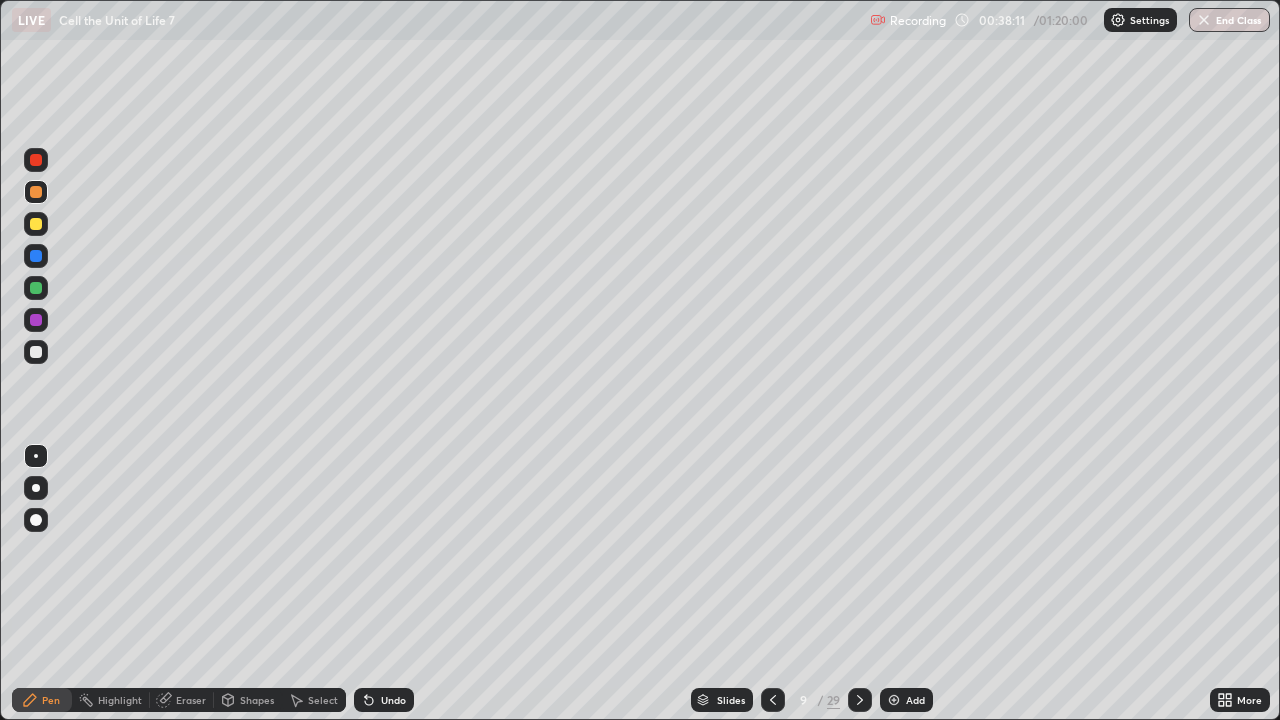 click at bounding box center (36, 224) 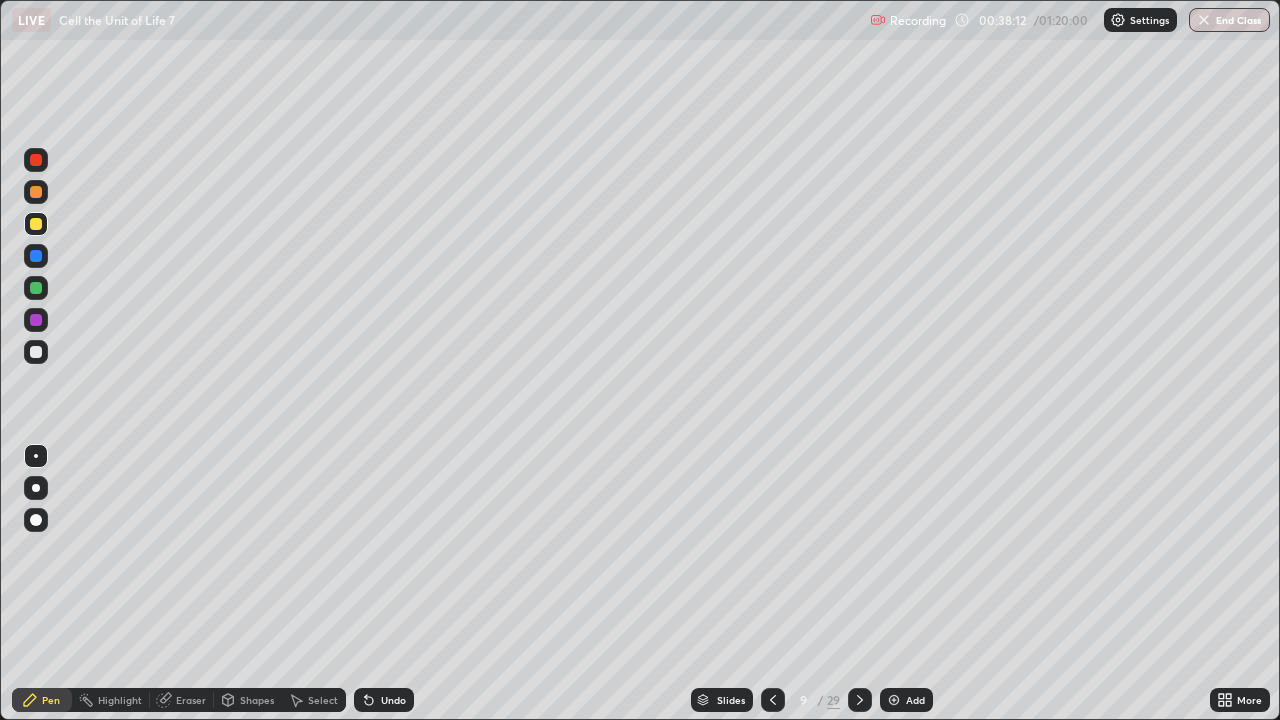 click at bounding box center [36, 224] 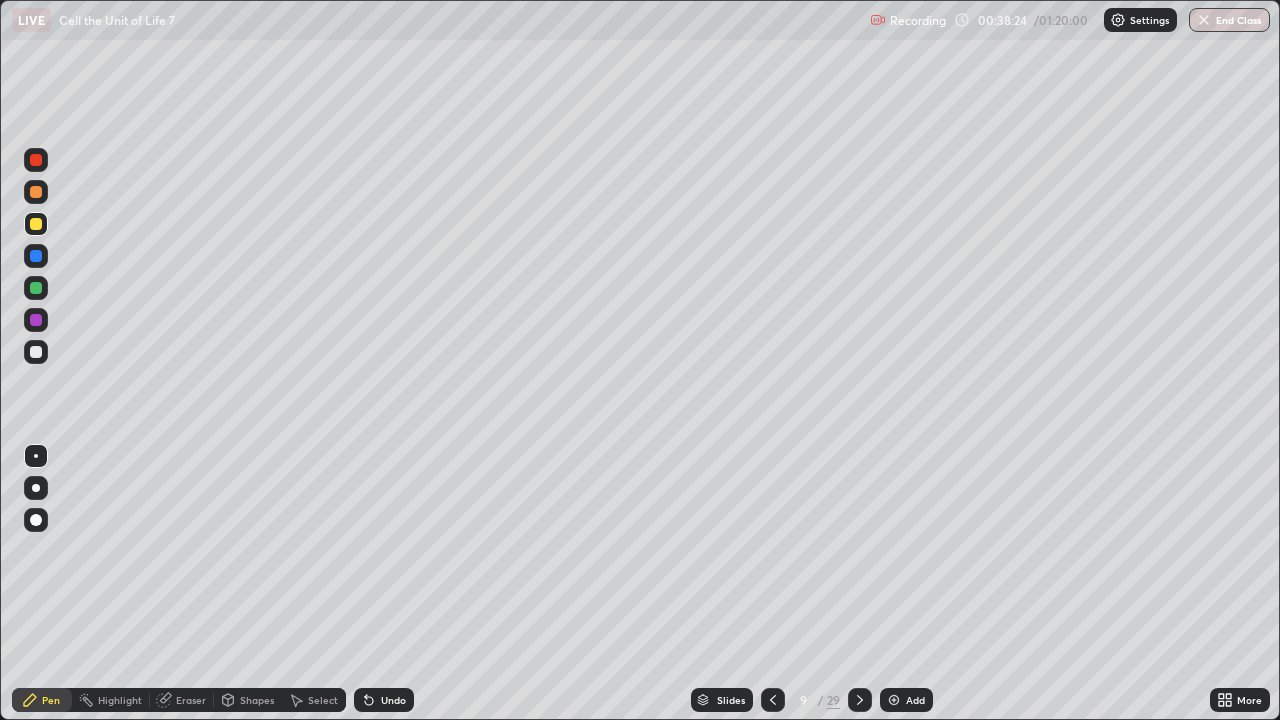 click at bounding box center [36, 352] 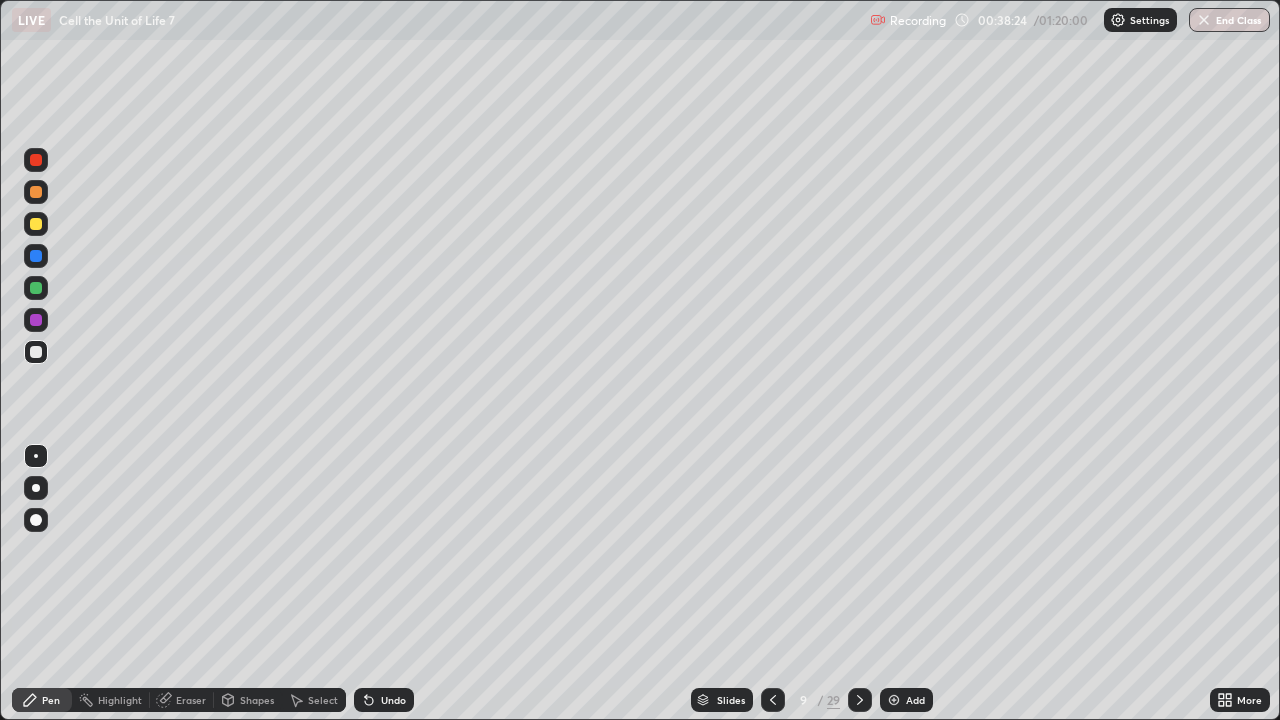 click at bounding box center [36, 352] 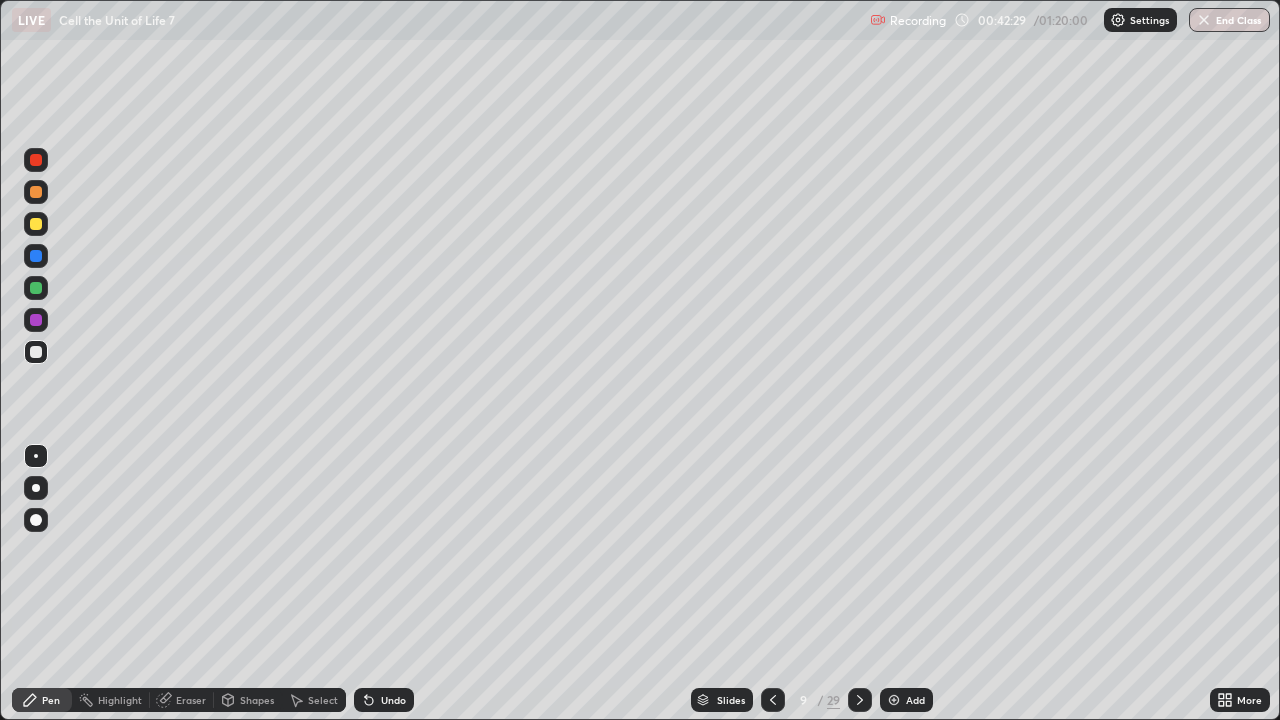 click at bounding box center [894, 700] 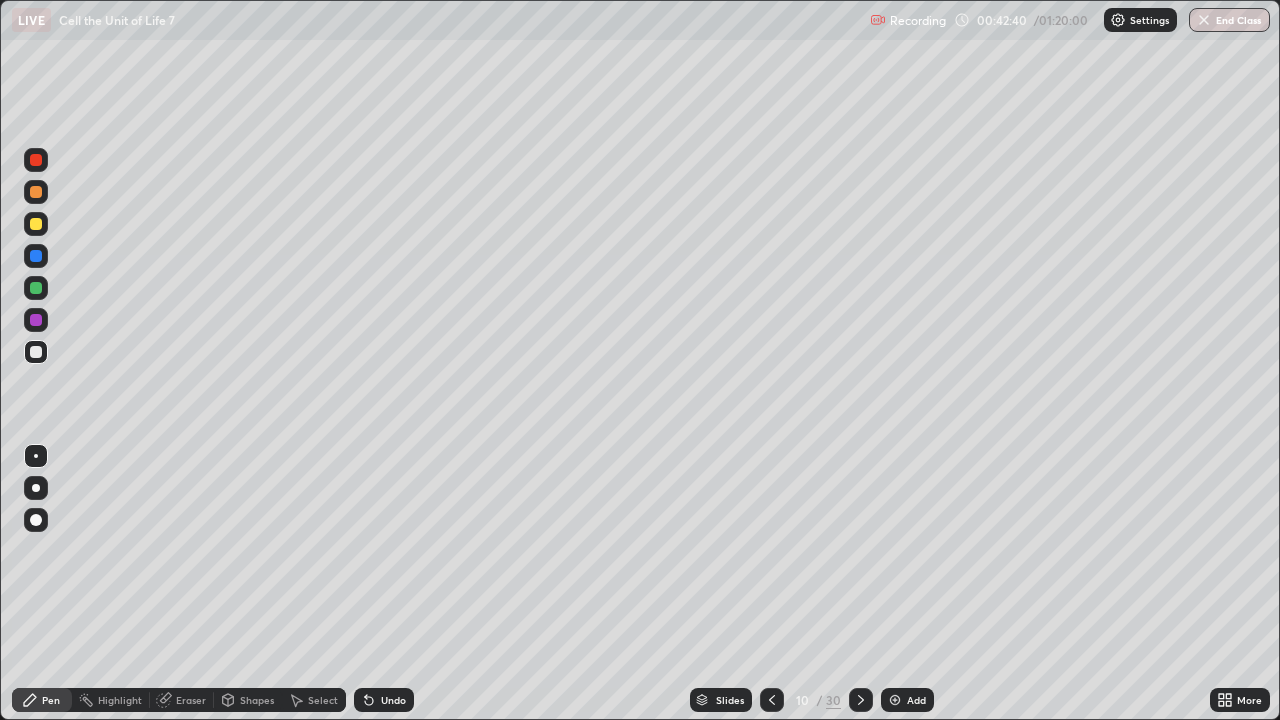 click at bounding box center [36, 288] 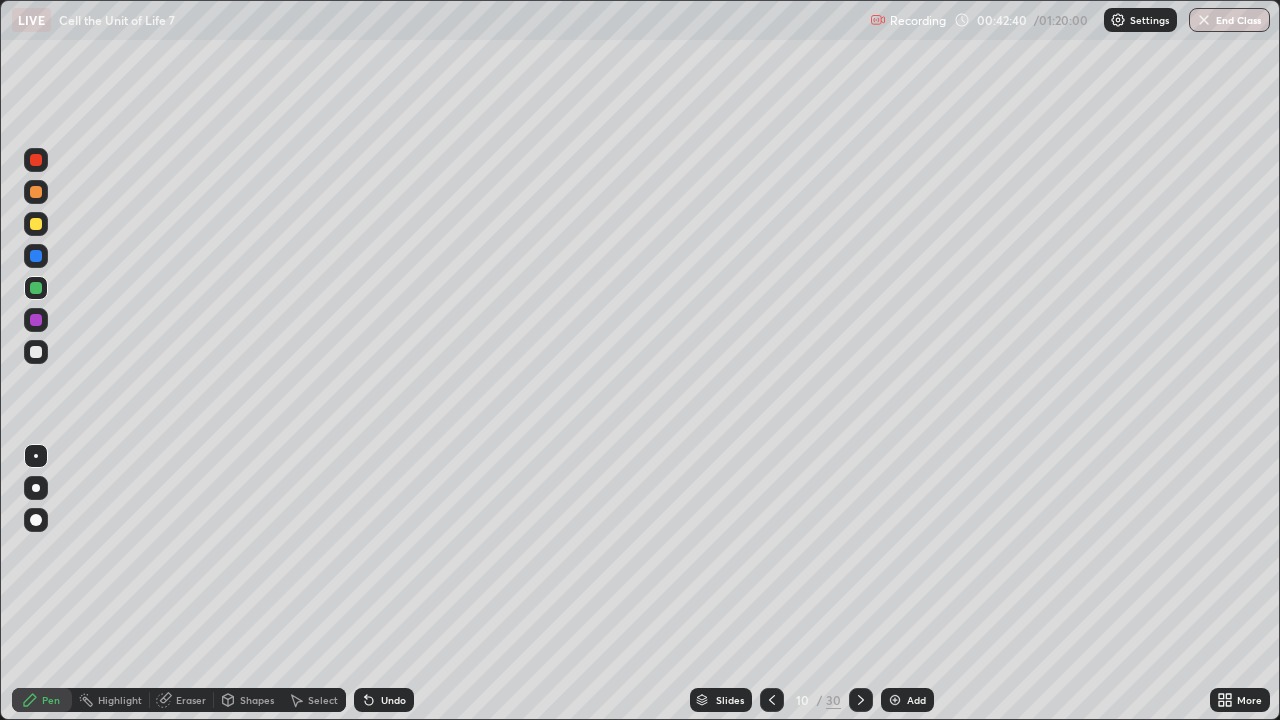 click at bounding box center [36, 288] 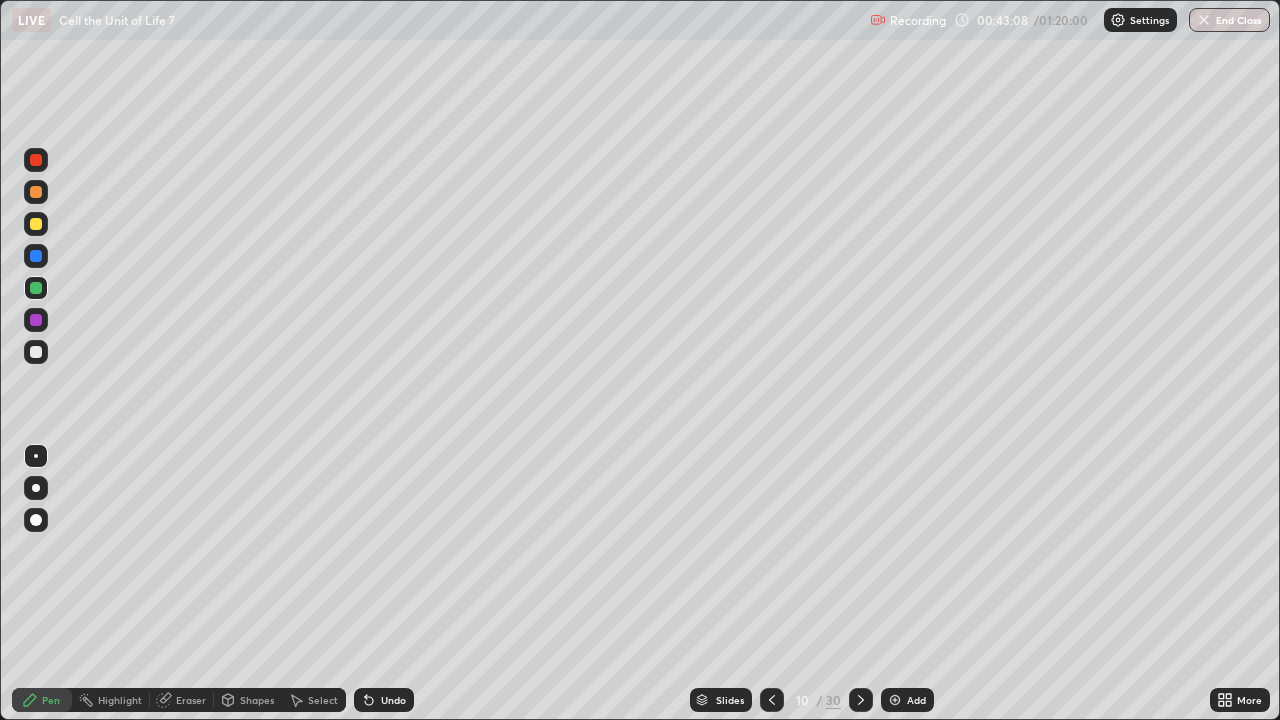 click 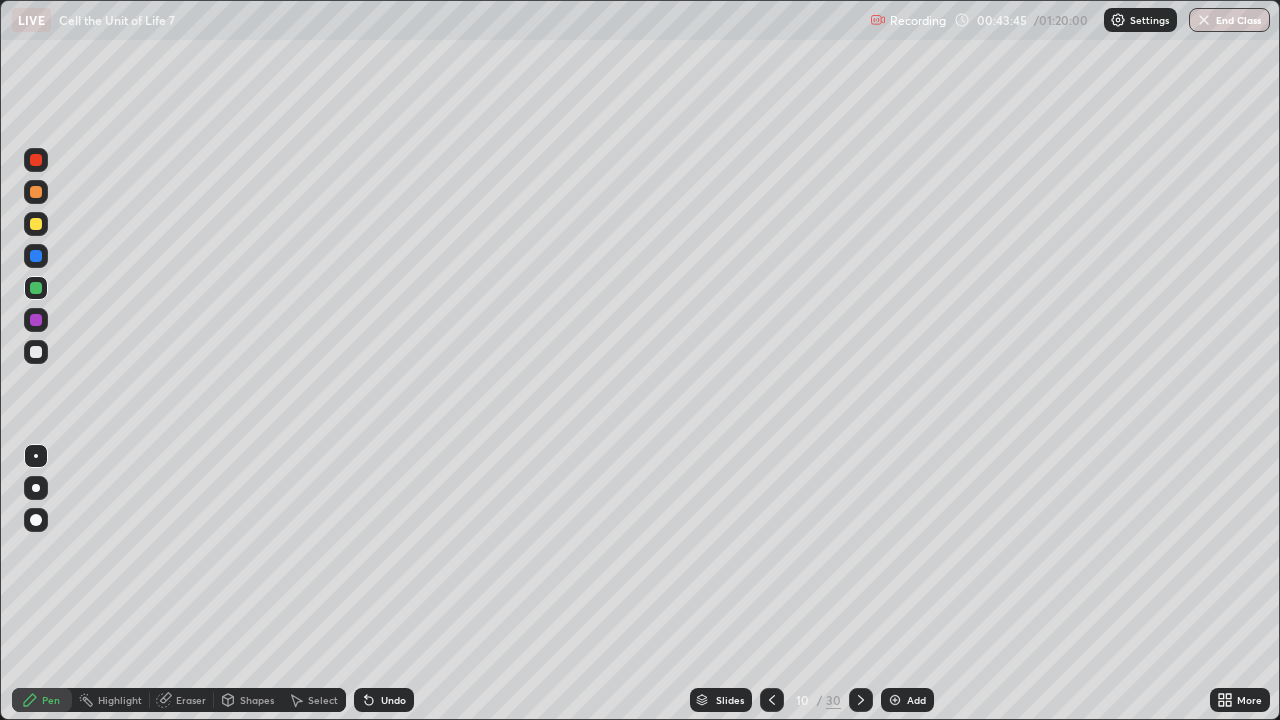 click at bounding box center (36, 352) 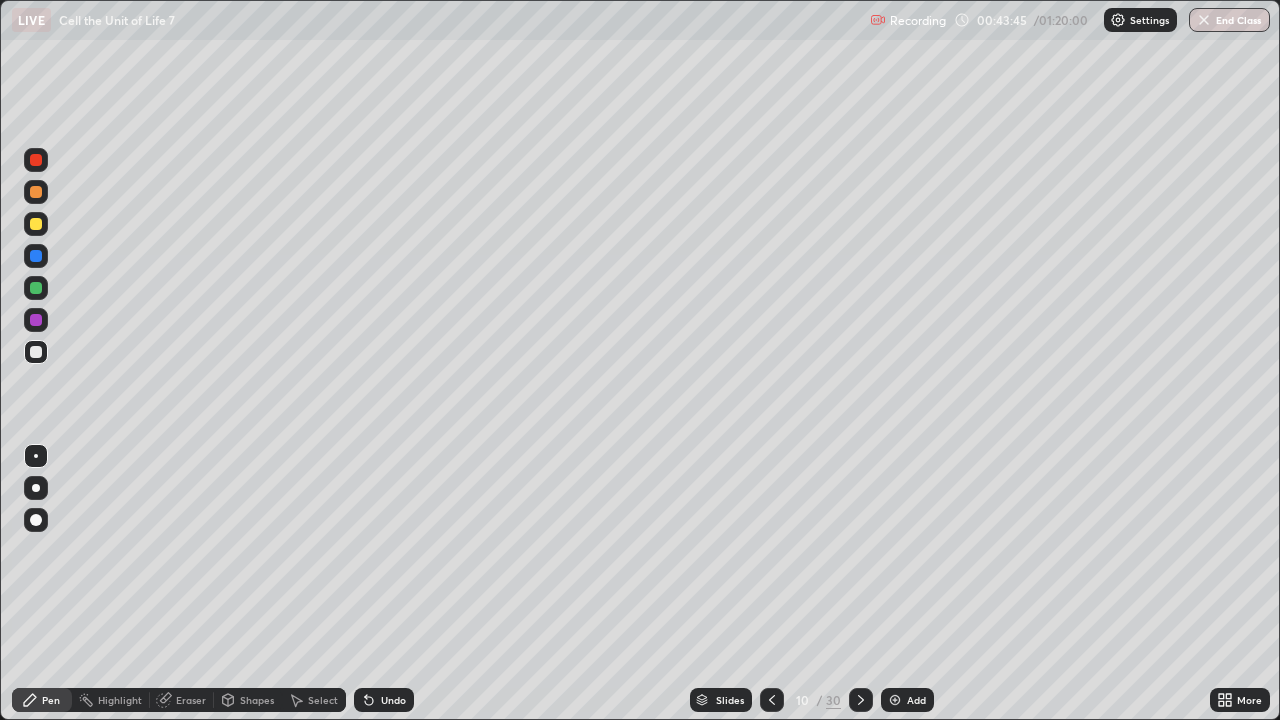 click at bounding box center [36, 352] 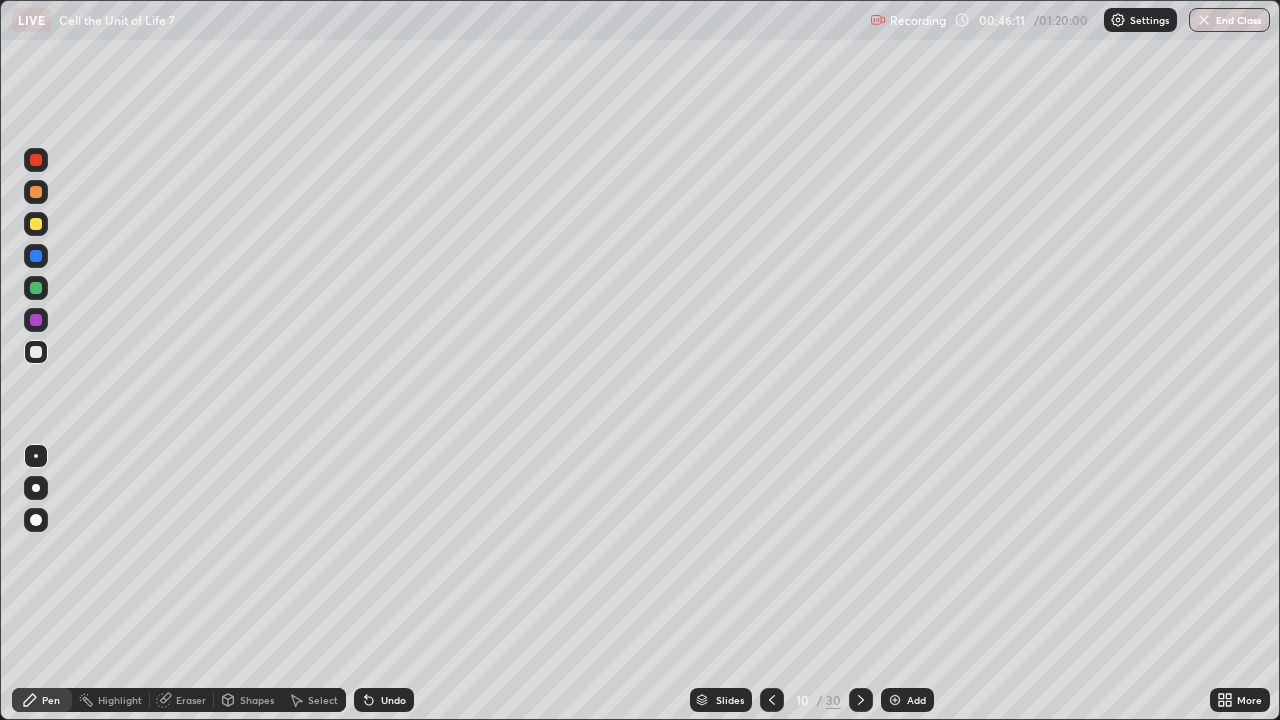click on "Add" at bounding box center [916, 700] 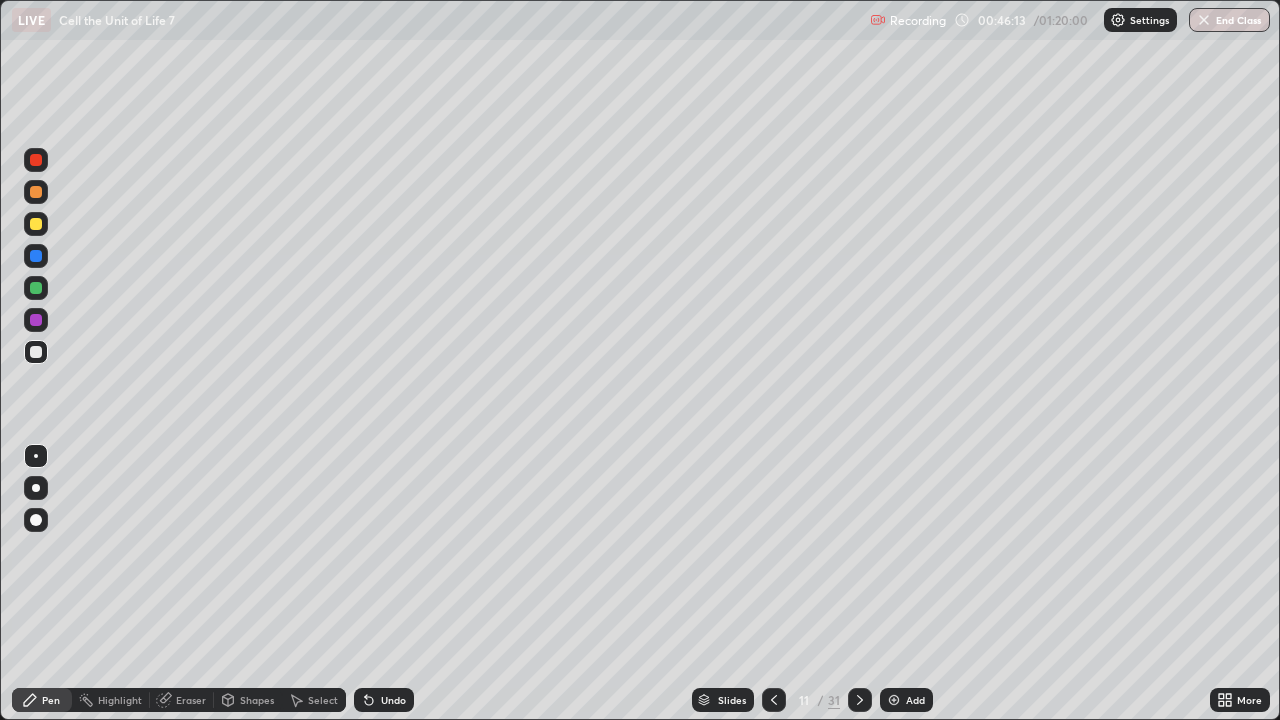 click at bounding box center [36, 224] 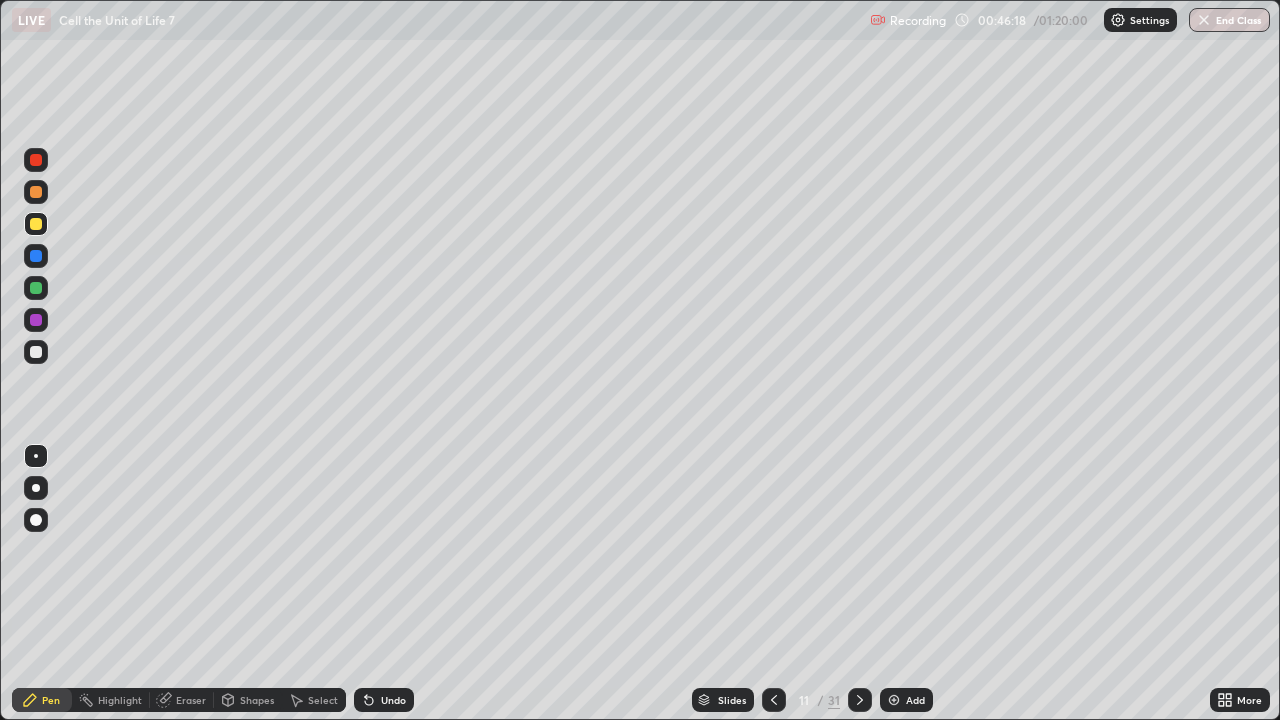 click on "Undo" at bounding box center (393, 700) 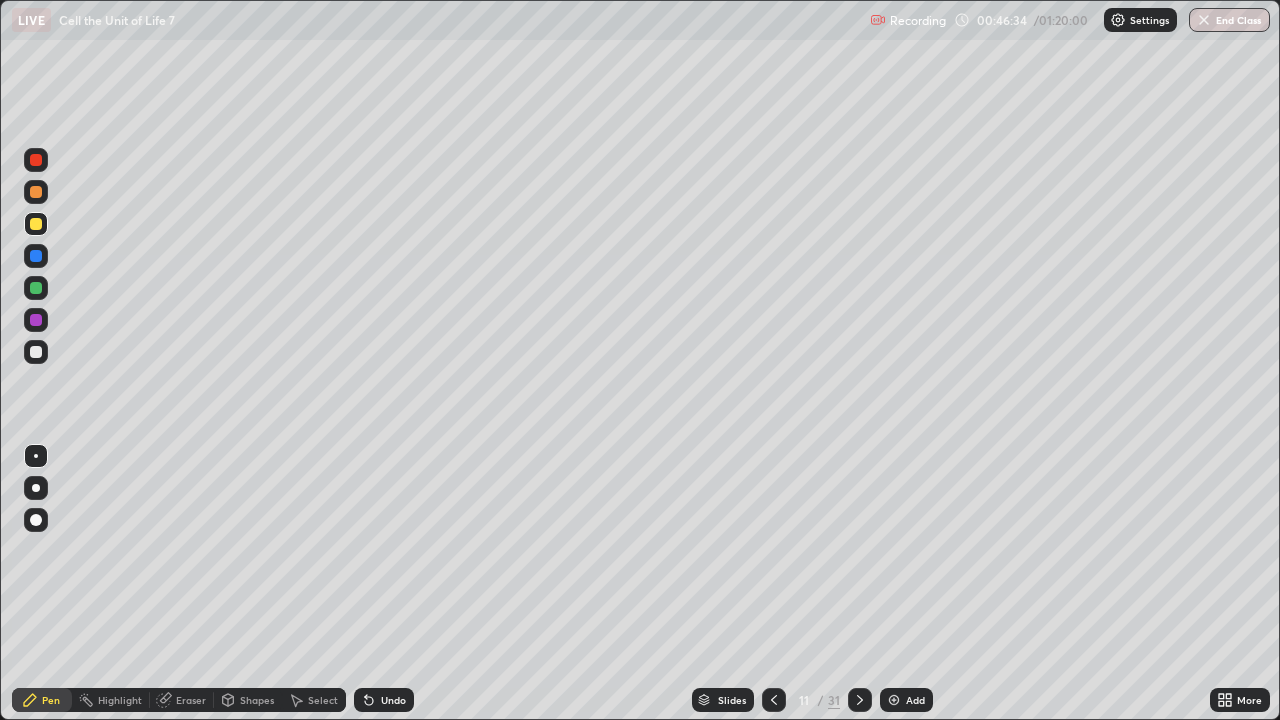 click at bounding box center (36, 288) 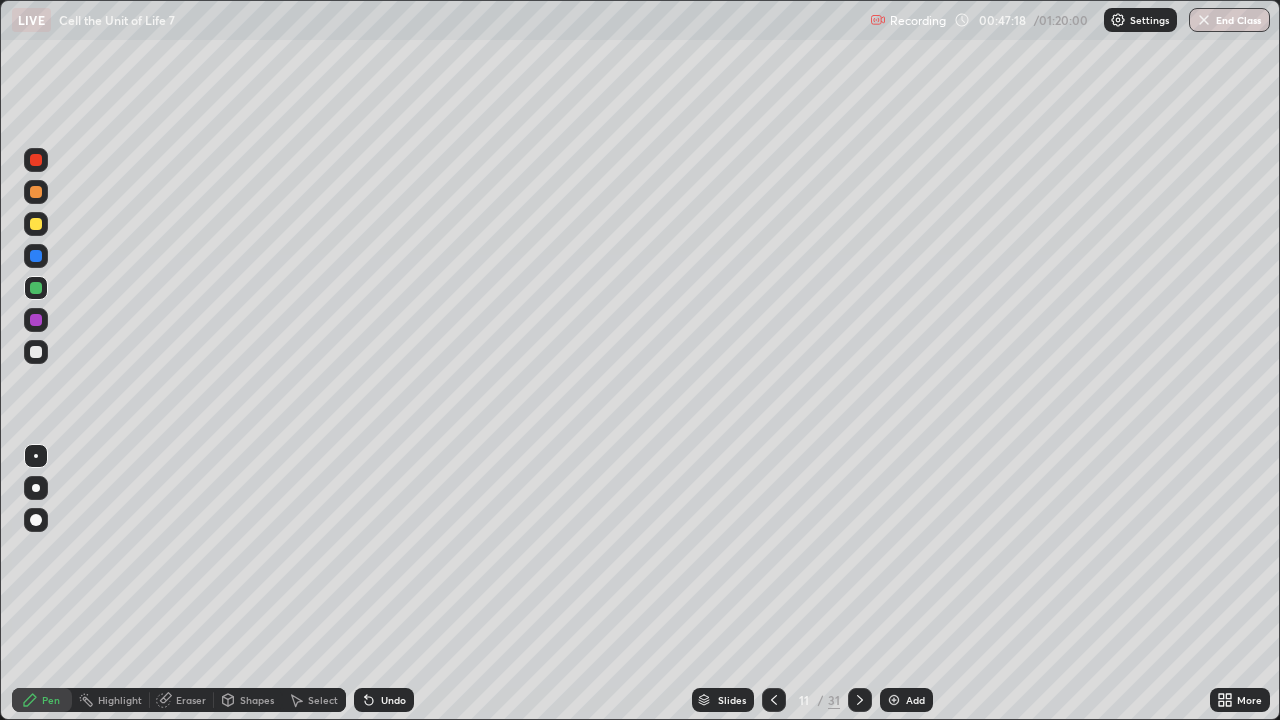 click at bounding box center [36, 352] 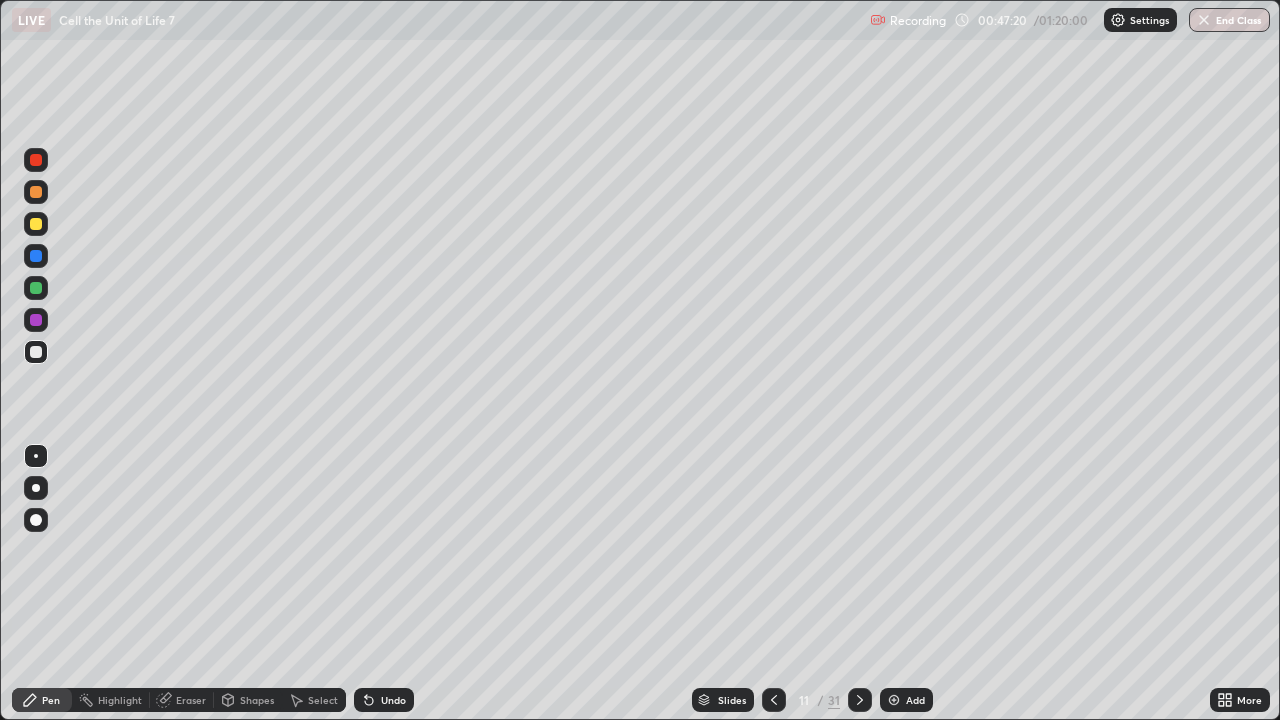 click on "Undo" at bounding box center [393, 700] 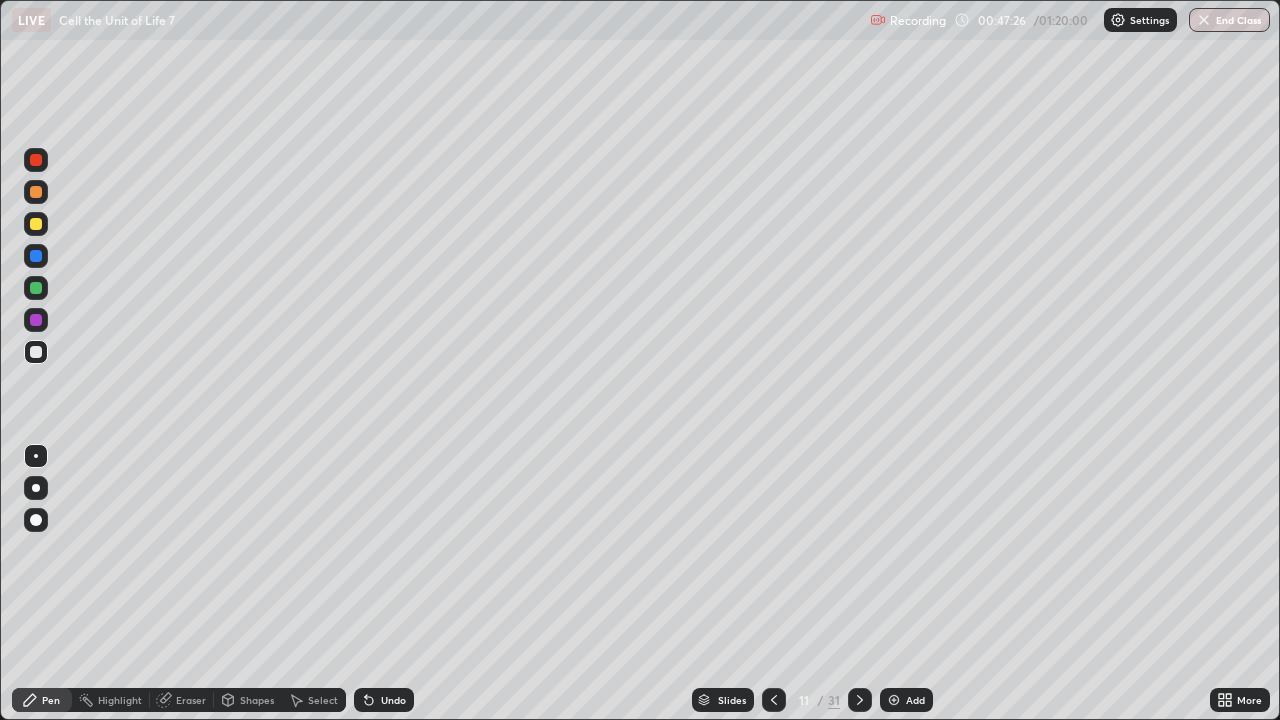click on "Undo" at bounding box center [393, 700] 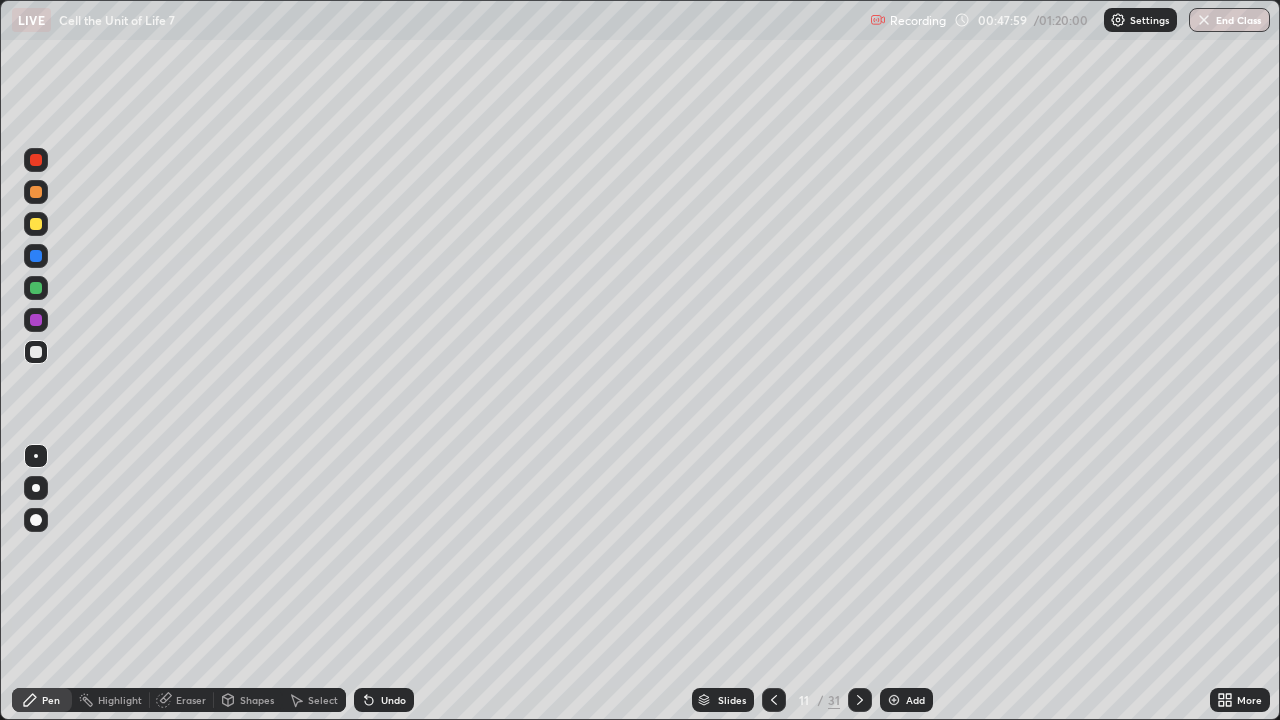 click at bounding box center [36, 224] 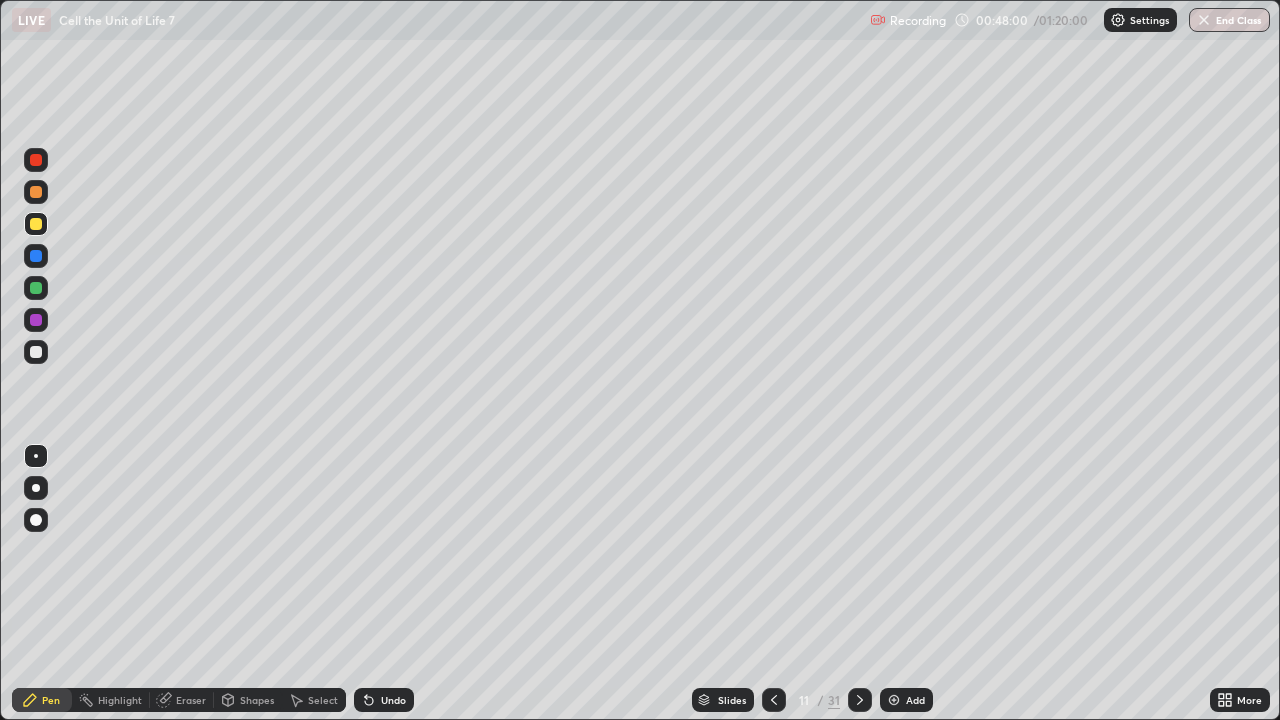 click at bounding box center [36, 288] 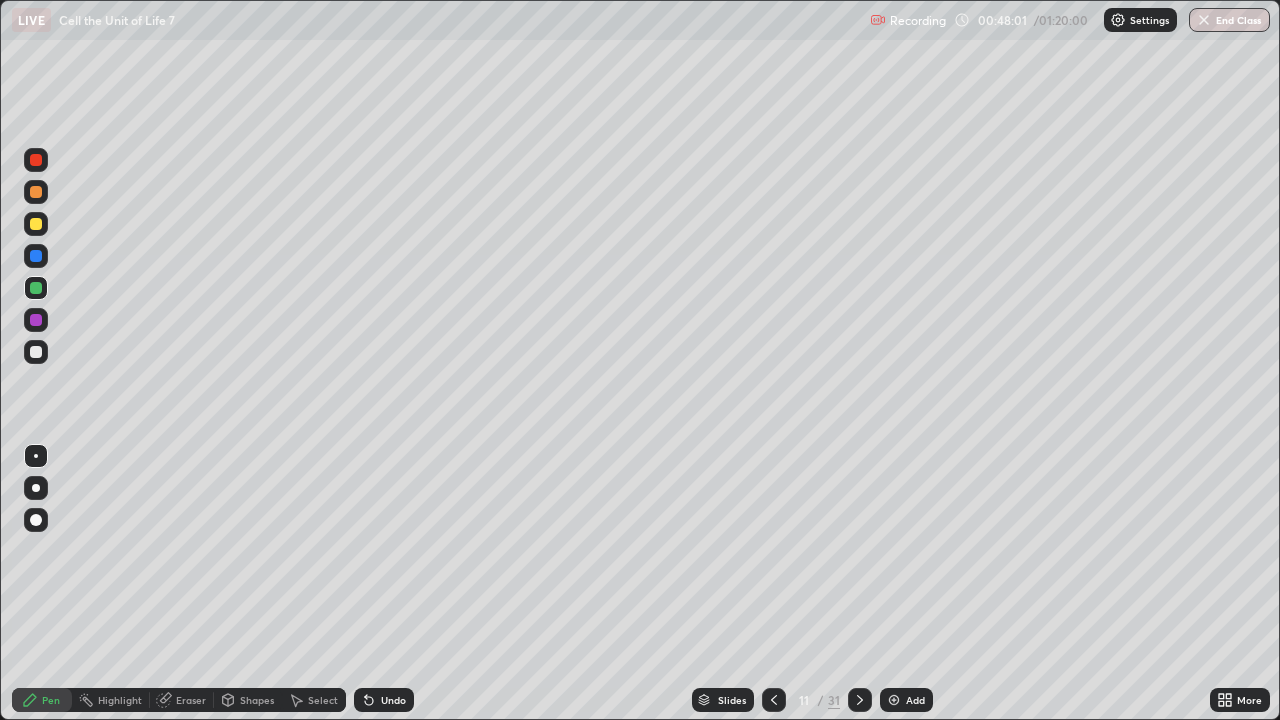 click at bounding box center [36, 192] 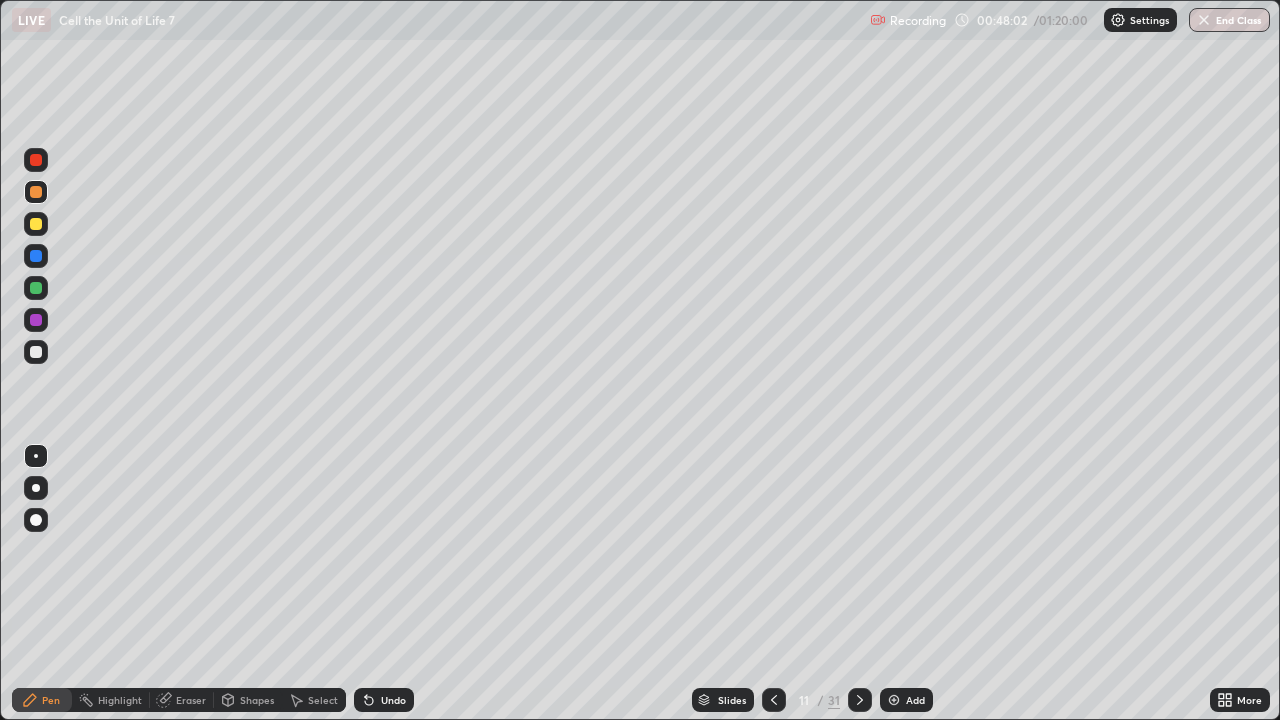 click at bounding box center (36, 192) 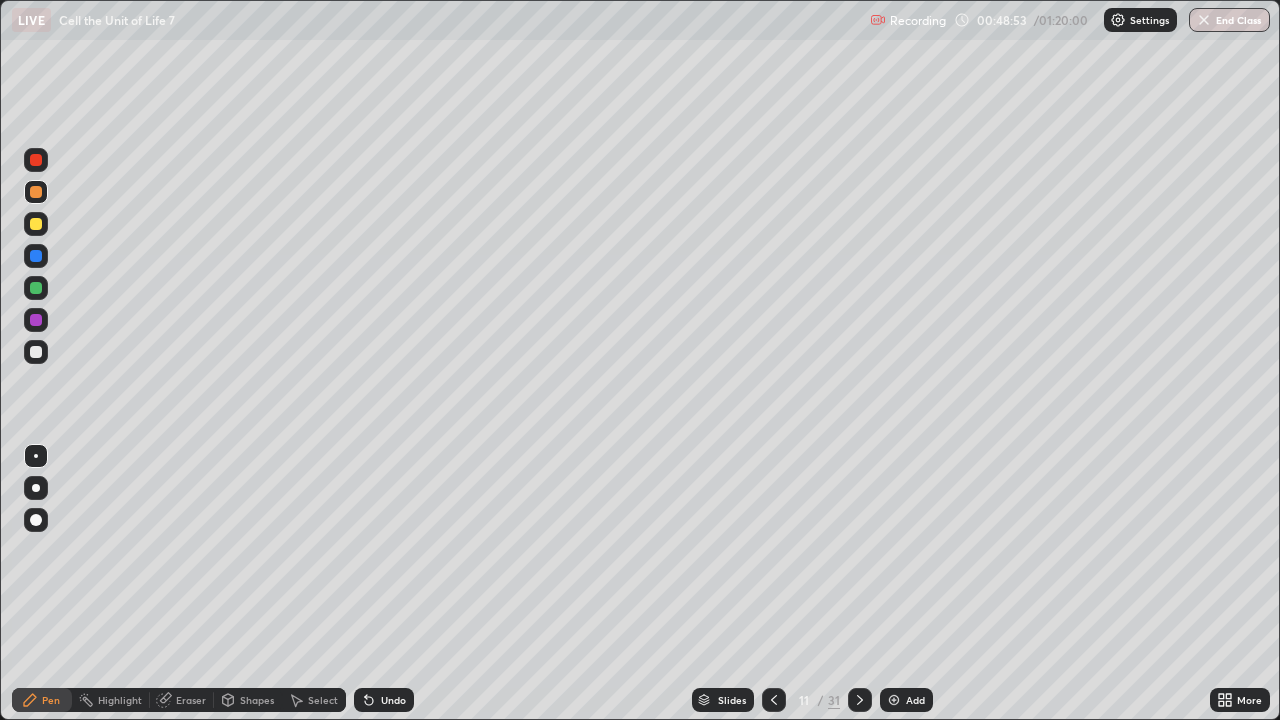 click at bounding box center (36, 320) 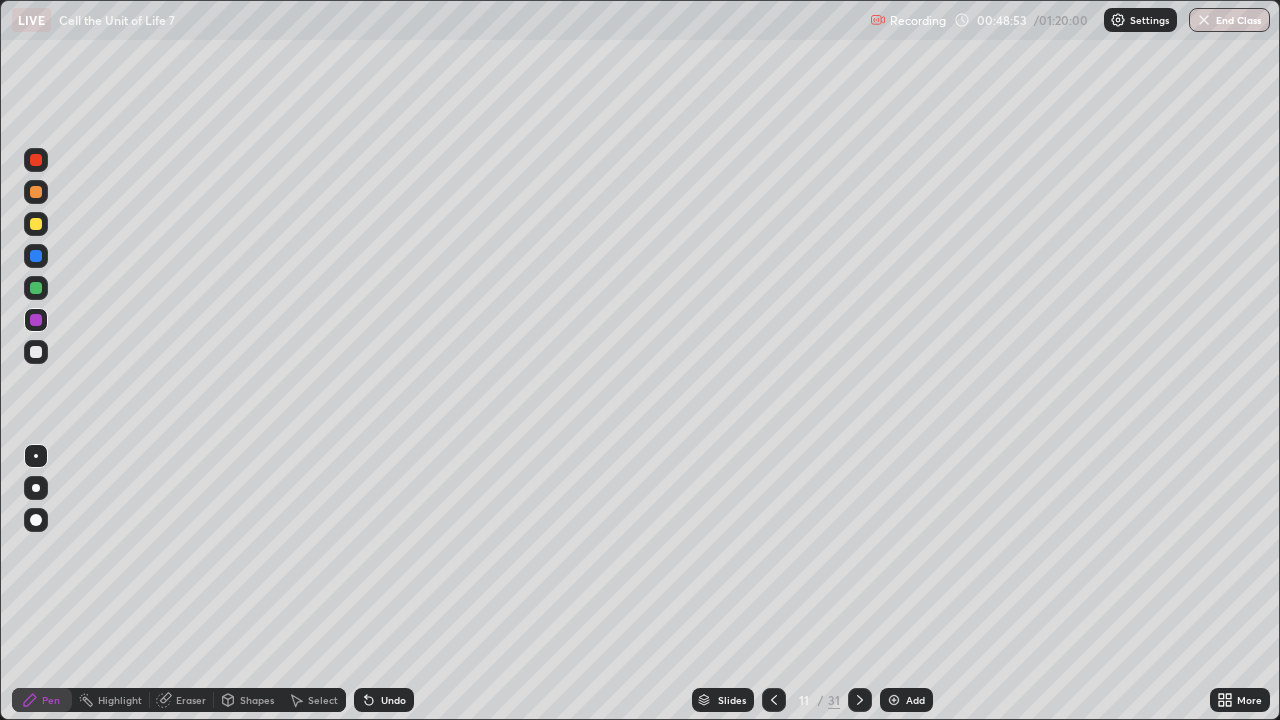 click at bounding box center (36, 320) 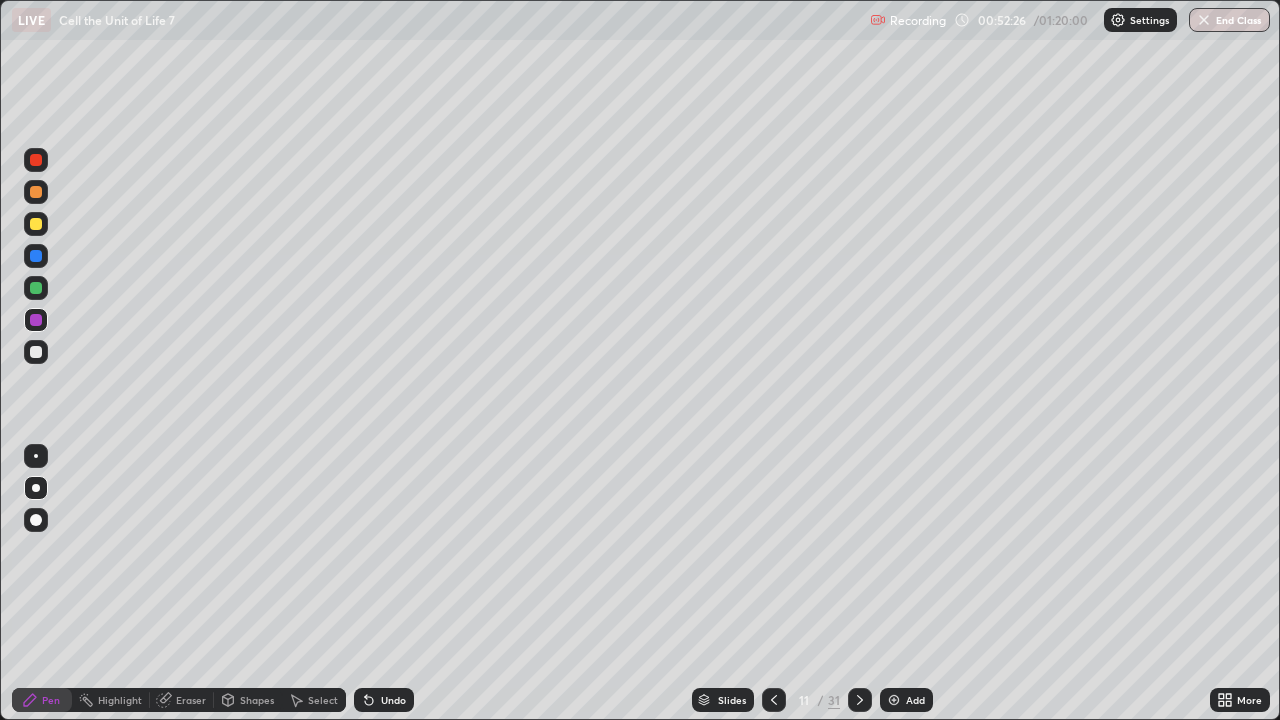 click on "Slides" at bounding box center [723, 700] 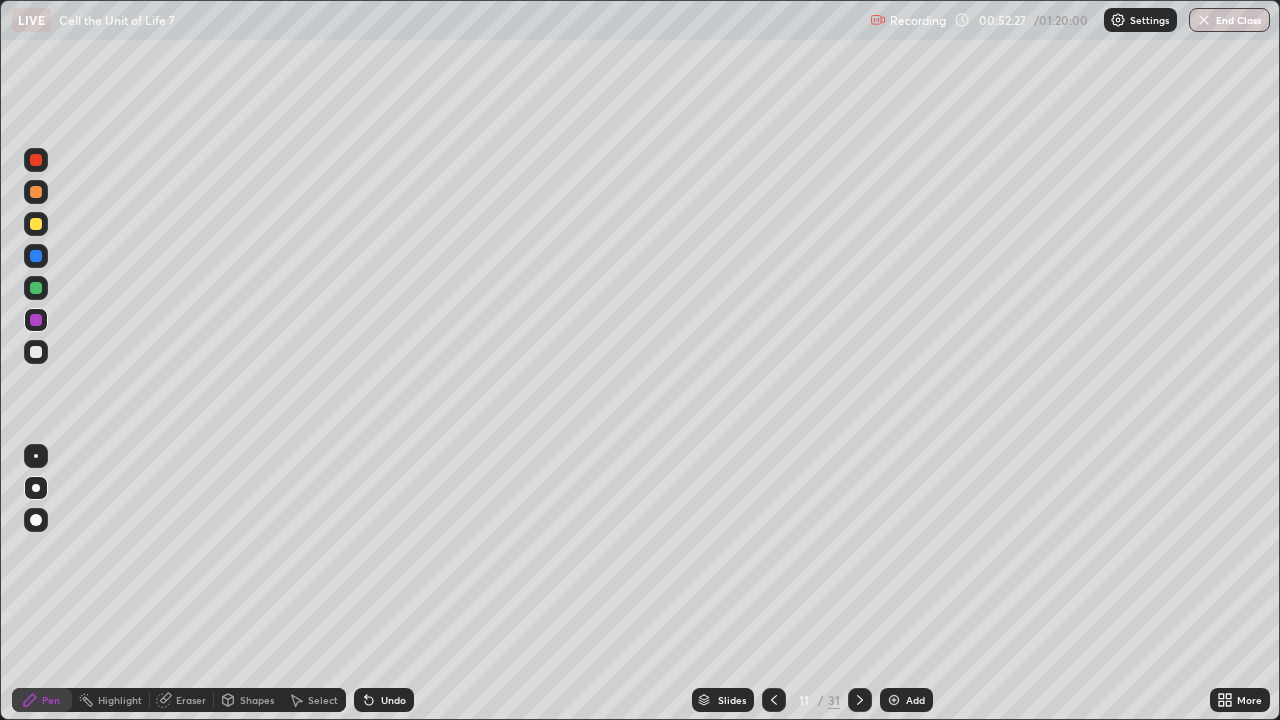scroll, scrollTop: 180, scrollLeft: 0, axis: vertical 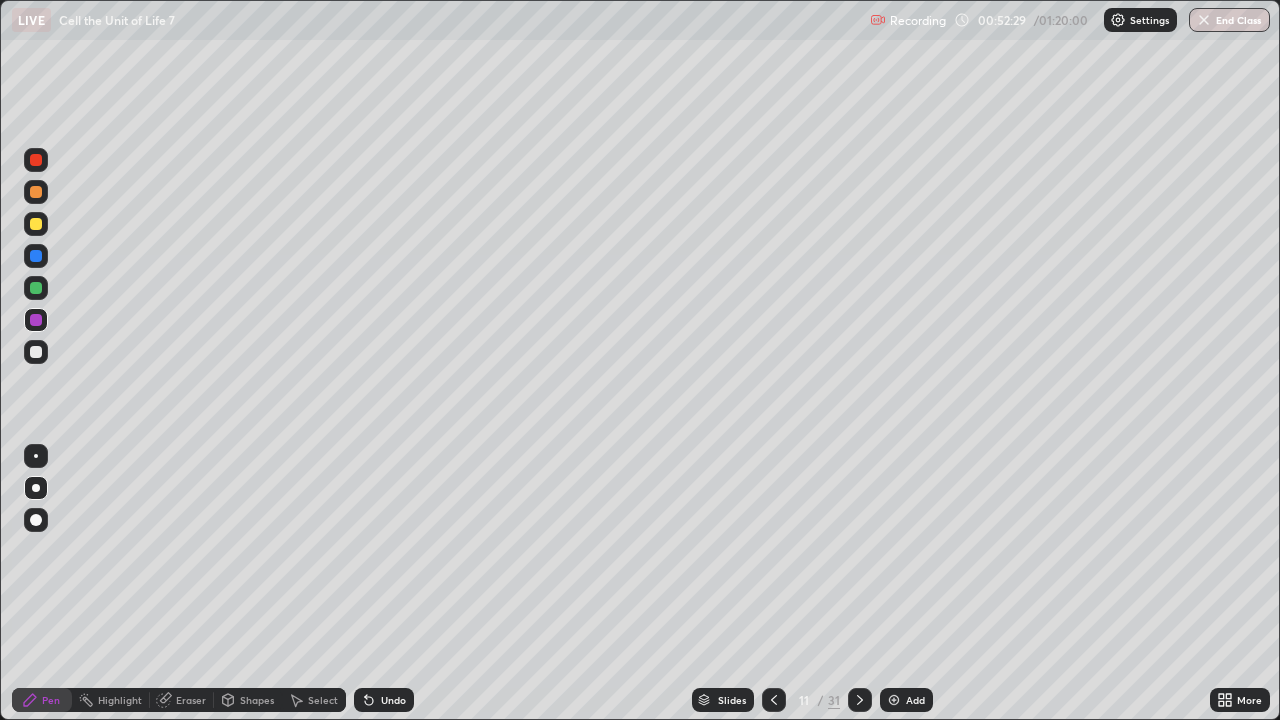 click on "Slides" at bounding box center [723, 700] 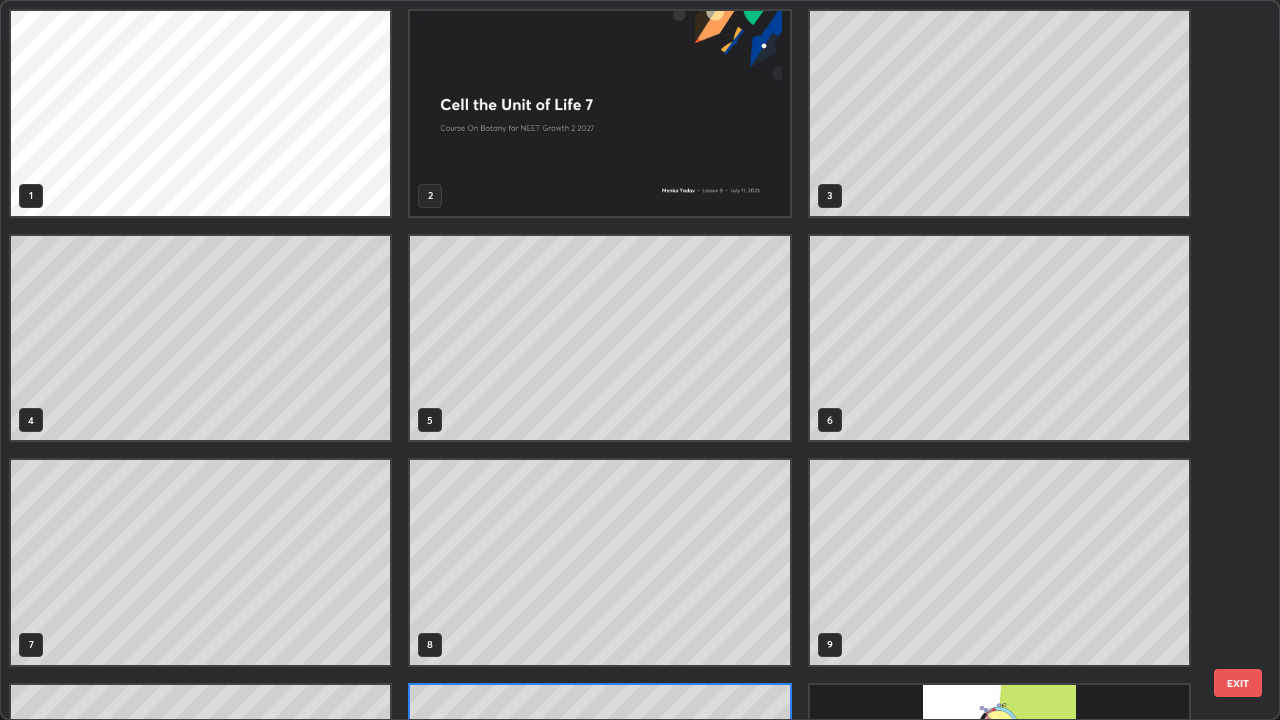 scroll, scrollTop: 180, scrollLeft: 0, axis: vertical 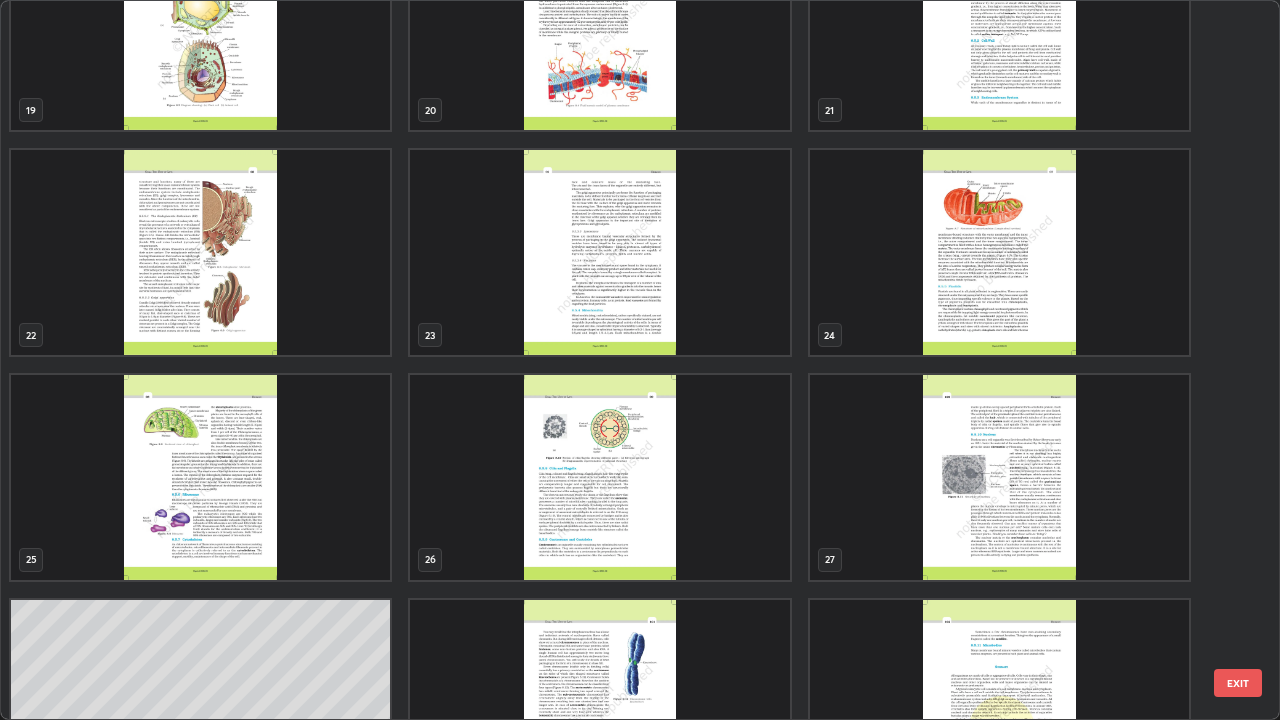 click at bounding box center [999, 477] 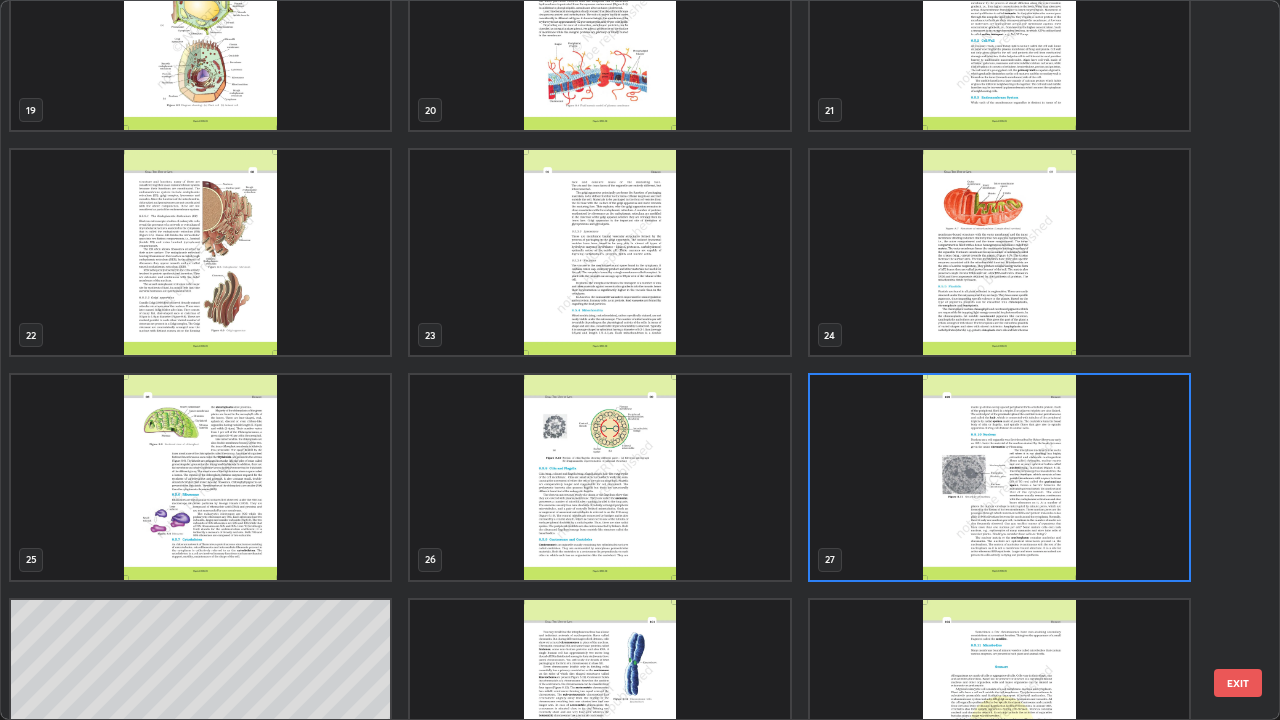 click at bounding box center (999, 477) 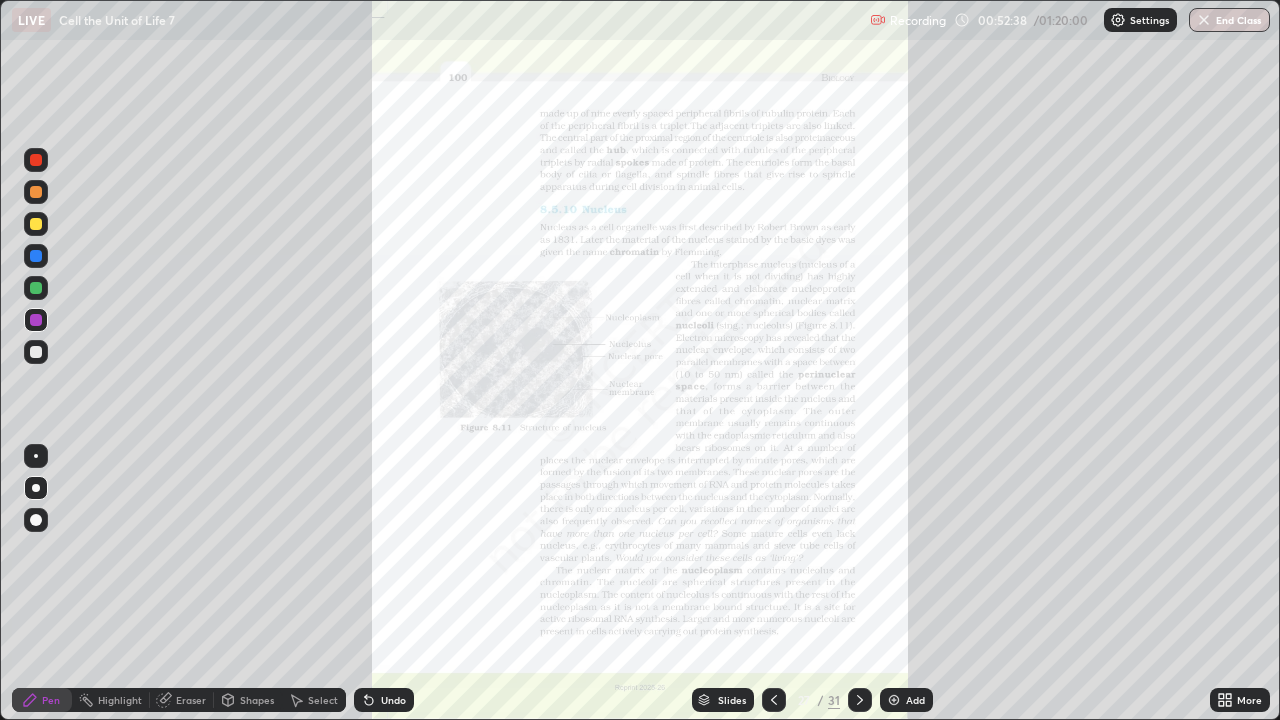 click on "More" at bounding box center (1249, 700) 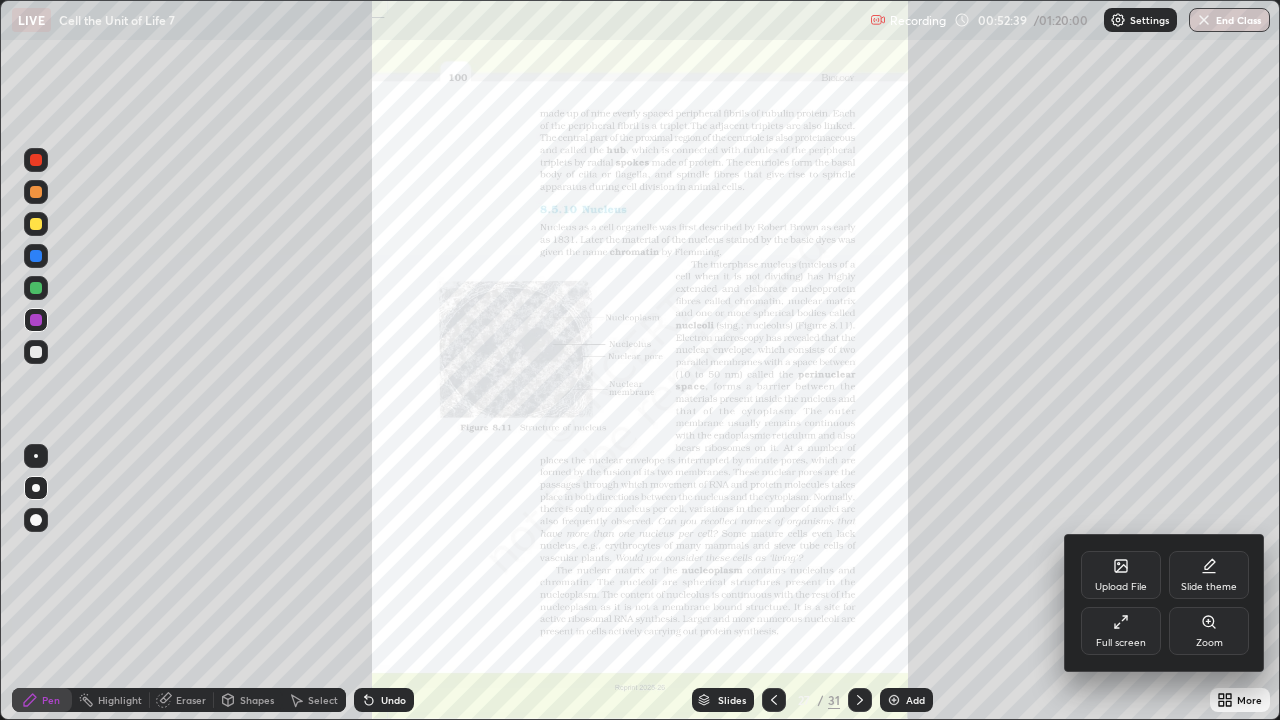 click on "Zoom" at bounding box center (1209, 631) 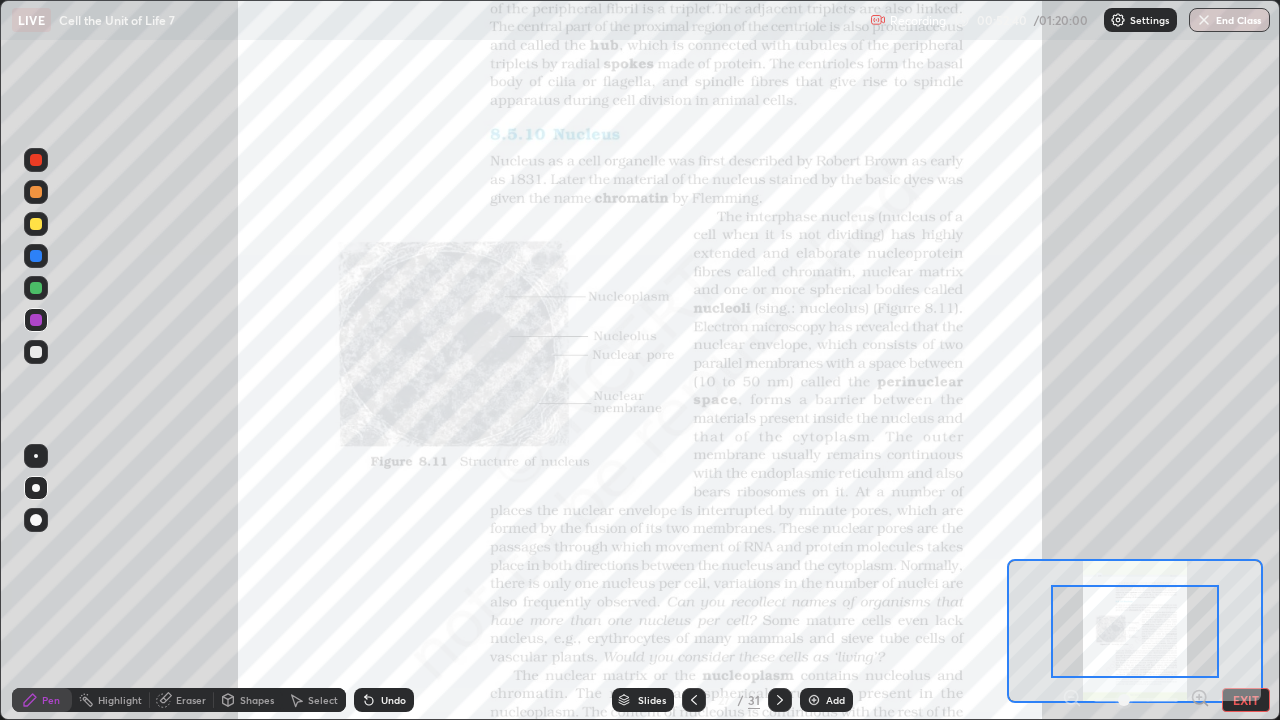 click 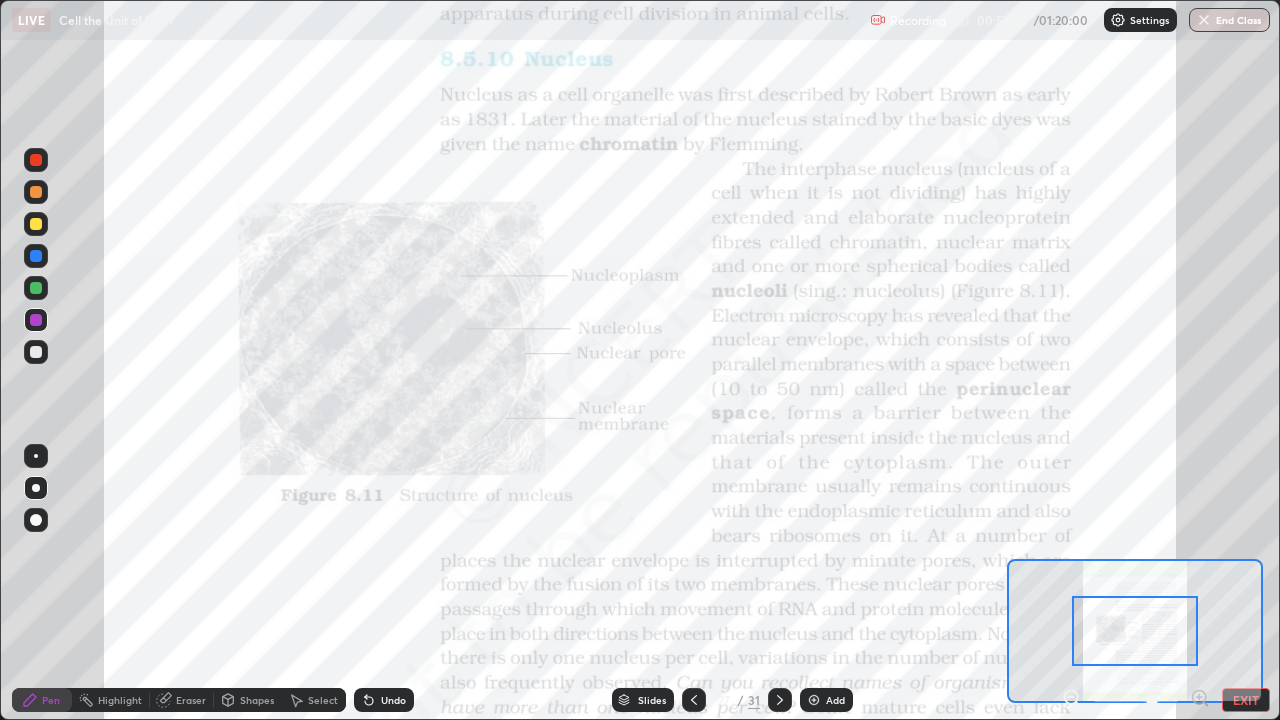 click 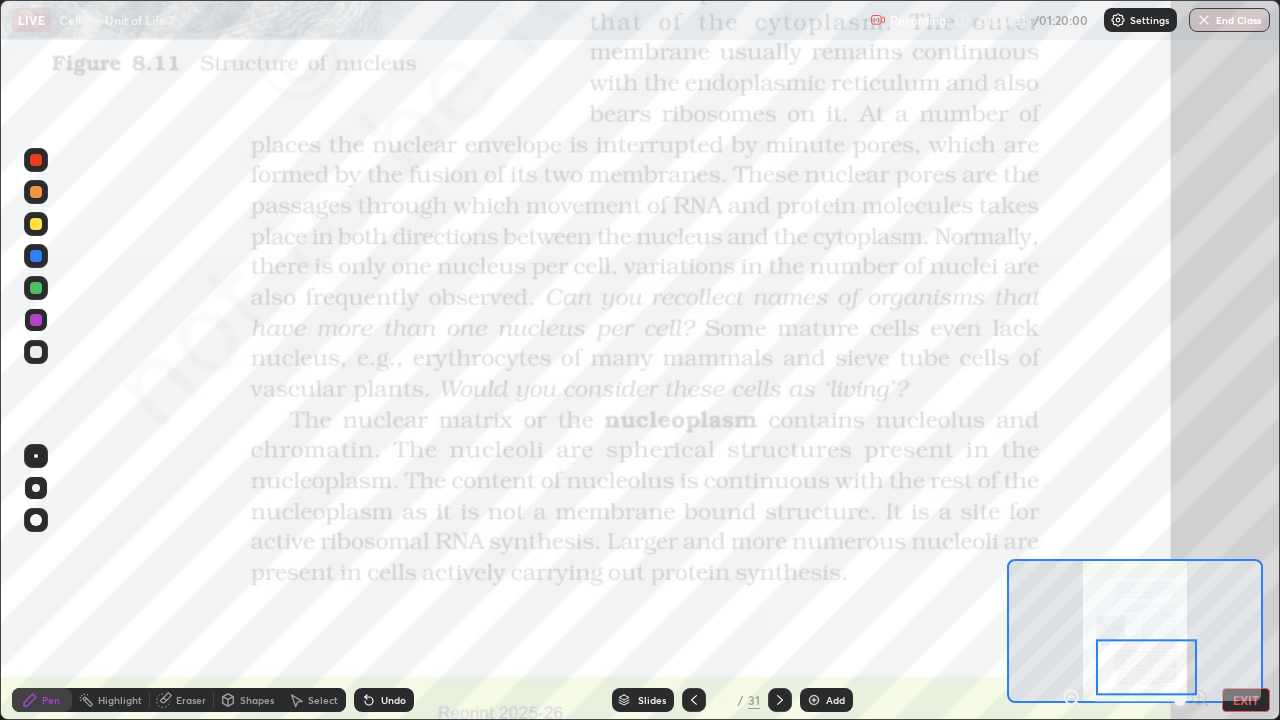 click at bounding box center [36, 288] 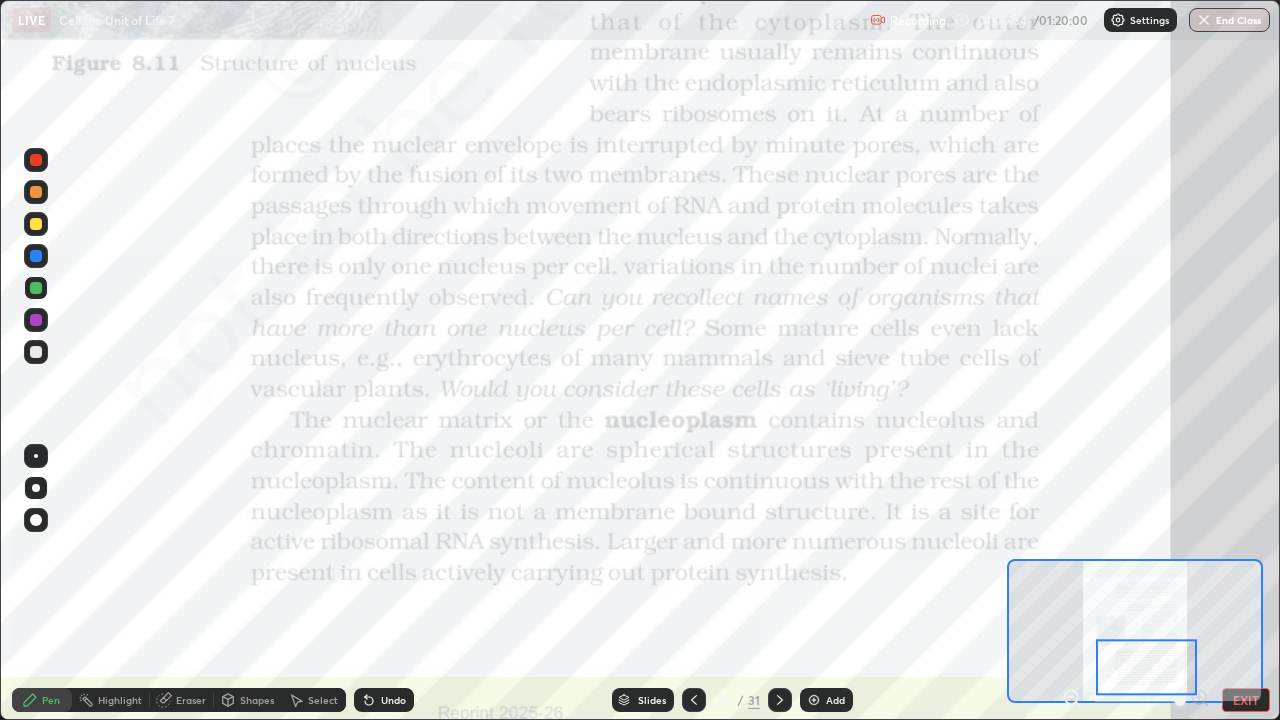 click at bounding box center [36, 288] 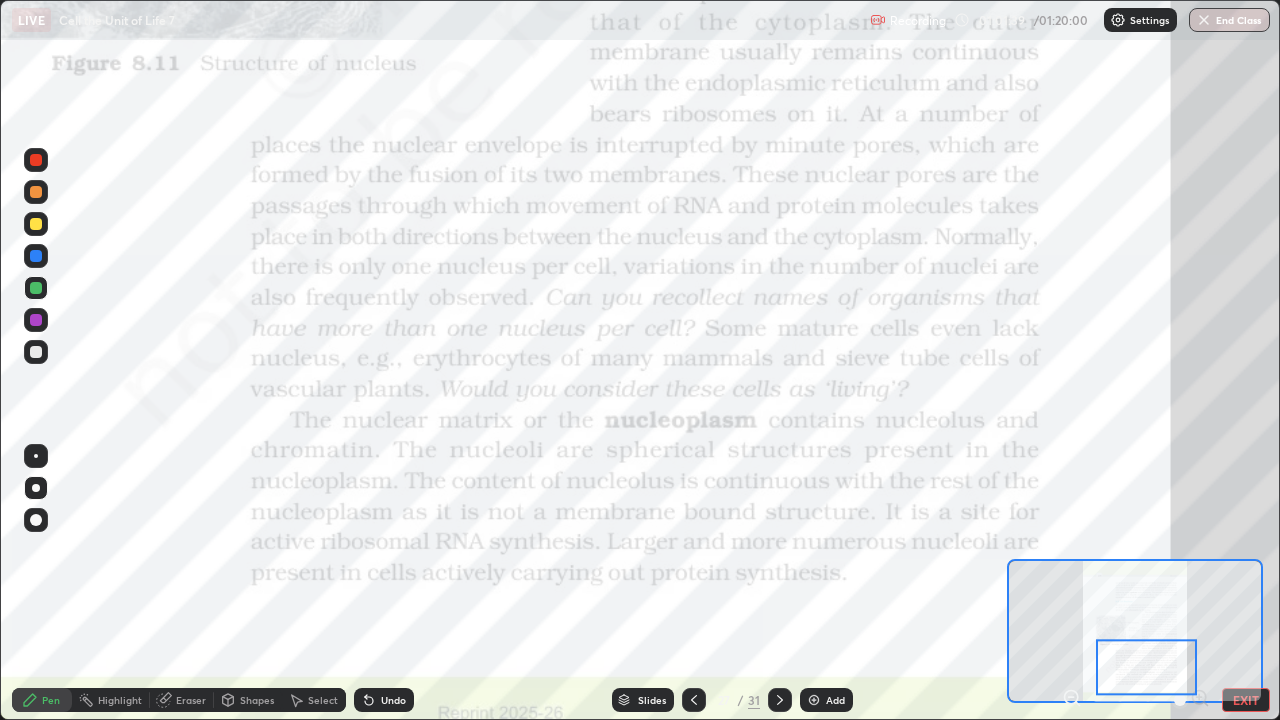 click on "Slides" at bounding box center [652, 700] 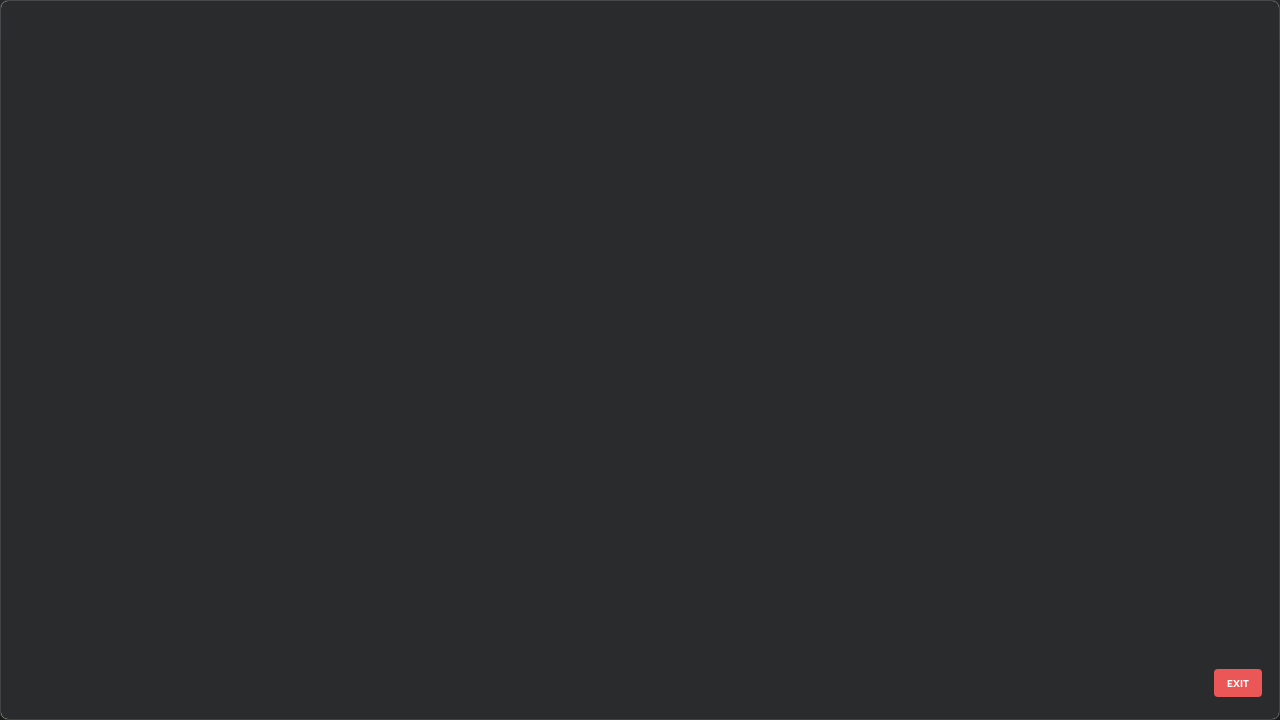 scroll, scrollTop: 1303, scrollLeft: 0, axis: vertical 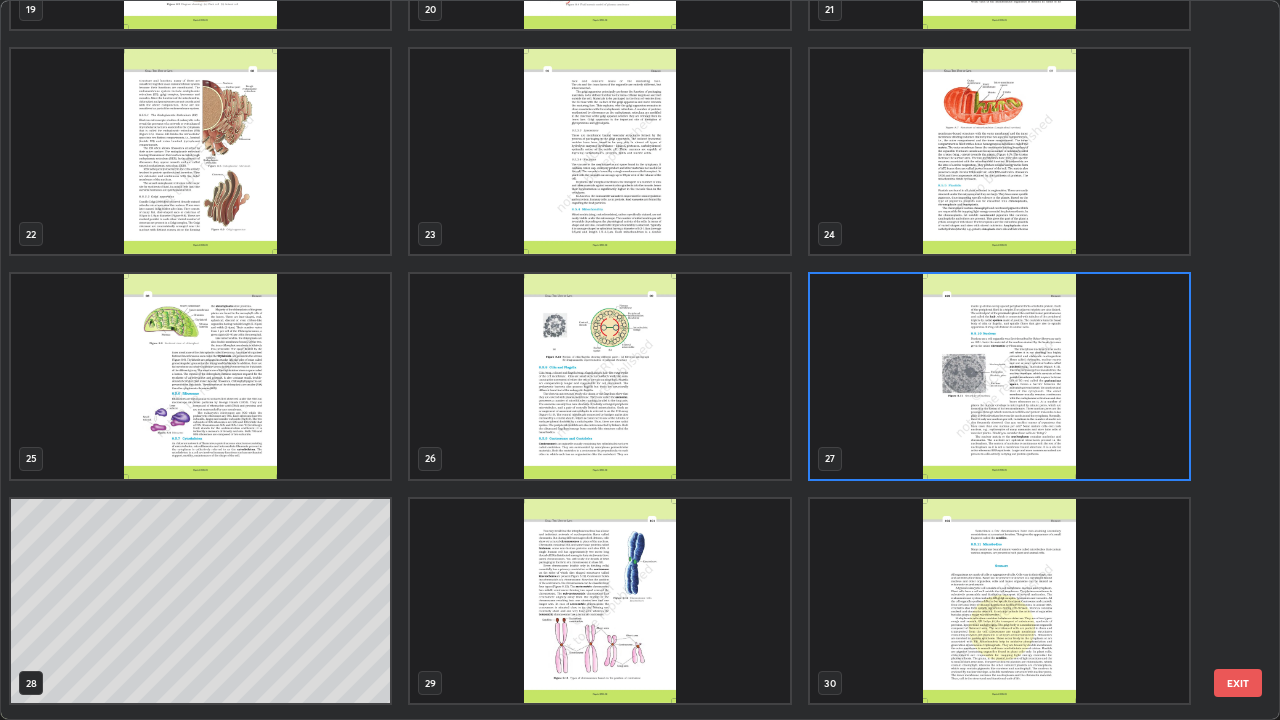click at bounding box center (599, 601) 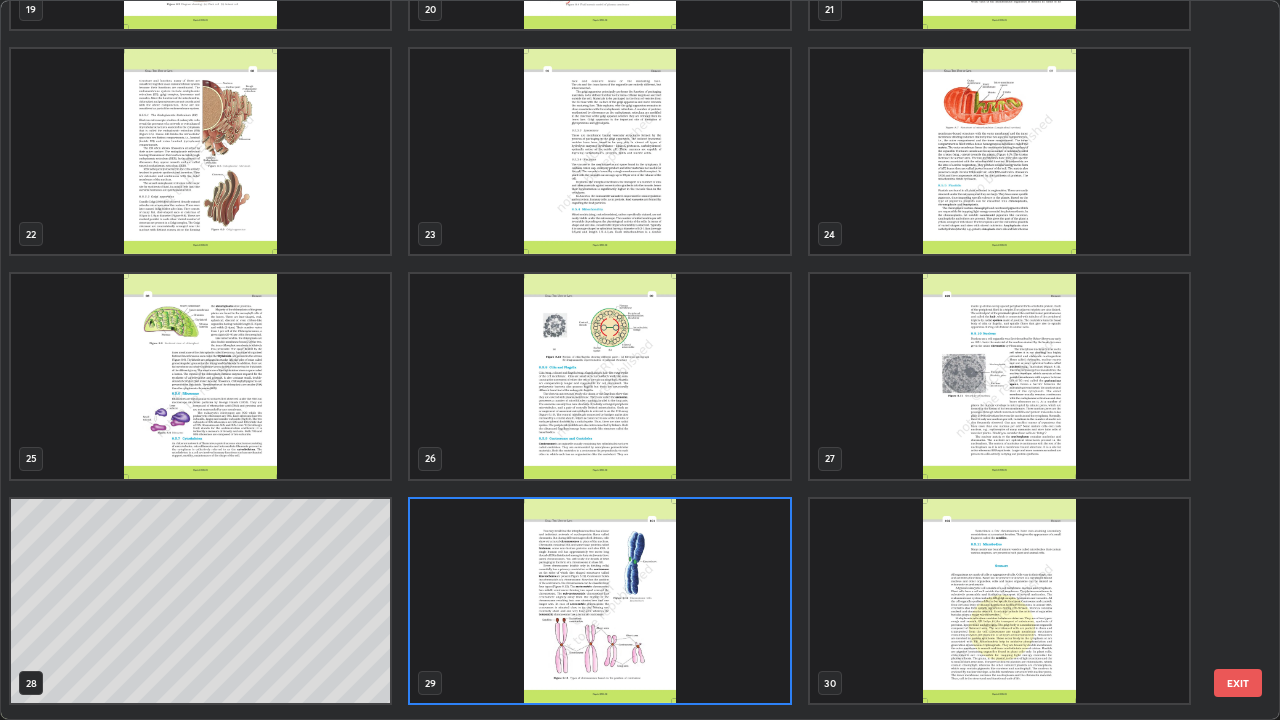 click at bounding box center (599, 601) 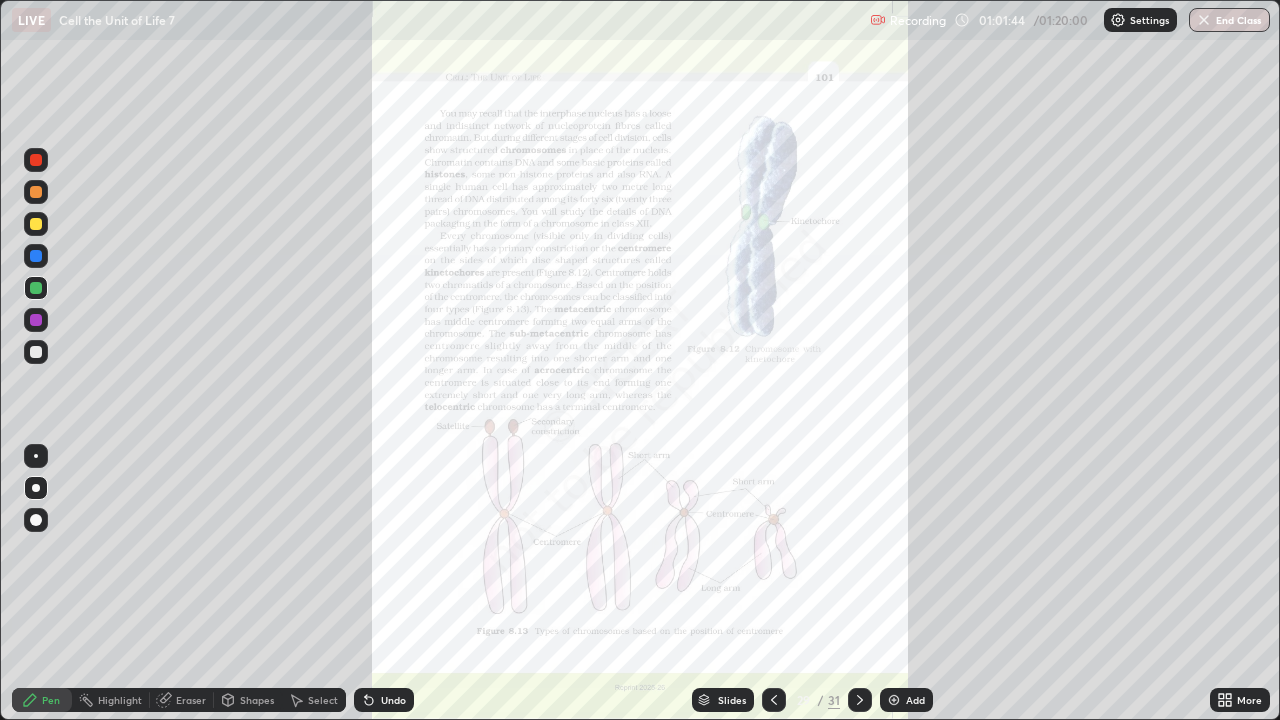 click at bounding box center (599, 601) 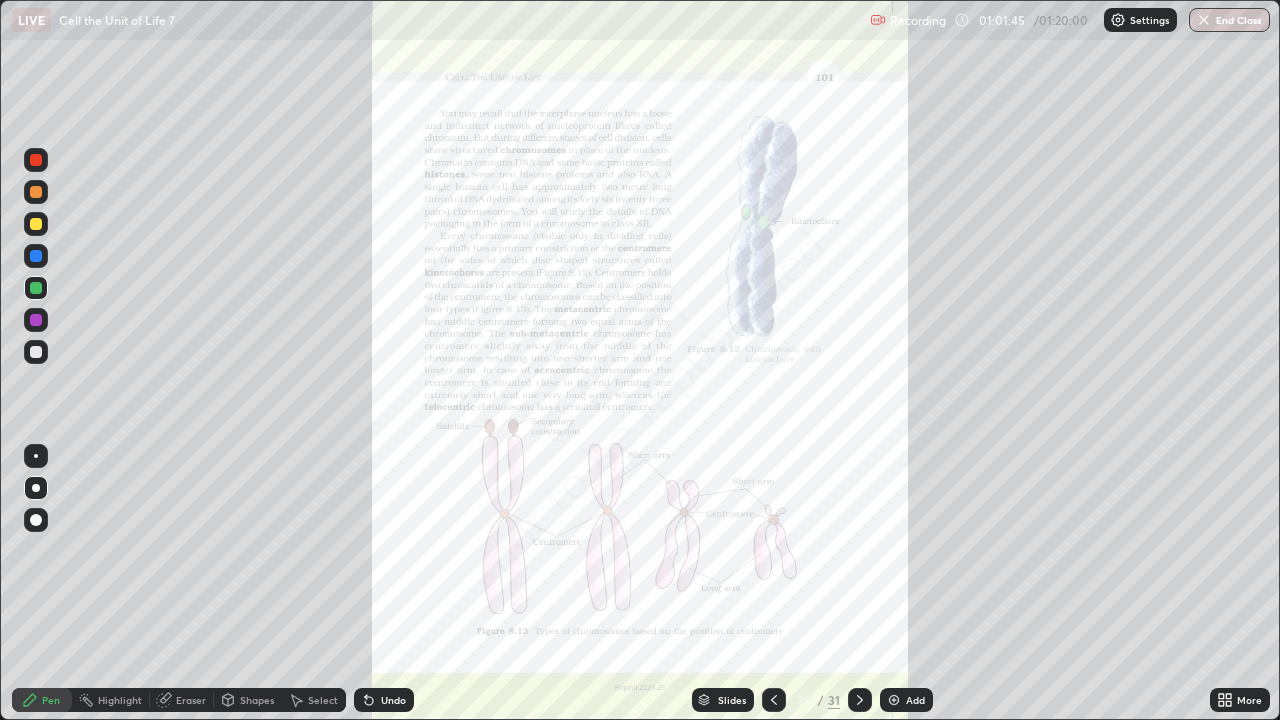 click on "More" at bounding box center [1249, 700] 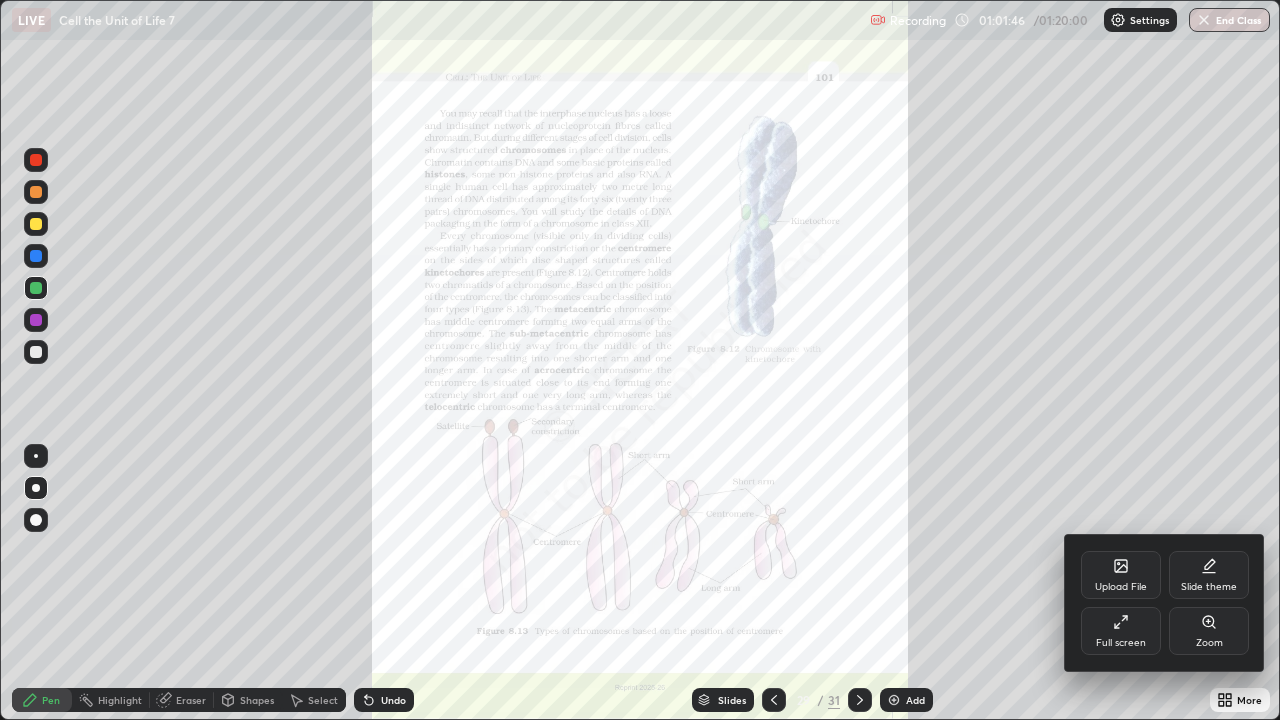 click on "Zoom" at bounding box center [1209, 631] 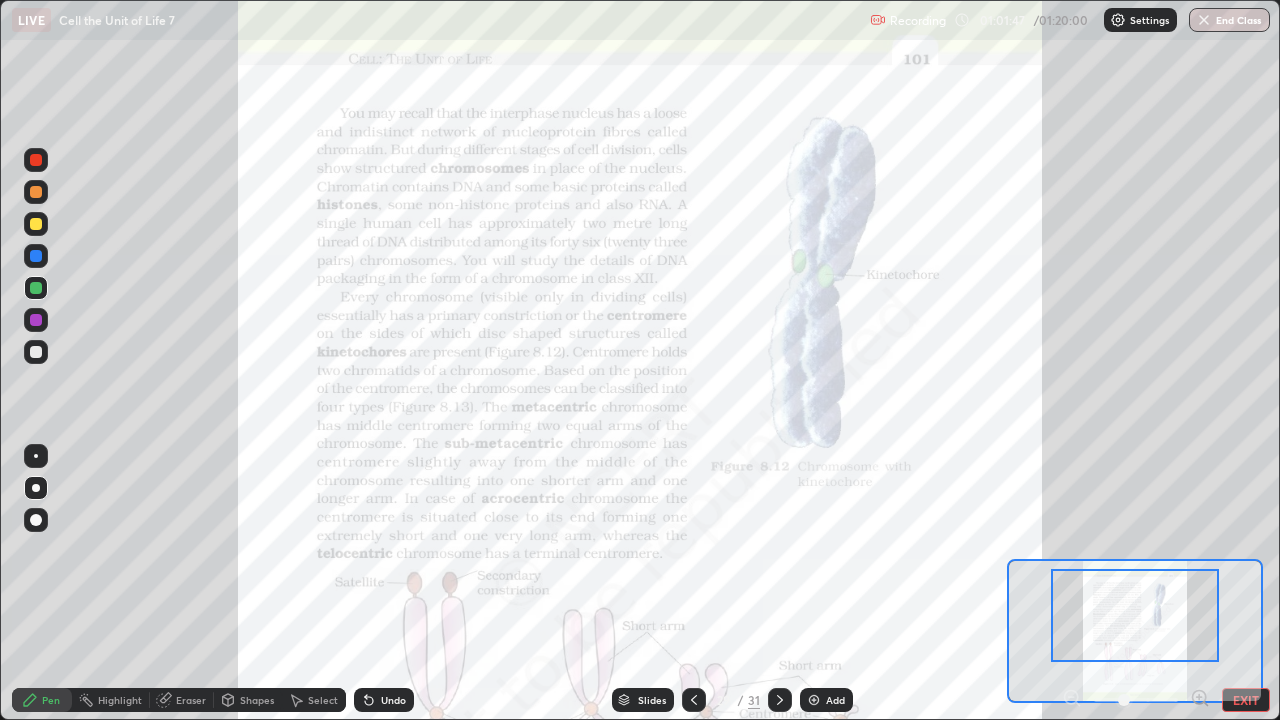 click 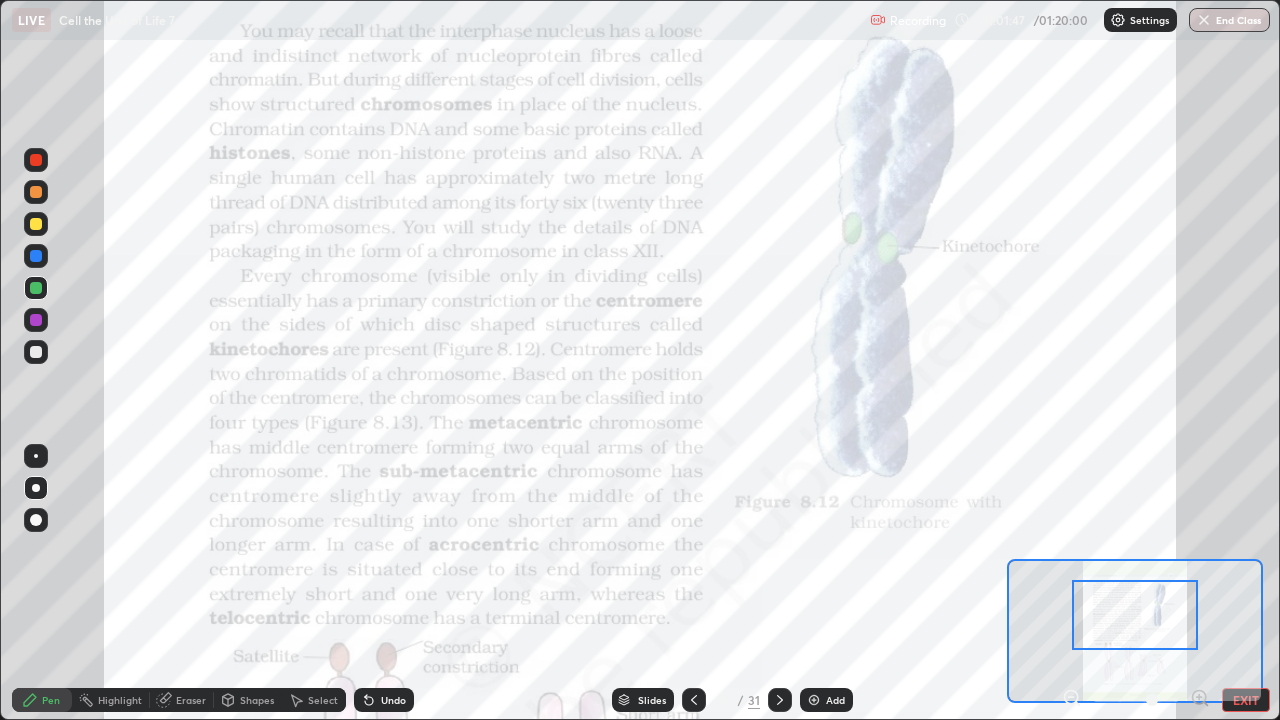 click 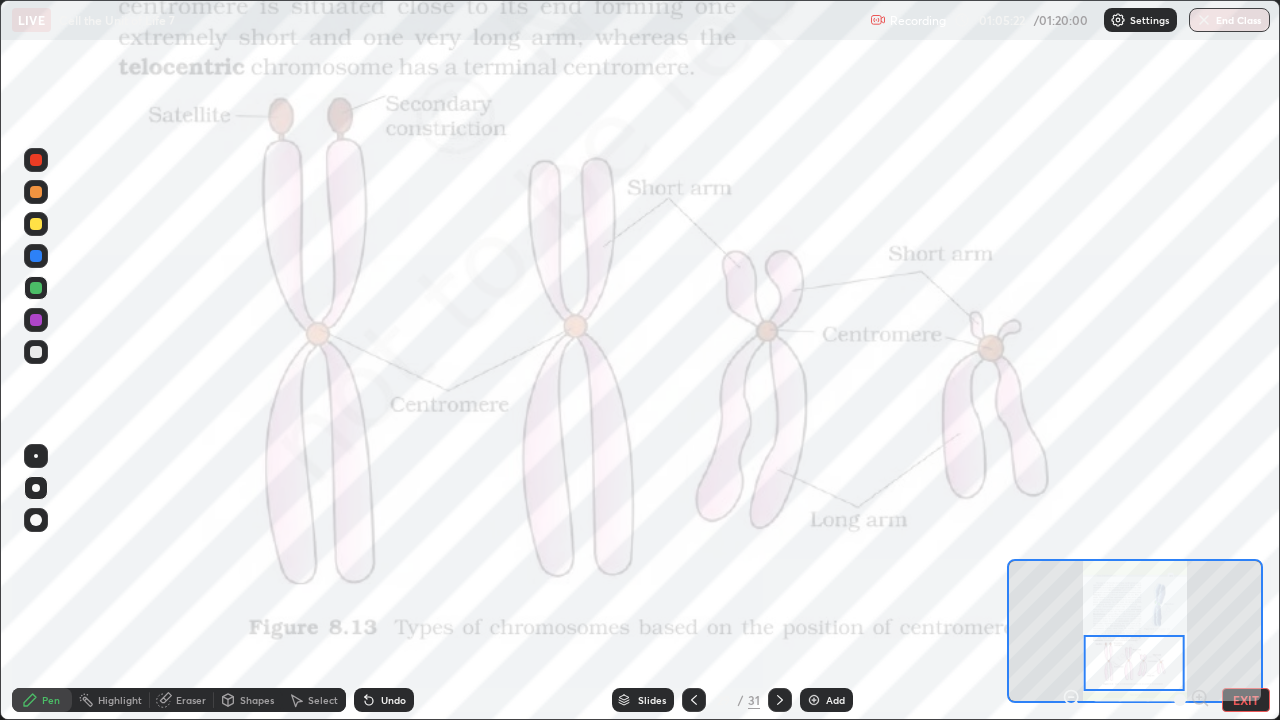 click 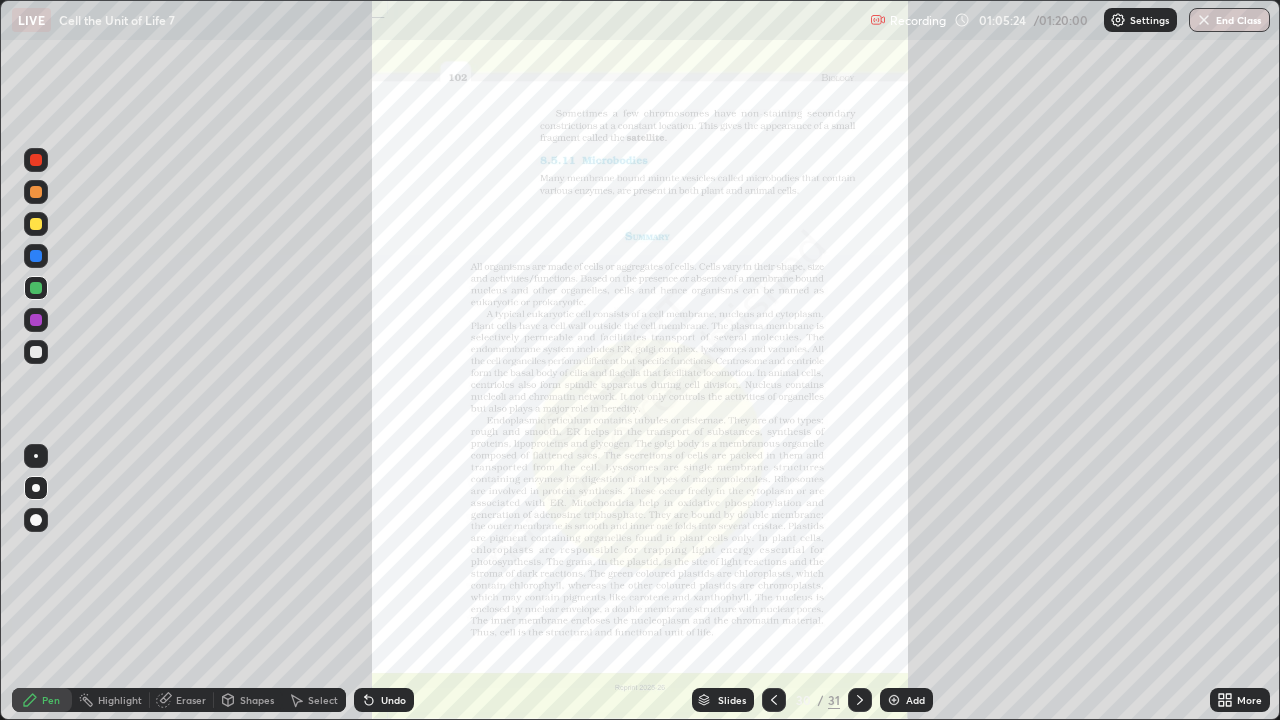click on "More" at bounding box center [1249, 700] 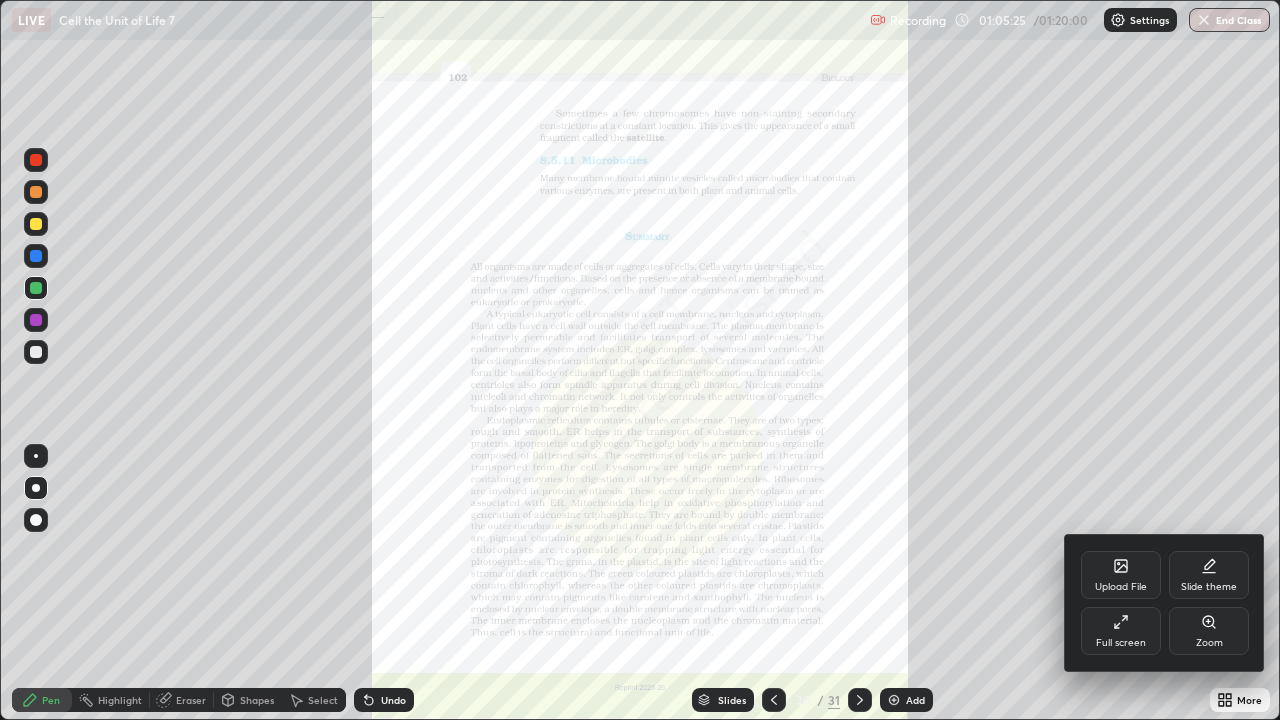 click on "Zoom" at bounding box center [1209, 631] 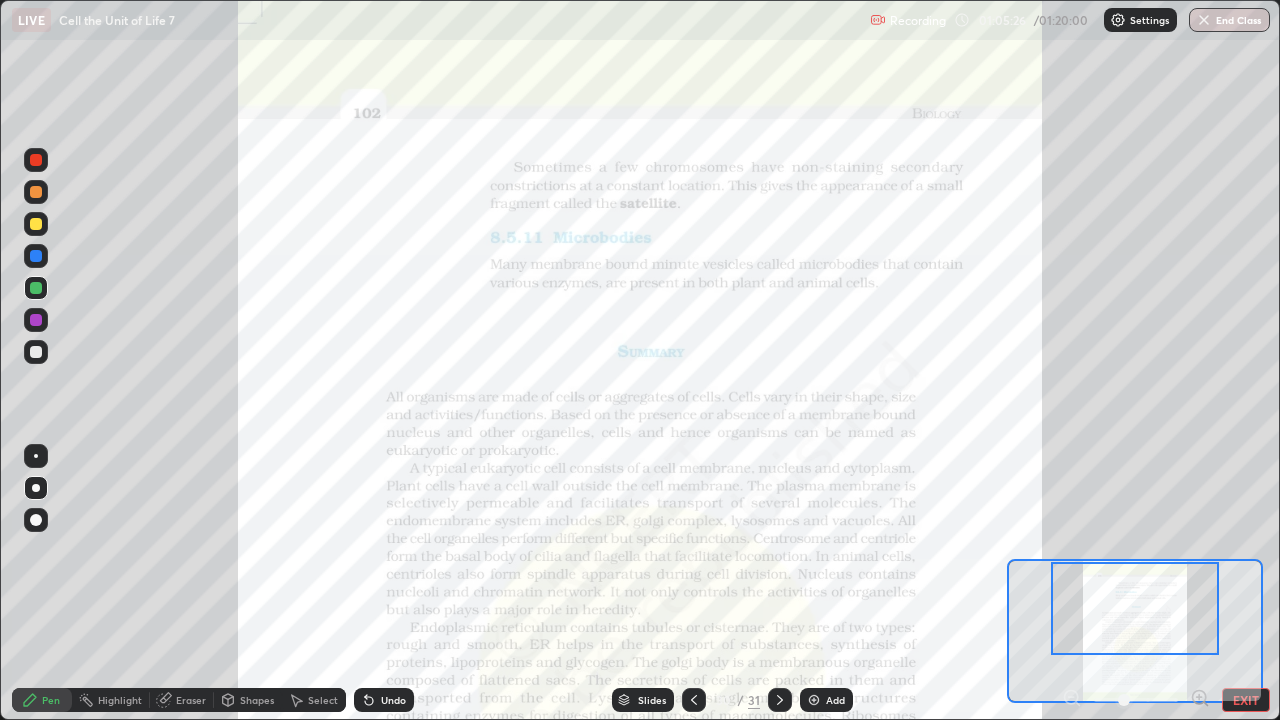 click 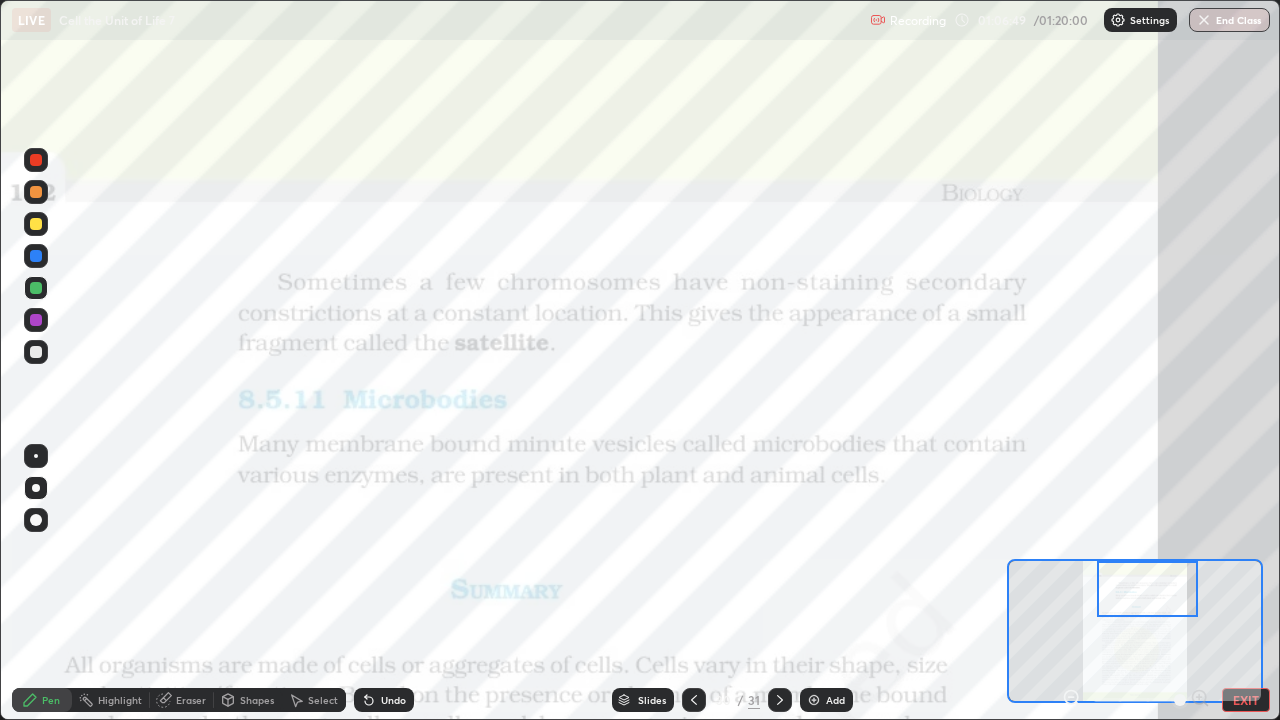 click on "Add" at bounding box center [835, 700] 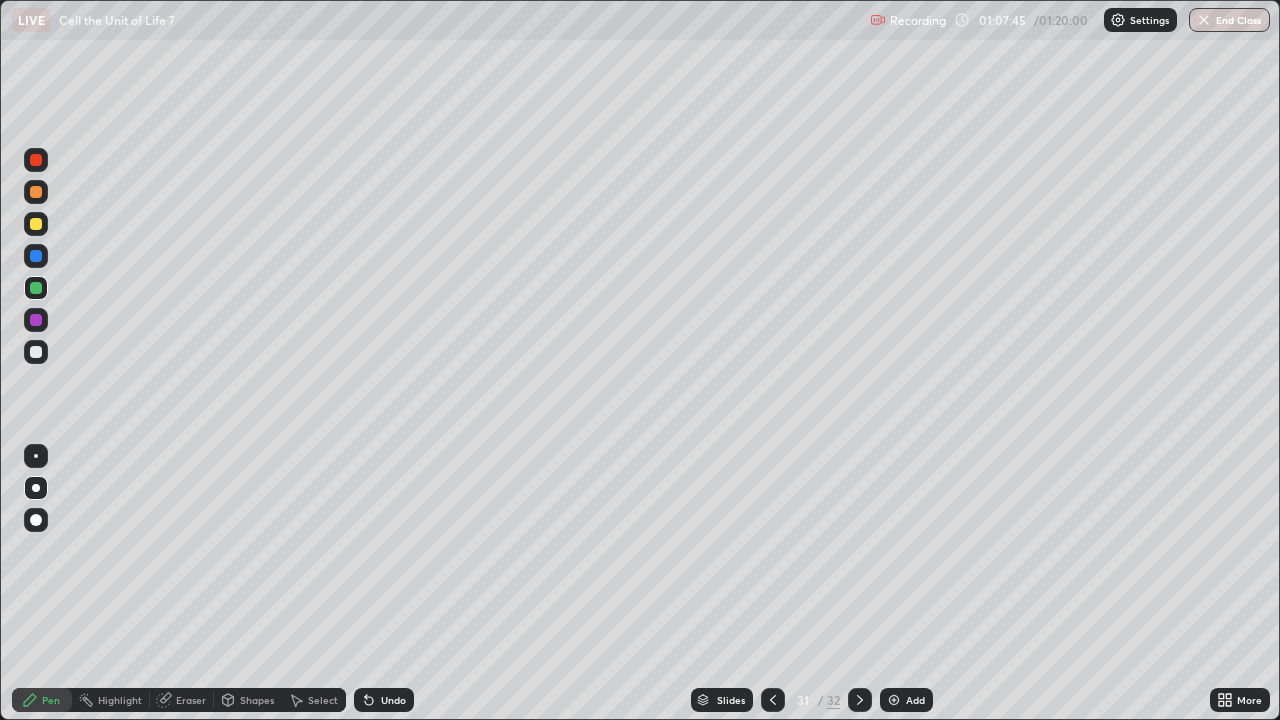click on "Slides" at bounding box center (731, 700) 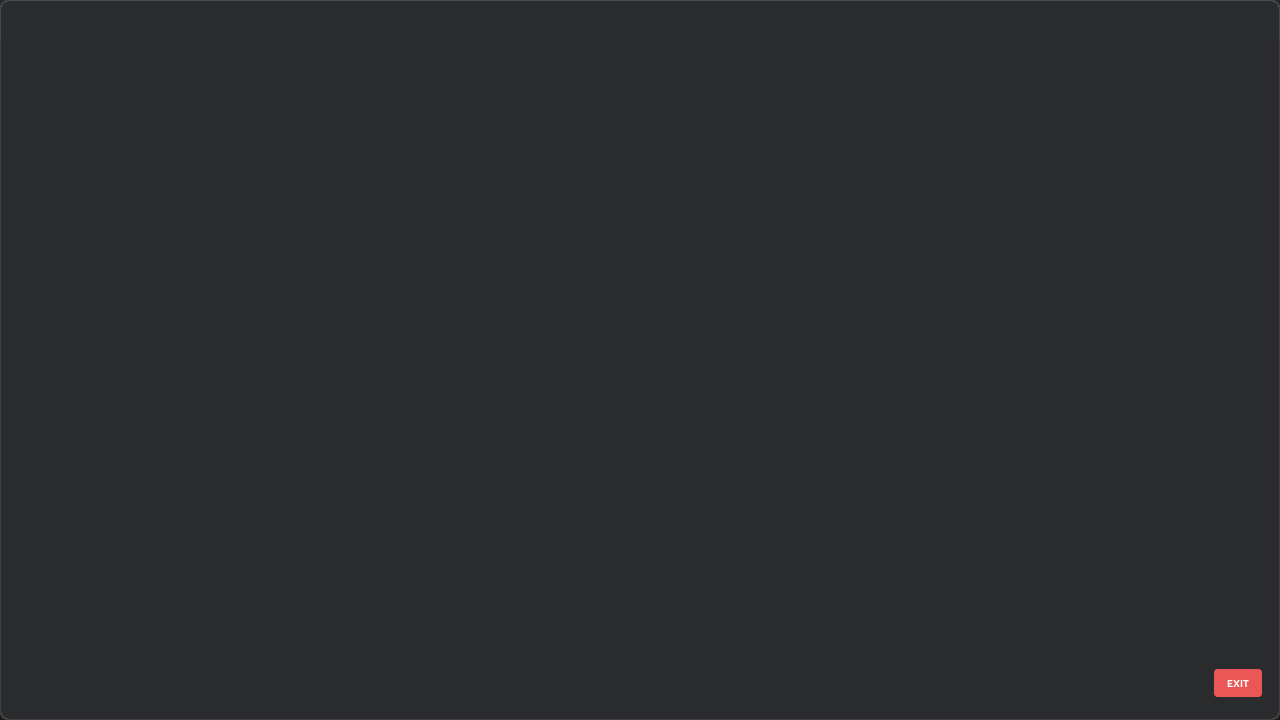 scroll, scrollTop: 1753, scrollLeft: 0, axis: vertical 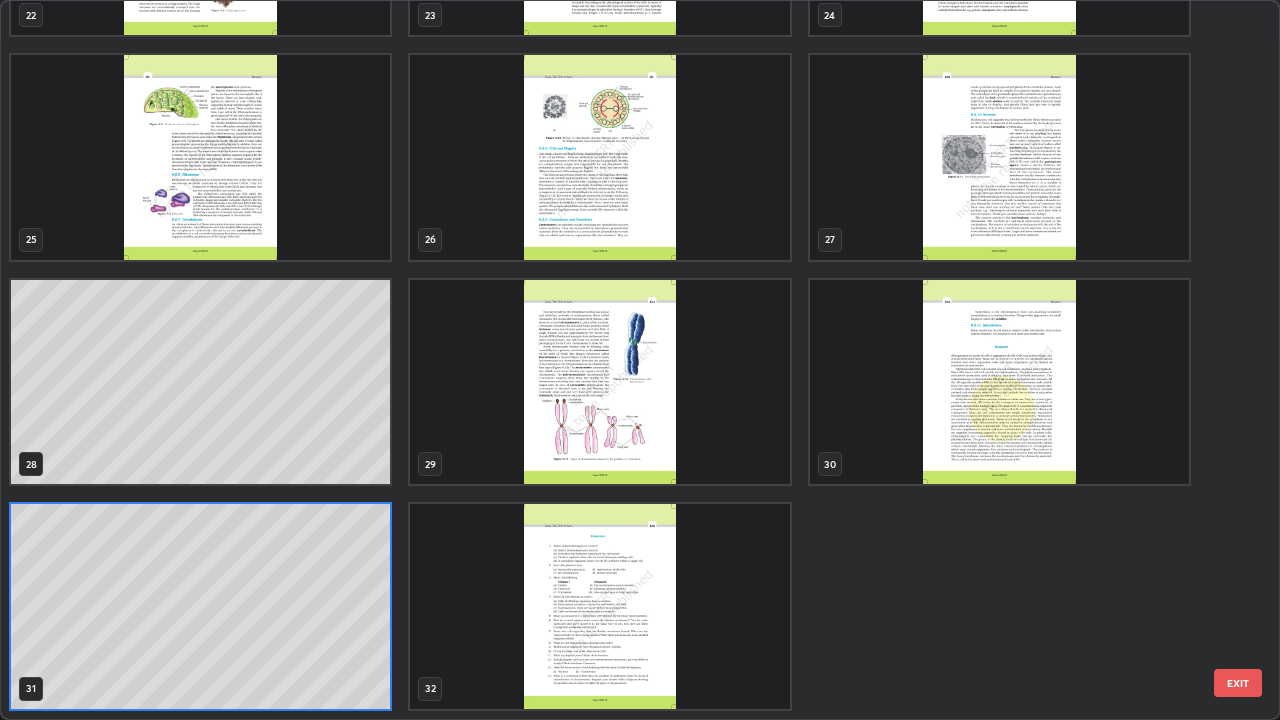 click at bounding box center [999, 382] 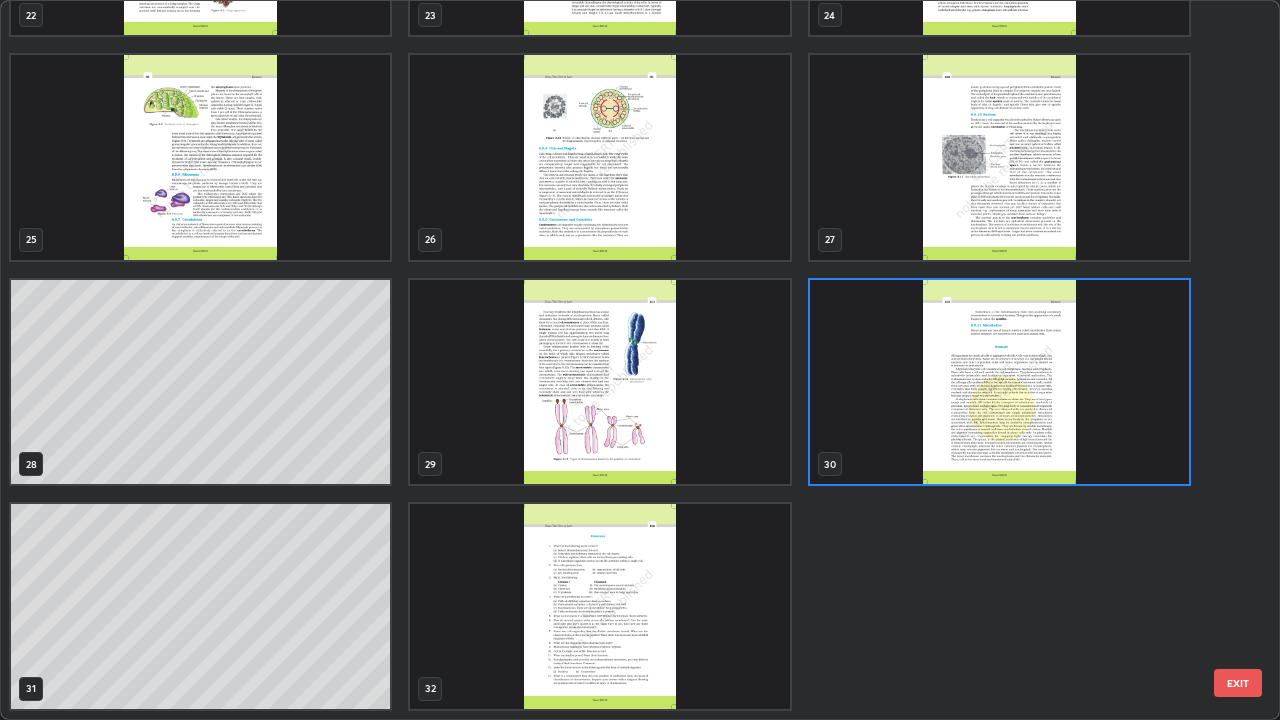 click at bounding box center (999, 382) 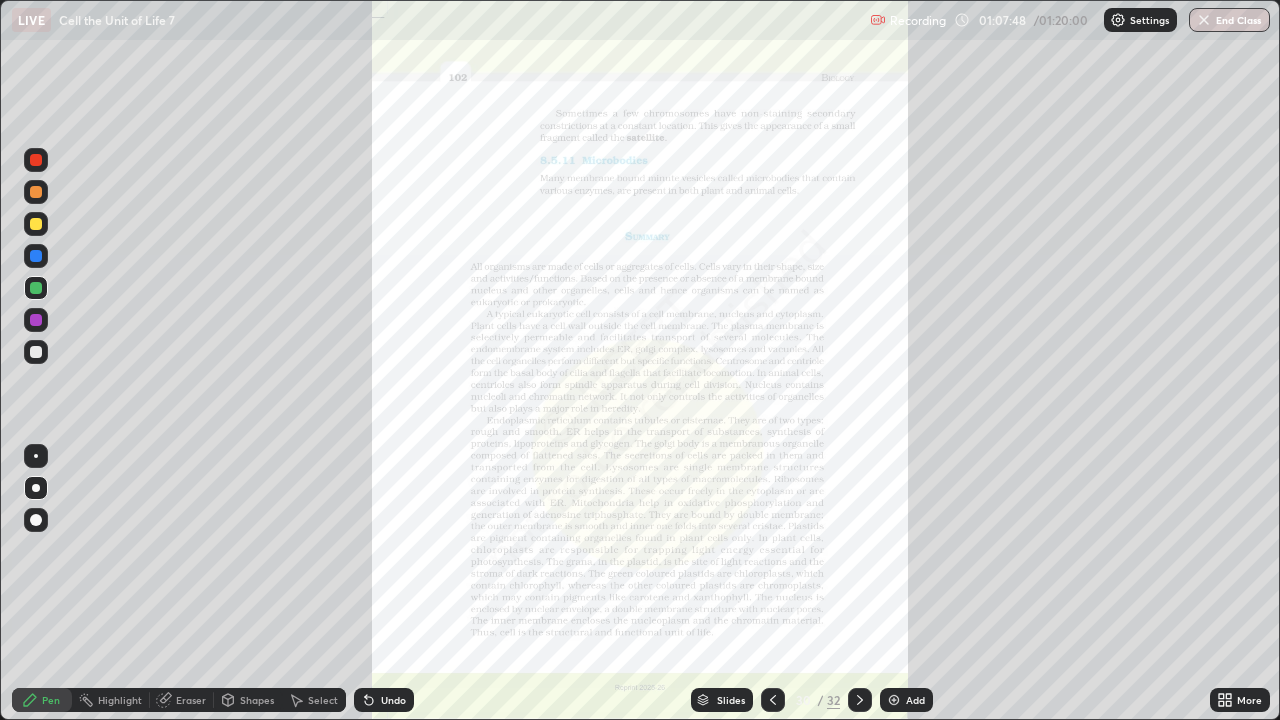 click on "More" at bounding box center (1249, 700) 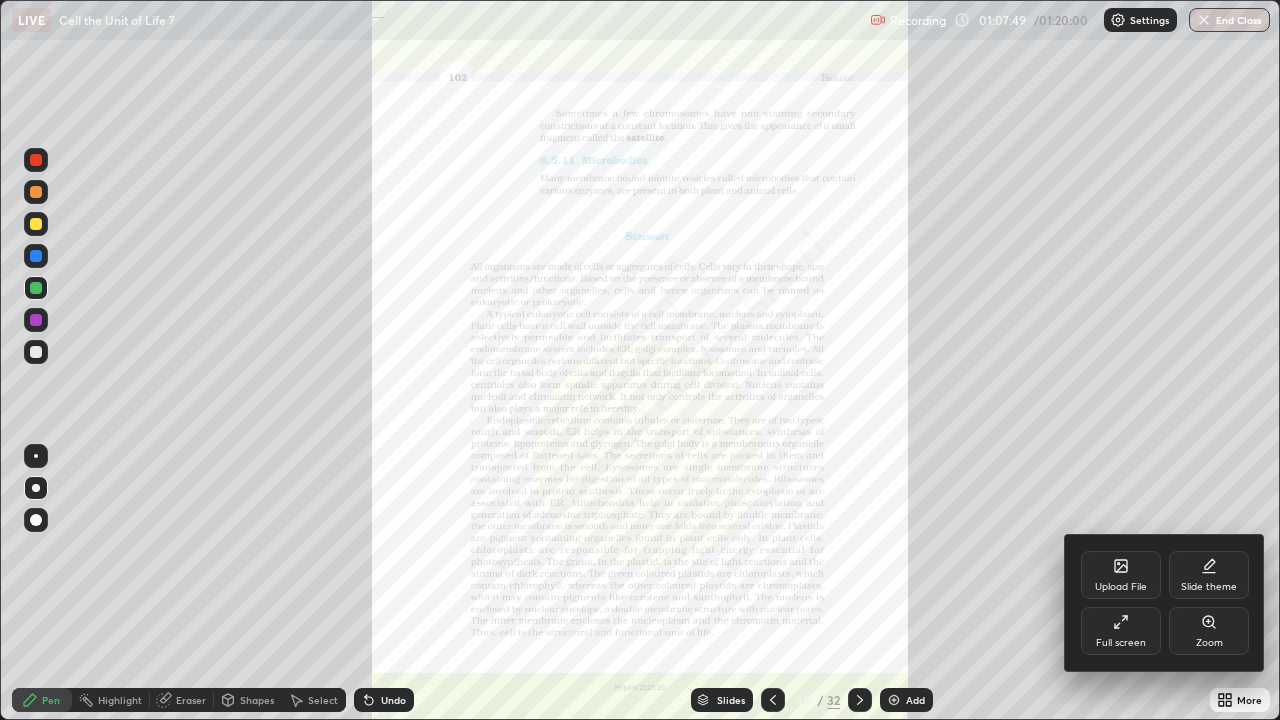 click on "Zoom" at bounding box center (1209, 631) 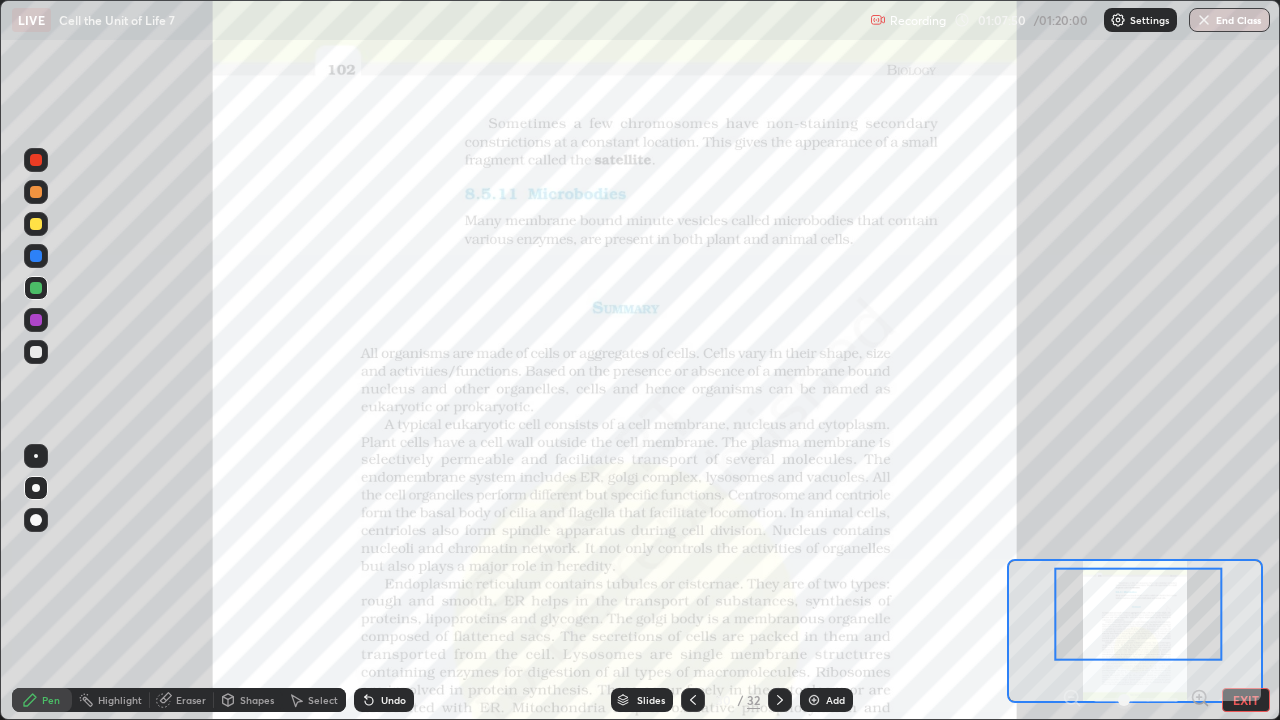 click 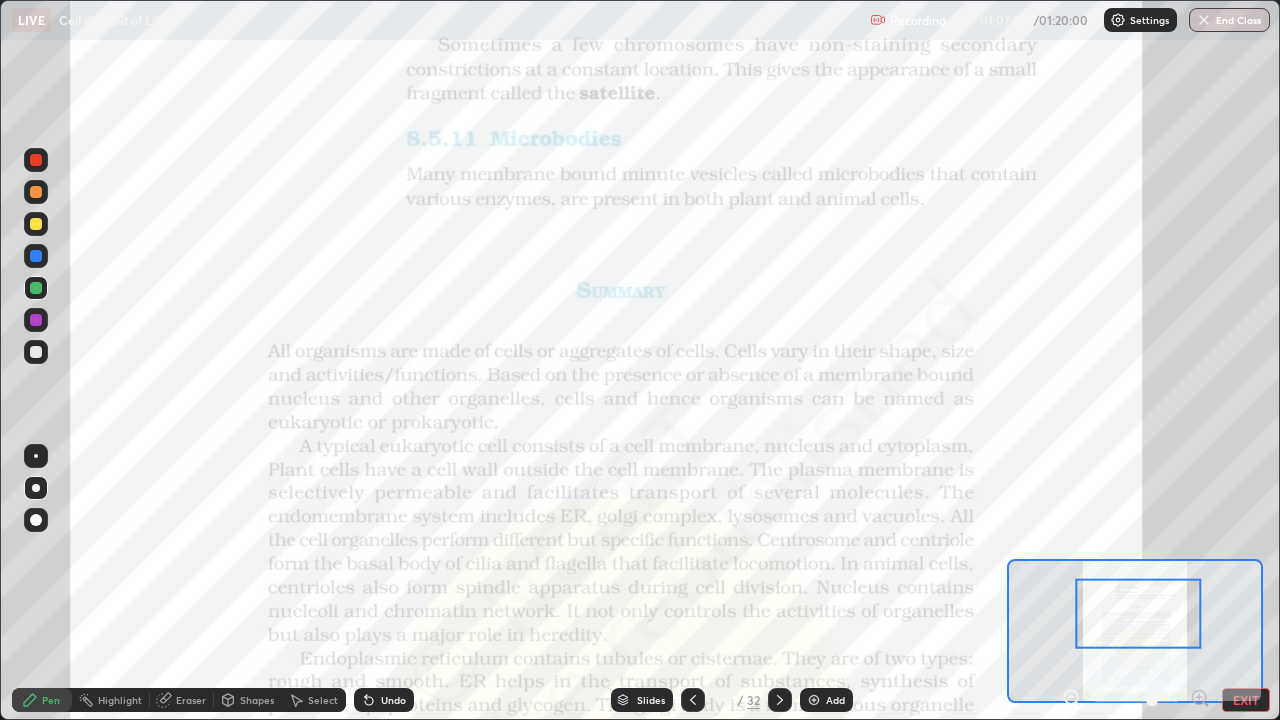 click 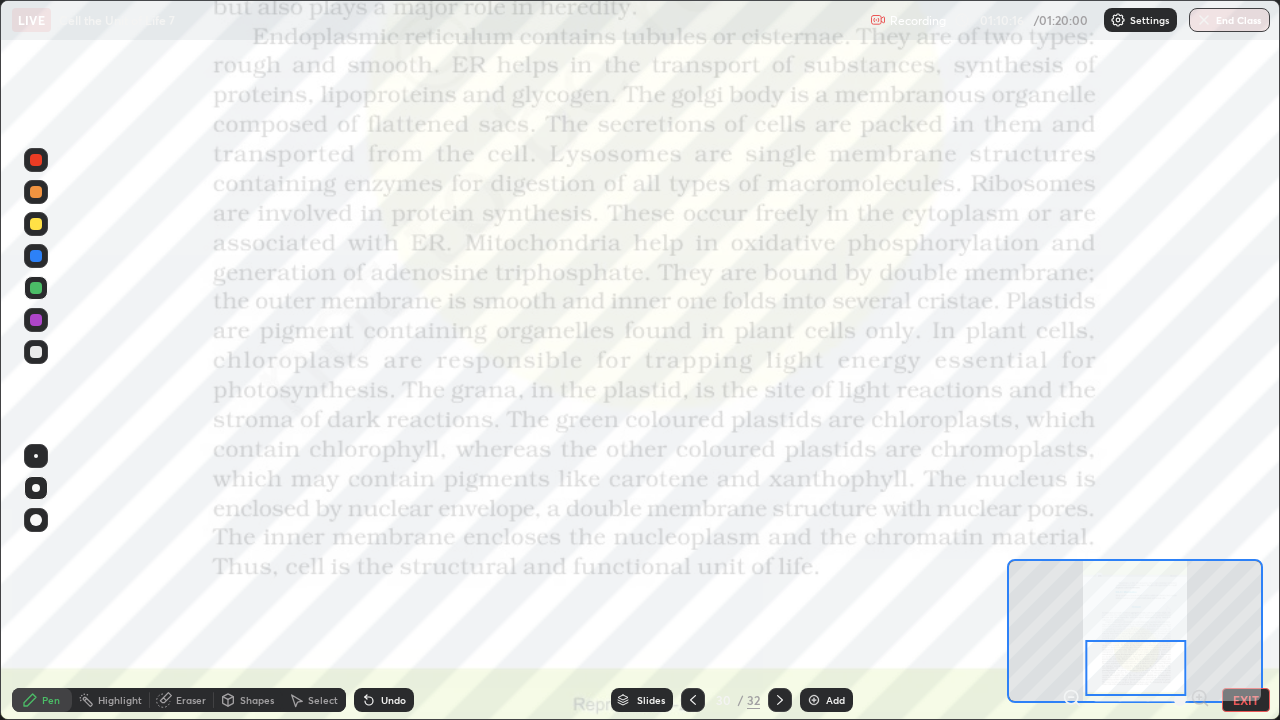 click at bounding box center [1135, 668] 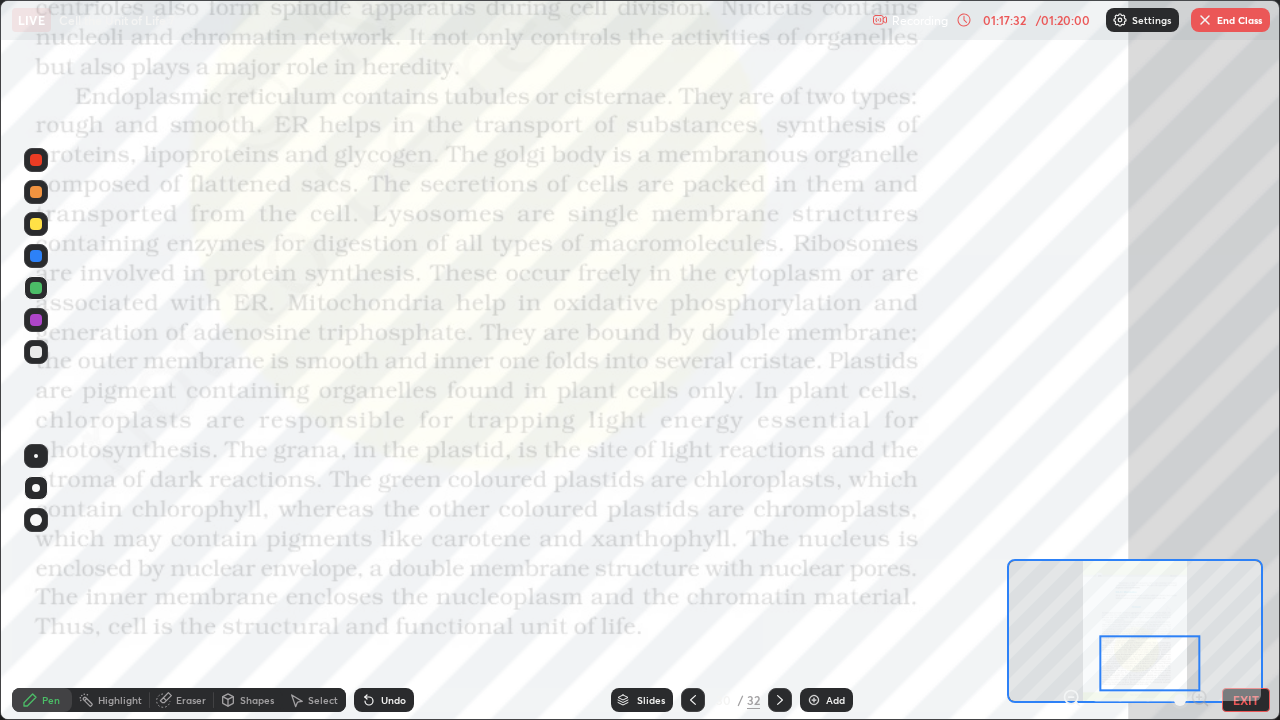 click on "Add" at bounding box center (826, 700) 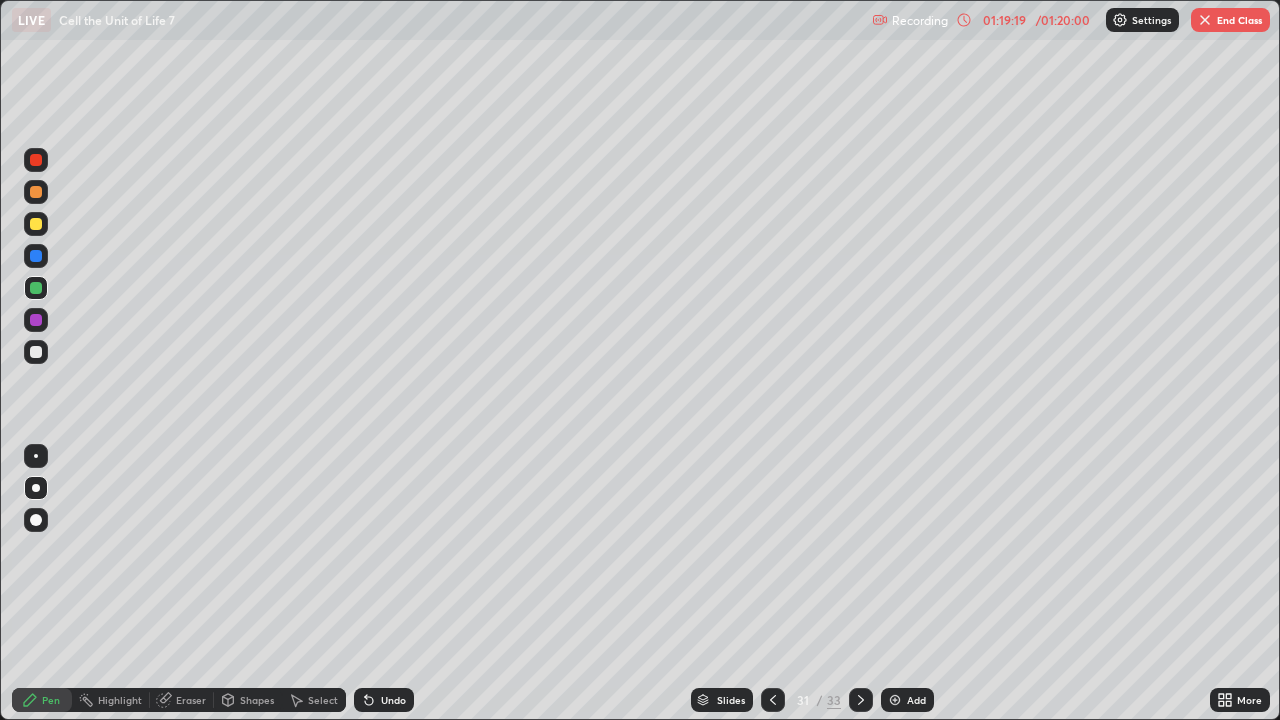 click on "End Class" at bounding box center [1230, 20] 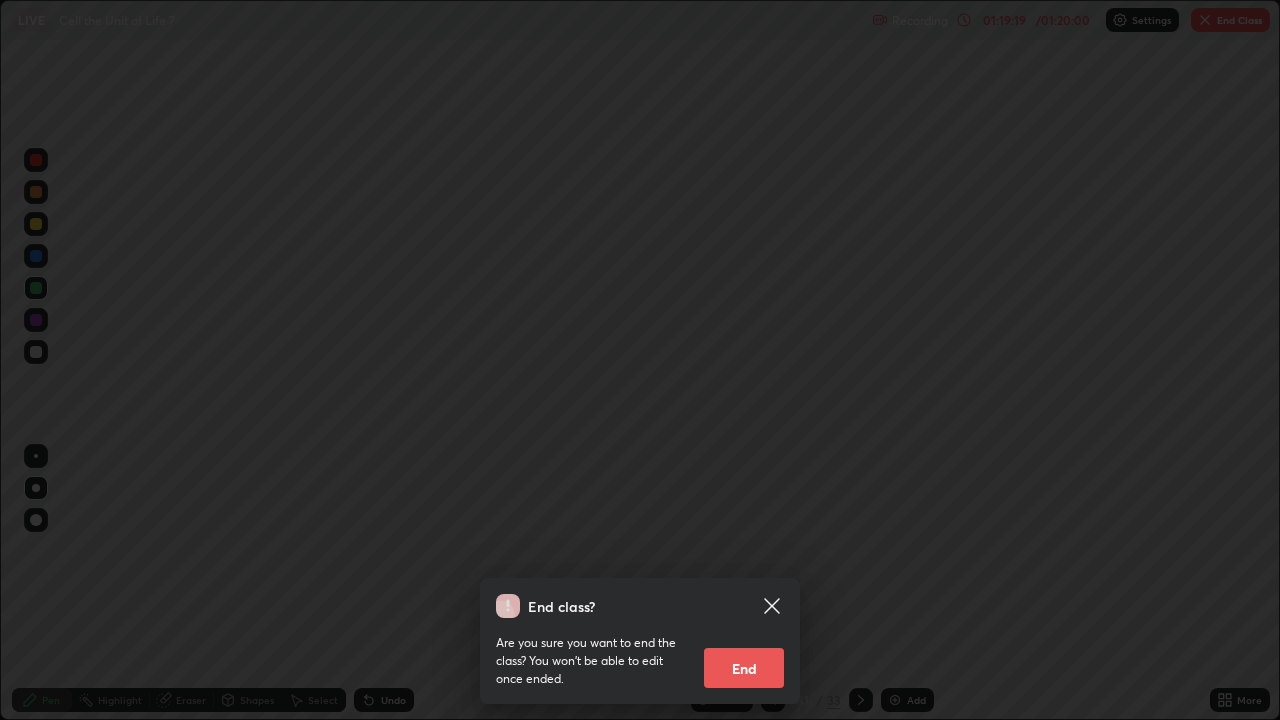 click on "End class? Are you sure you want to end the class? You won’t be able to edit once ended. End" at bounding box center [640, 360] 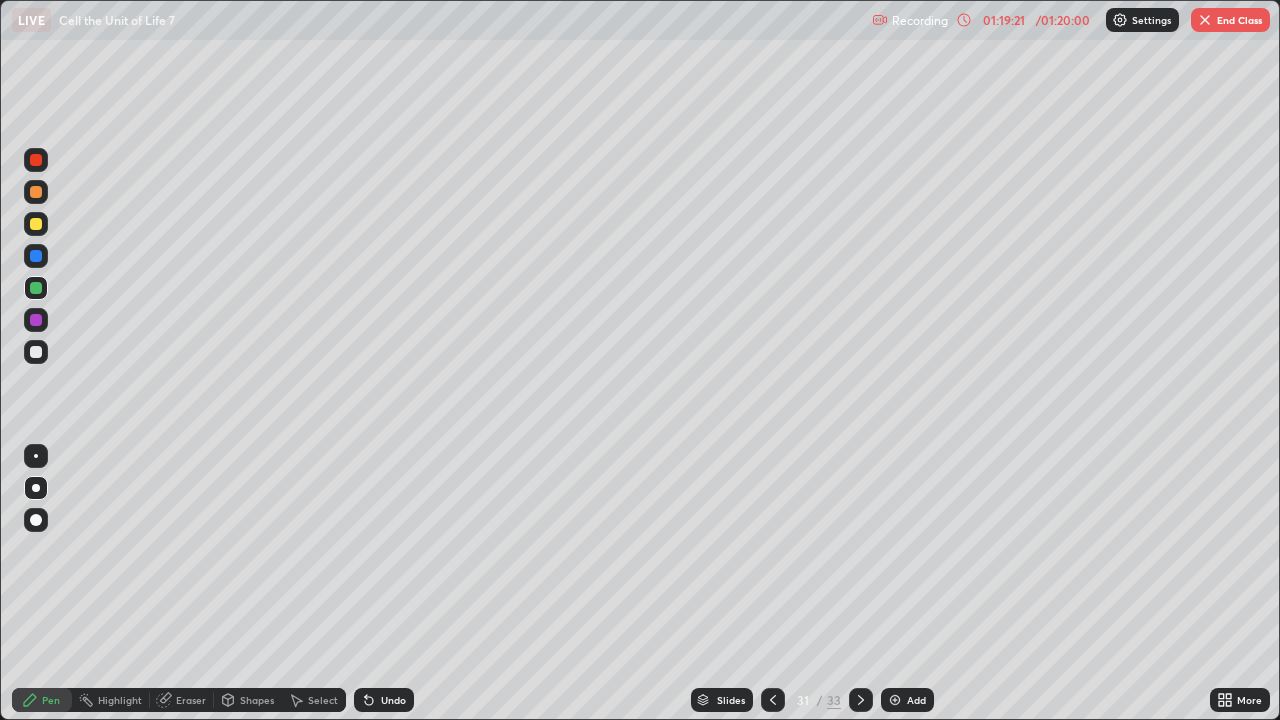 click on "End Class" at bounding box center [1230, 20] 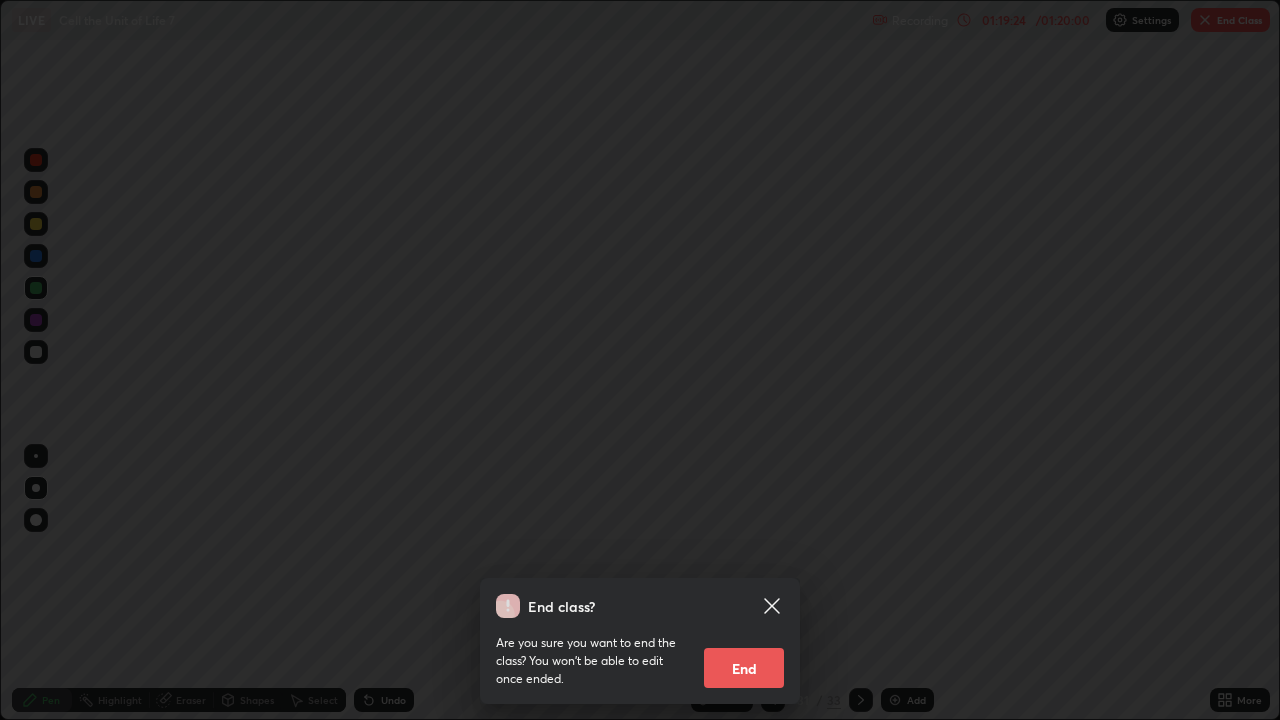 click on "End" at bounding box center [744, 668] 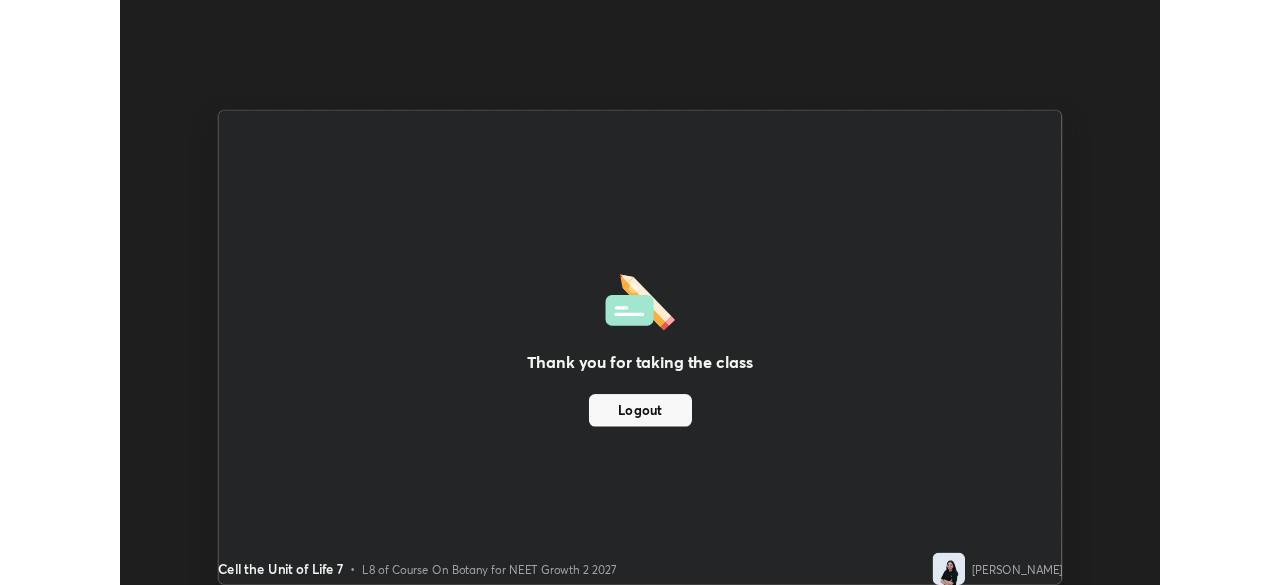 scroll, scrollTop: 585, scrollLeft: 1280, axis: both 